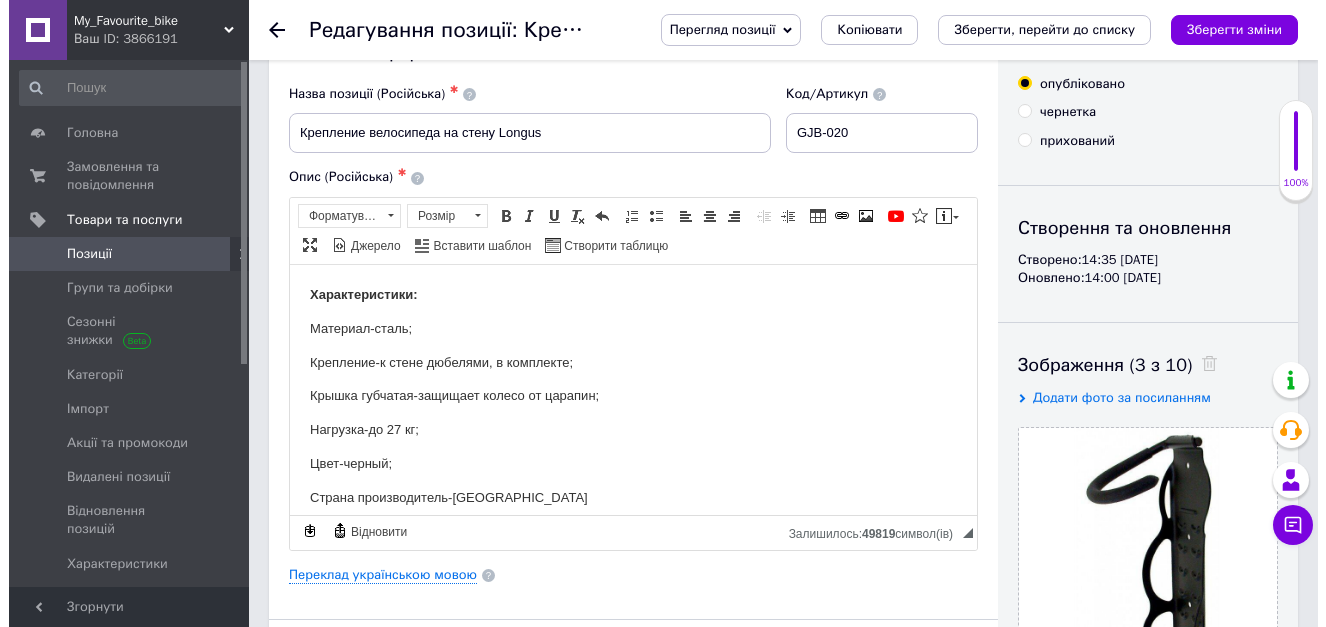 scroll, scrollTop: 200, scrollLeft: 0, axis: vertical 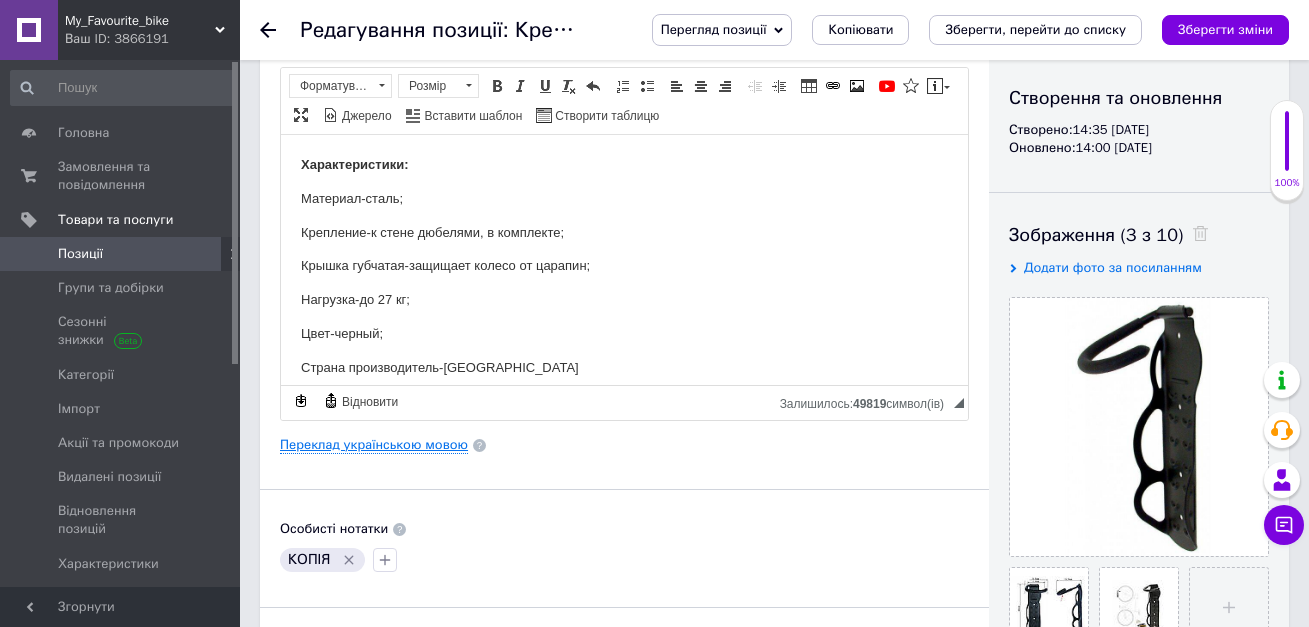 click on "Переклад українською мовою" at bounding box center (374, 445) 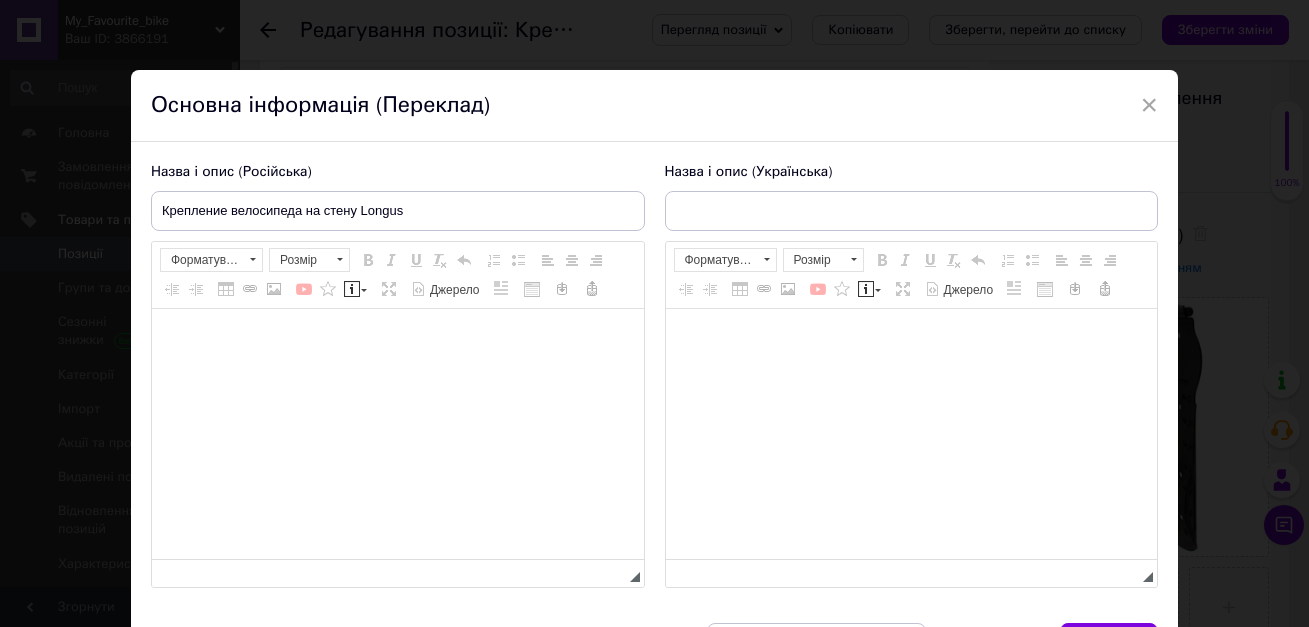type on "Кріплення велосипеда на стіну Longus" 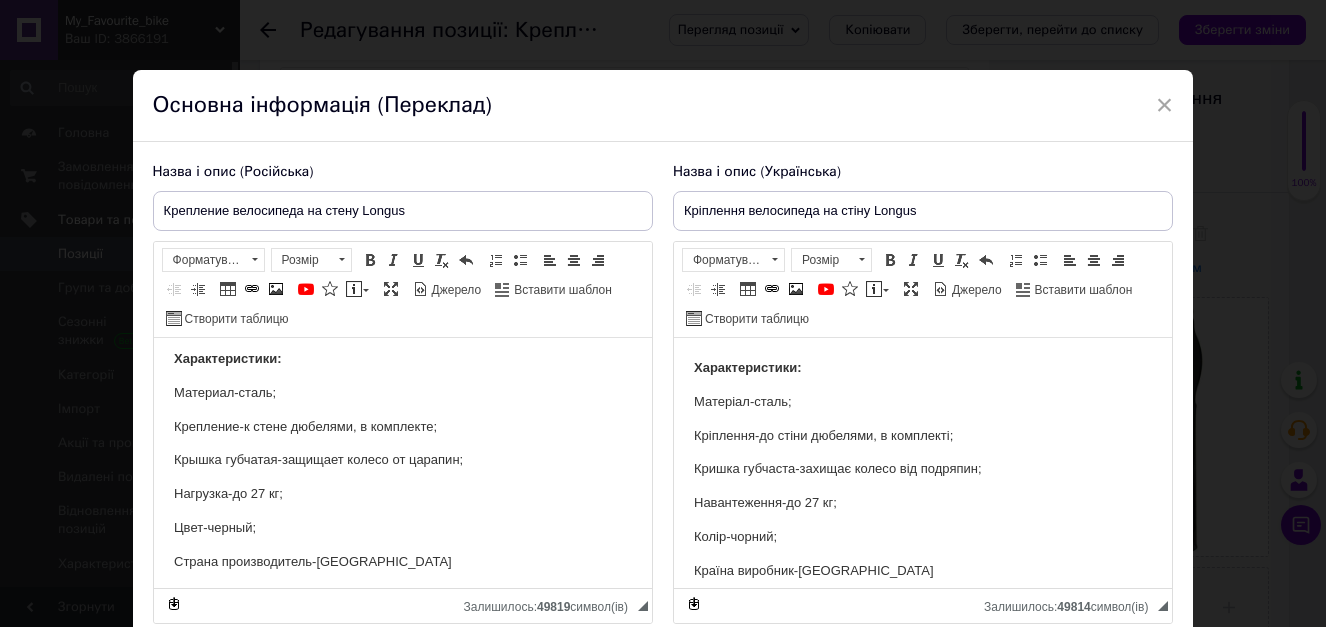 scroll, scrollTop: 14, scrollLeft: 0, axis: vertical 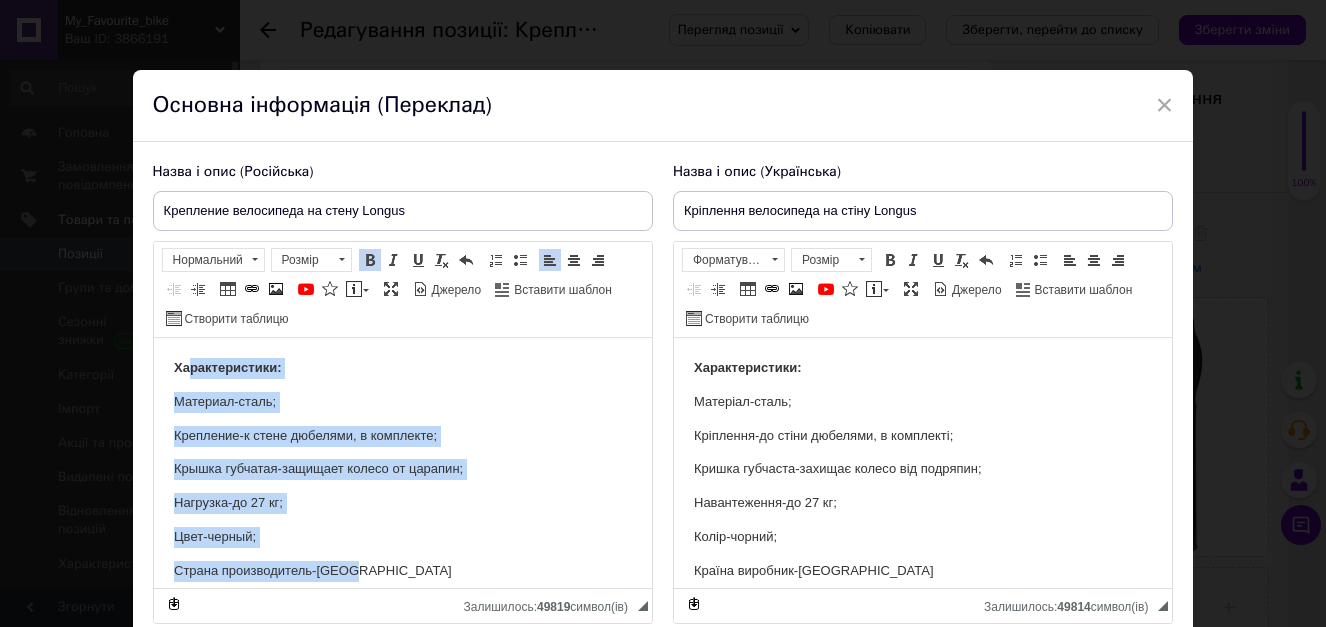 drag, startPoint x: 404, startPoint y: 554, endPoint x: 190, endPoint y: 299, distance: 332.8979 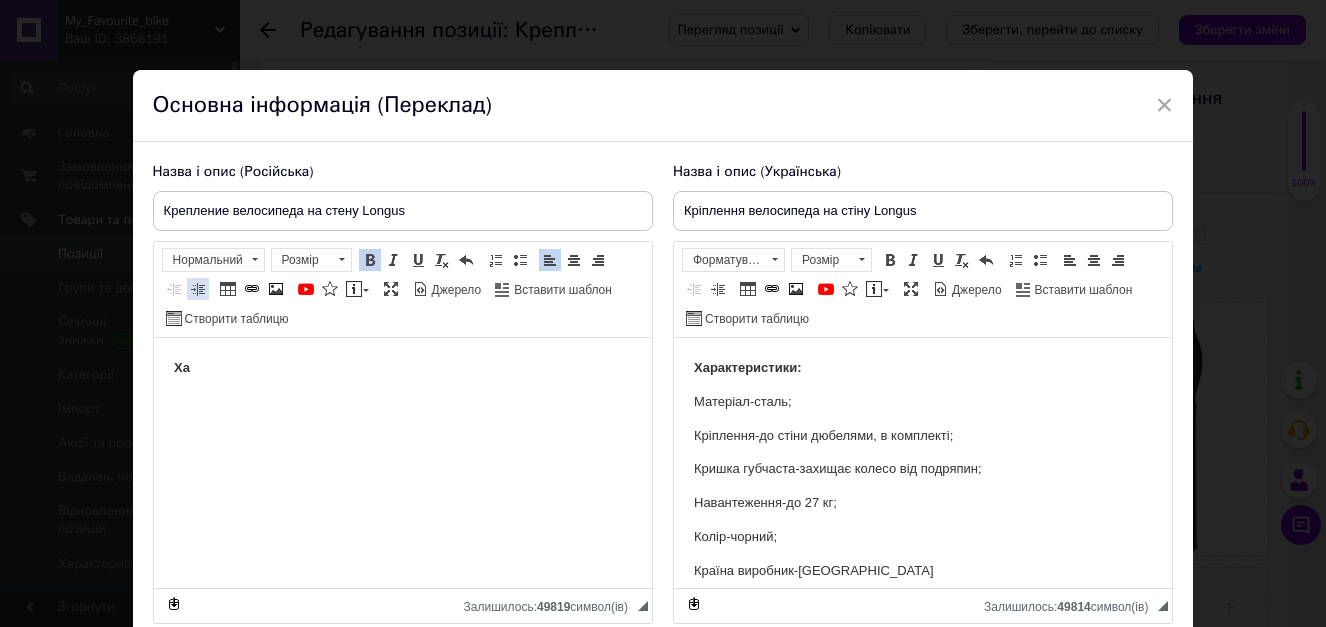 type 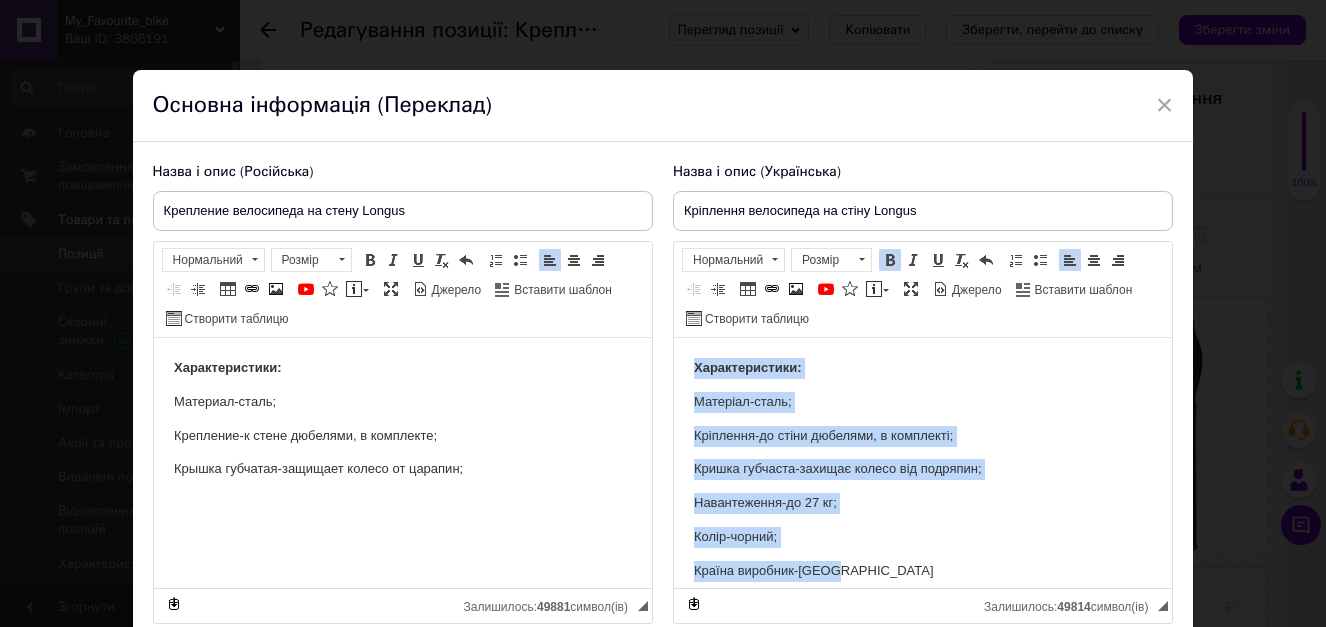 drag, startPoint x: 857, startPoint y: 574, endPoint x: 685, endPoint y: 369, distance: 267.59857 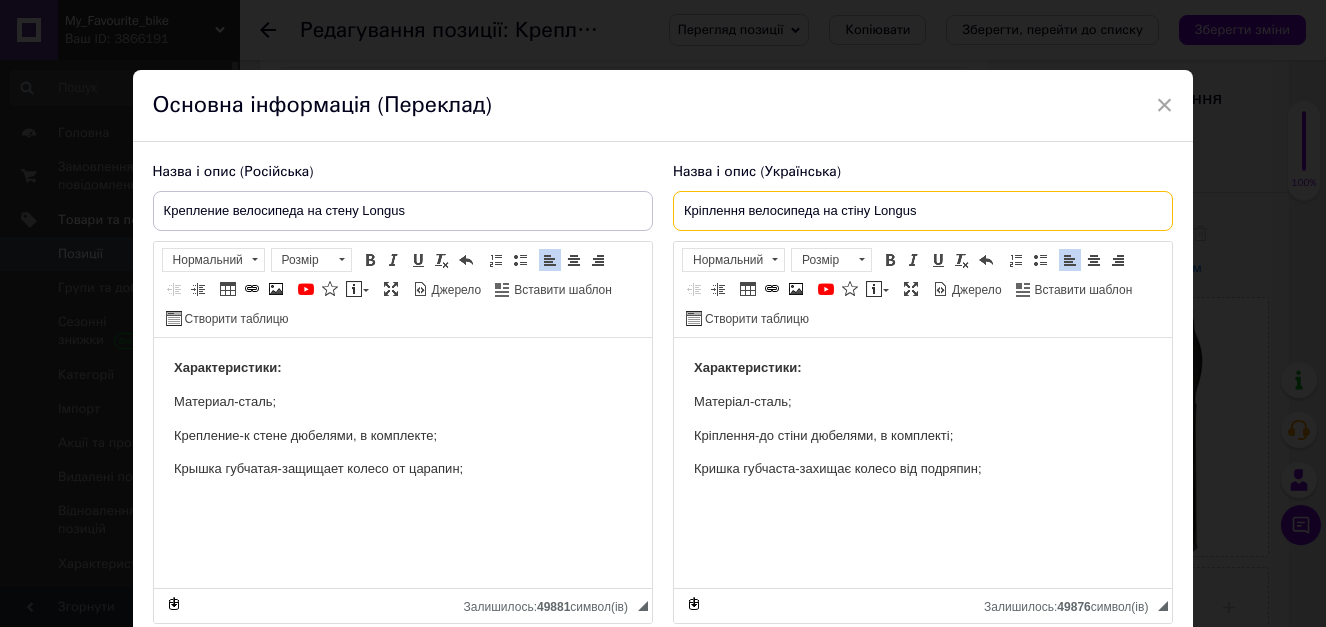 drag, startPoint x: 873, startPoint y: 209, endPoint x: 915, endPoint y: 218, distance: 42.953465 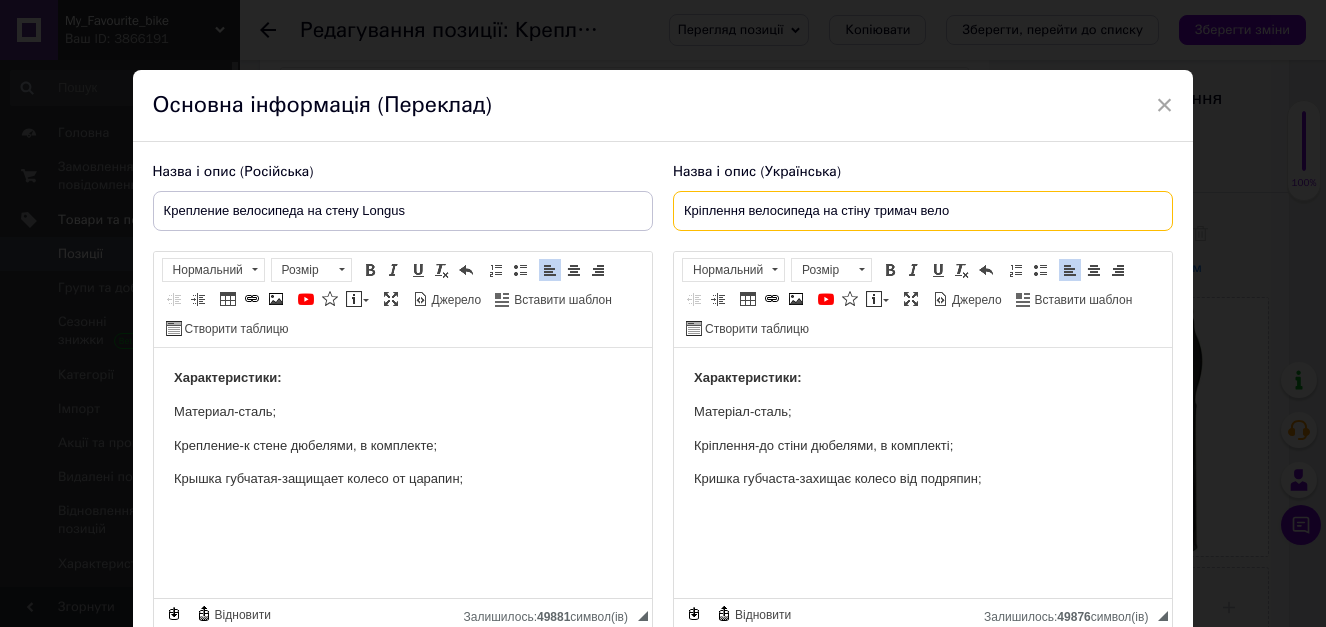 type on "Кріплення велосипеда на стіну тримач вело" 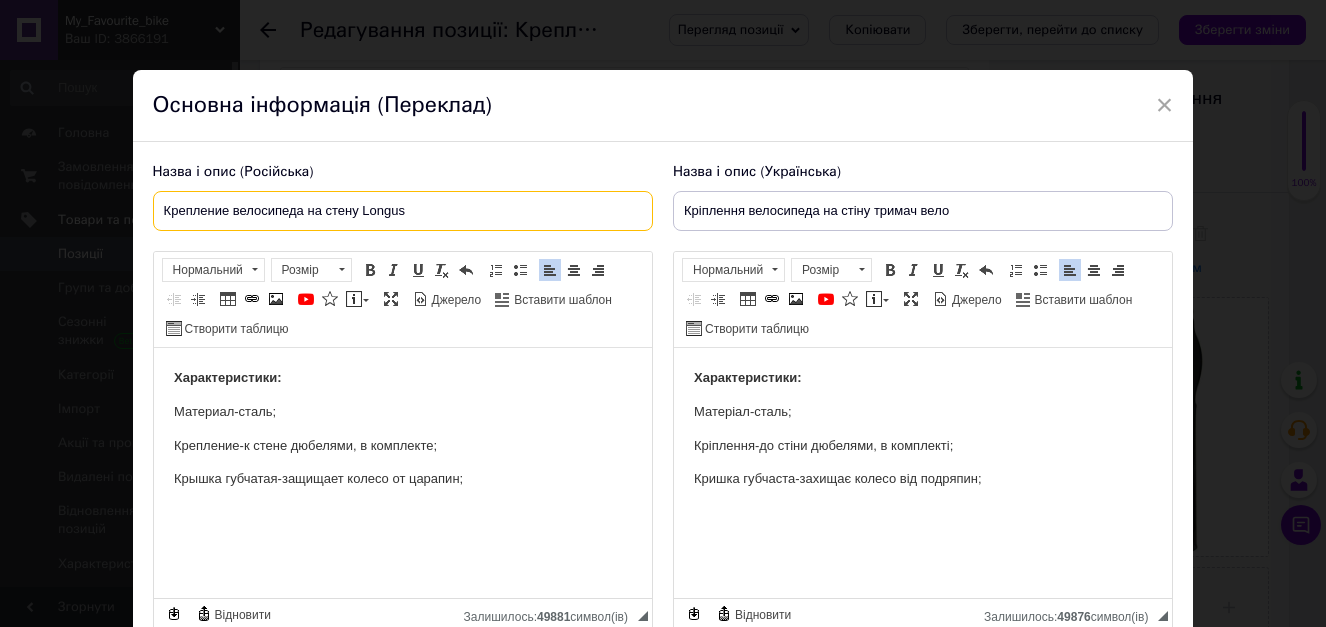 drag, startPoint x: 362, startPoint y: 206, endPoint x: 447, endPoint y: 214, distance: 85.37564 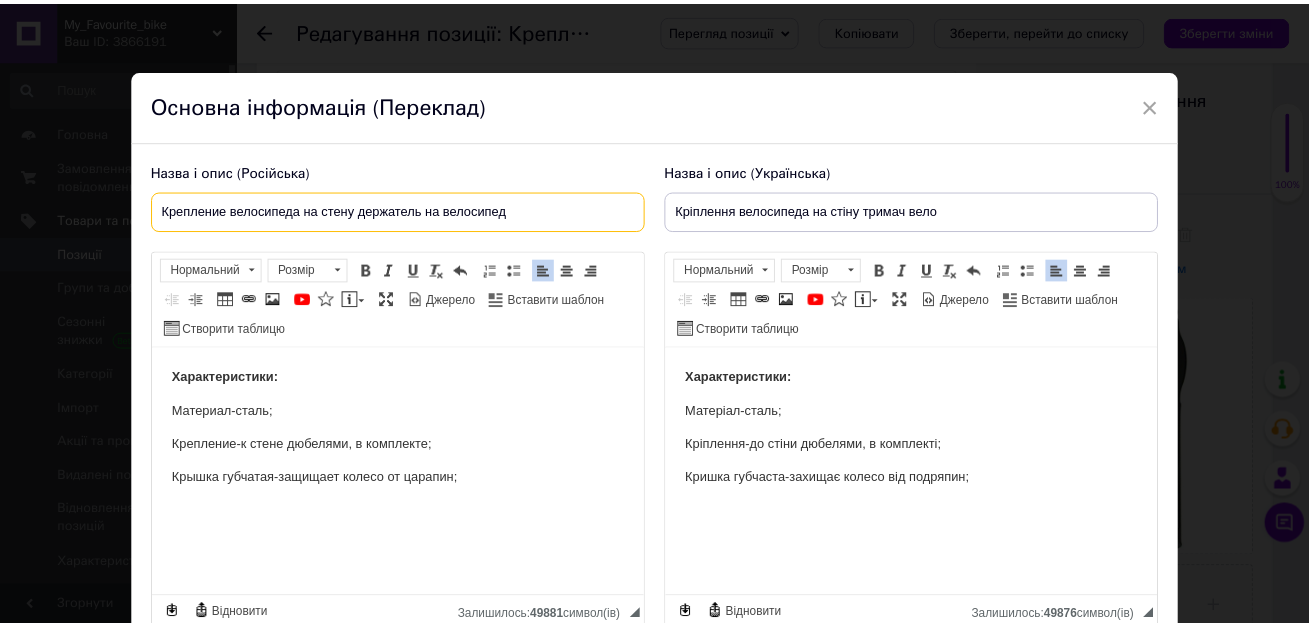 scroll, scrollTop: 172, scrollLeft: 0, axis: vertical 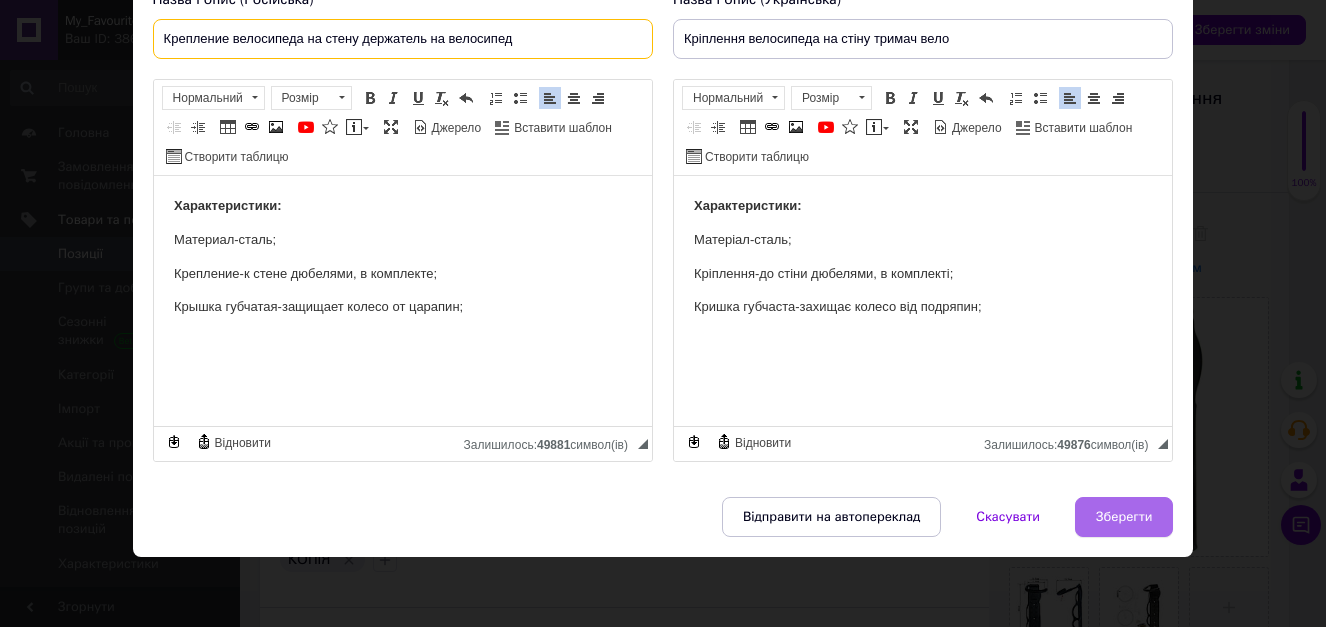 type on "Крепление велосипеда на стену держатель на велосипед" 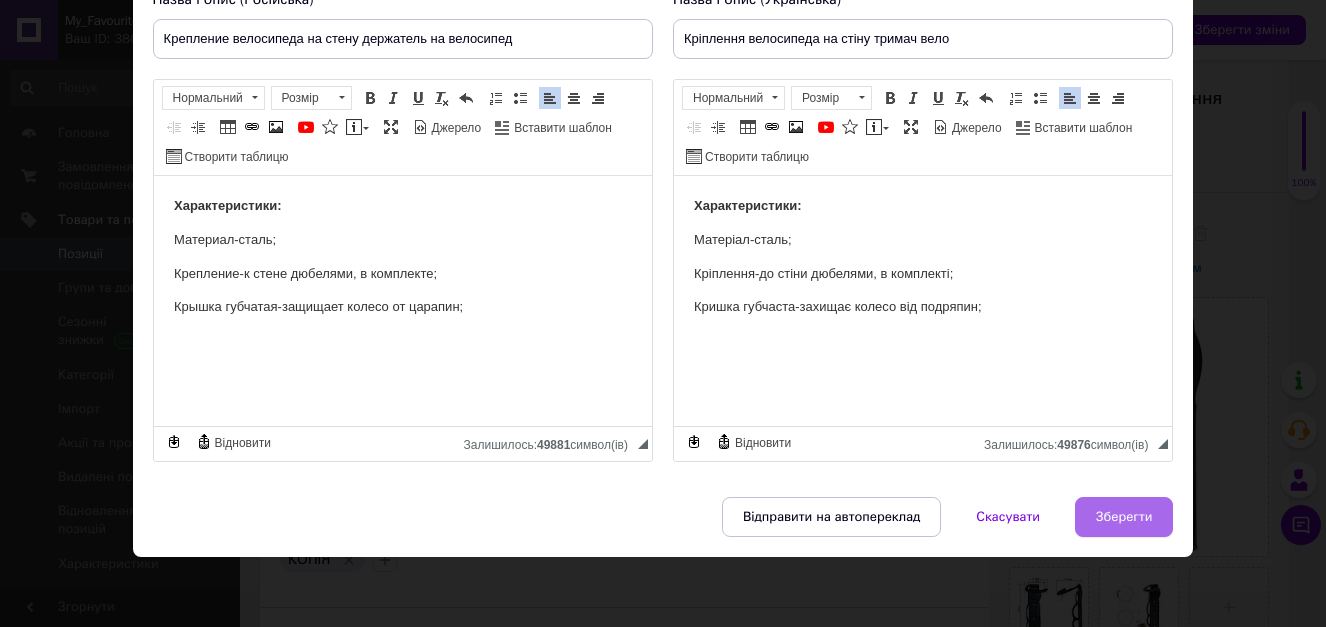 click on "Зберегти" at bounding box center (1124, 517) 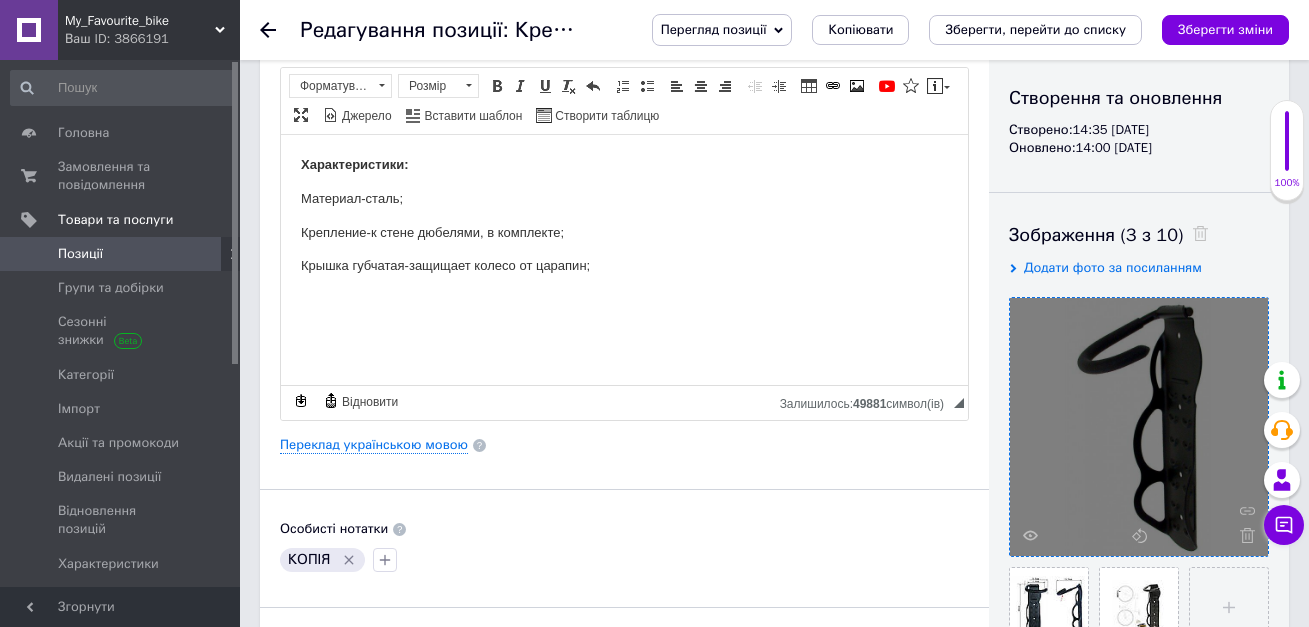scroll, scrollTop: 400, scrollLeft: 0, axis: vertical 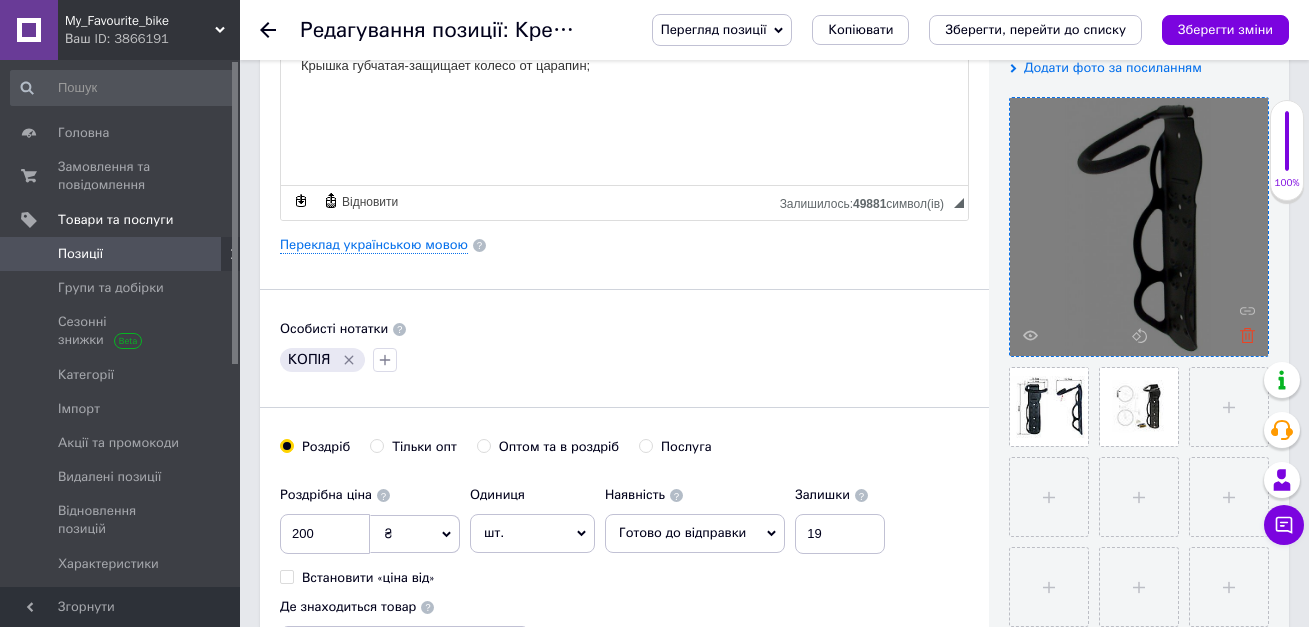click 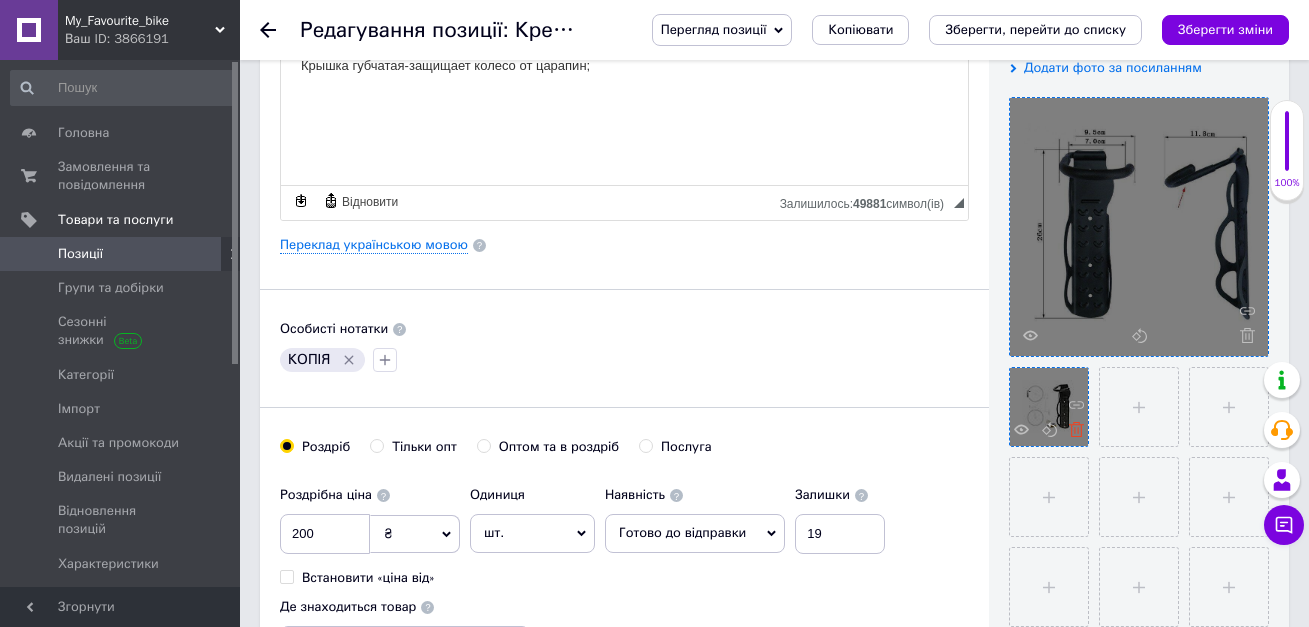 click 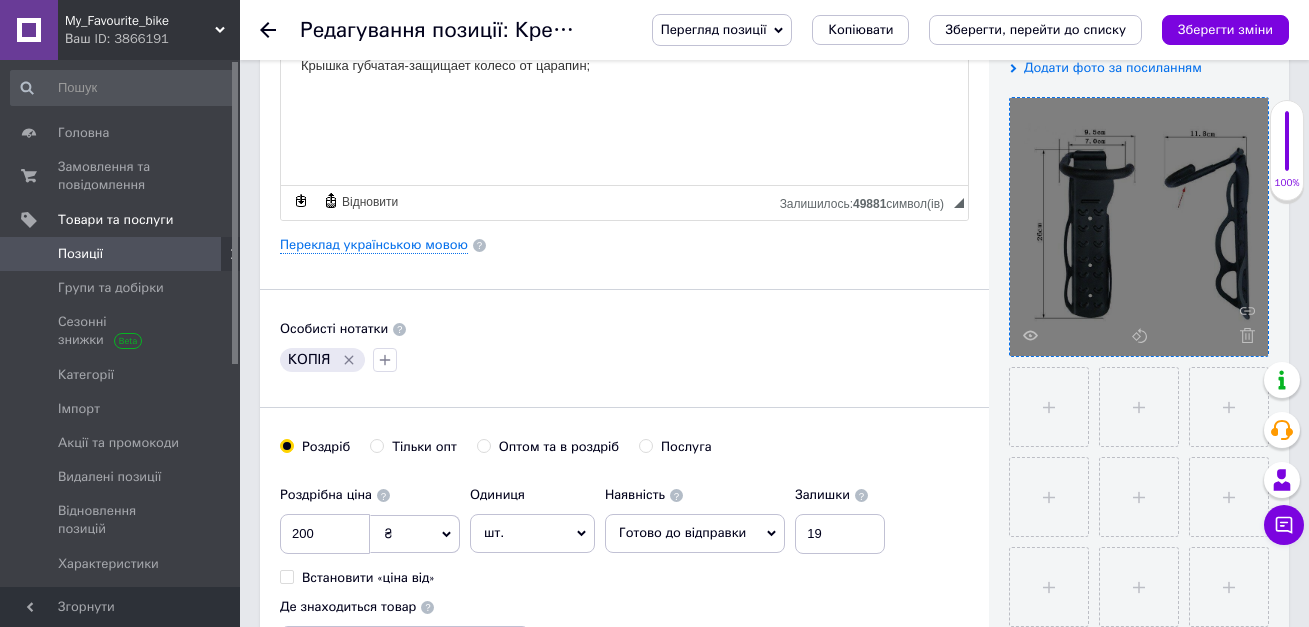 click at bounding box center (1139, 227) 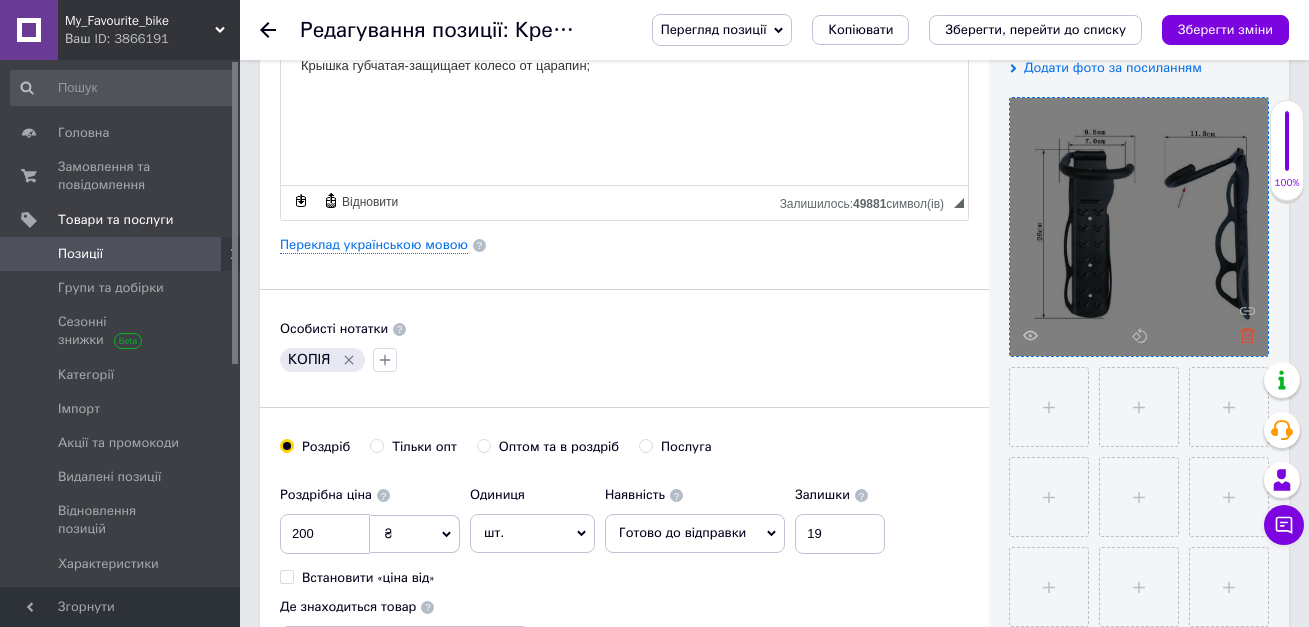 click 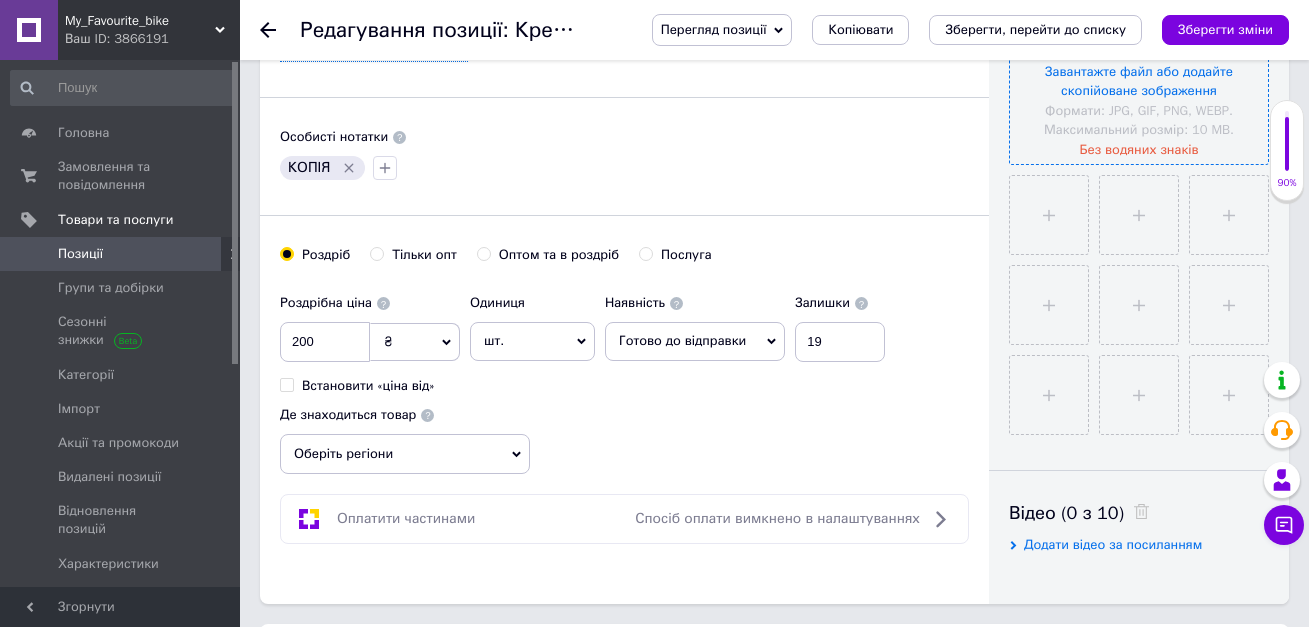 scroll, scrollTop: 800, scrollLeft: 0, axis: vertical 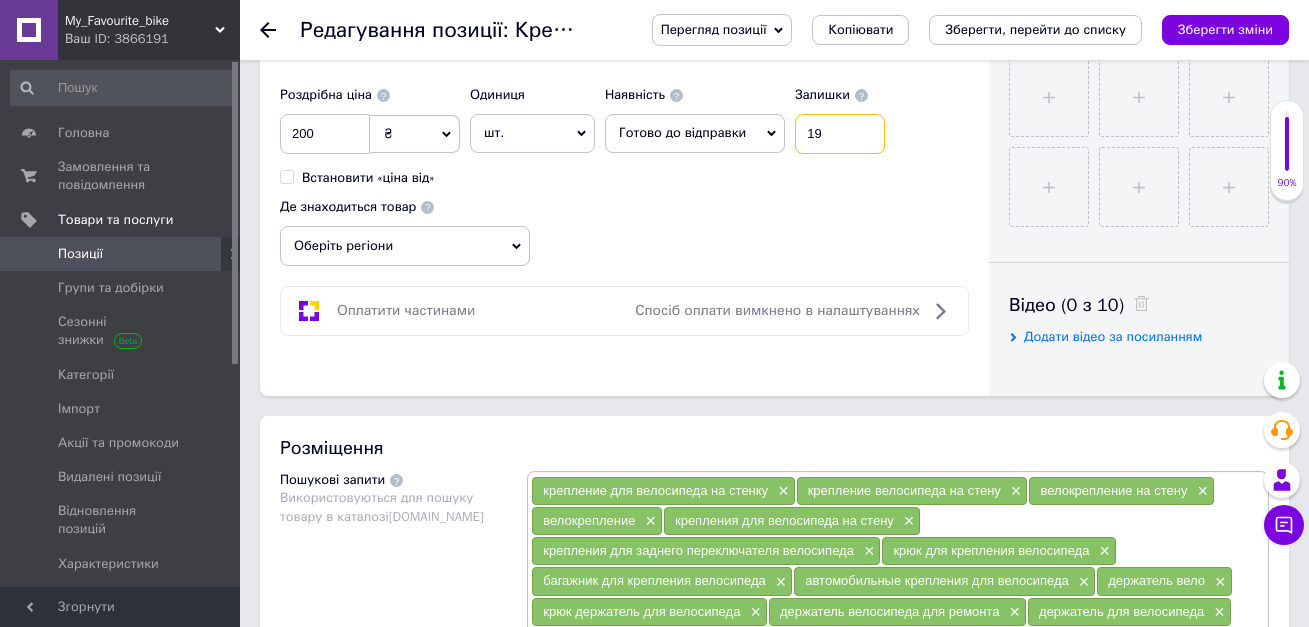 drag, startPoint x: 823, startPoint y: 142, endPoint x: 769, endPoint y: 141, distance: 54.00926 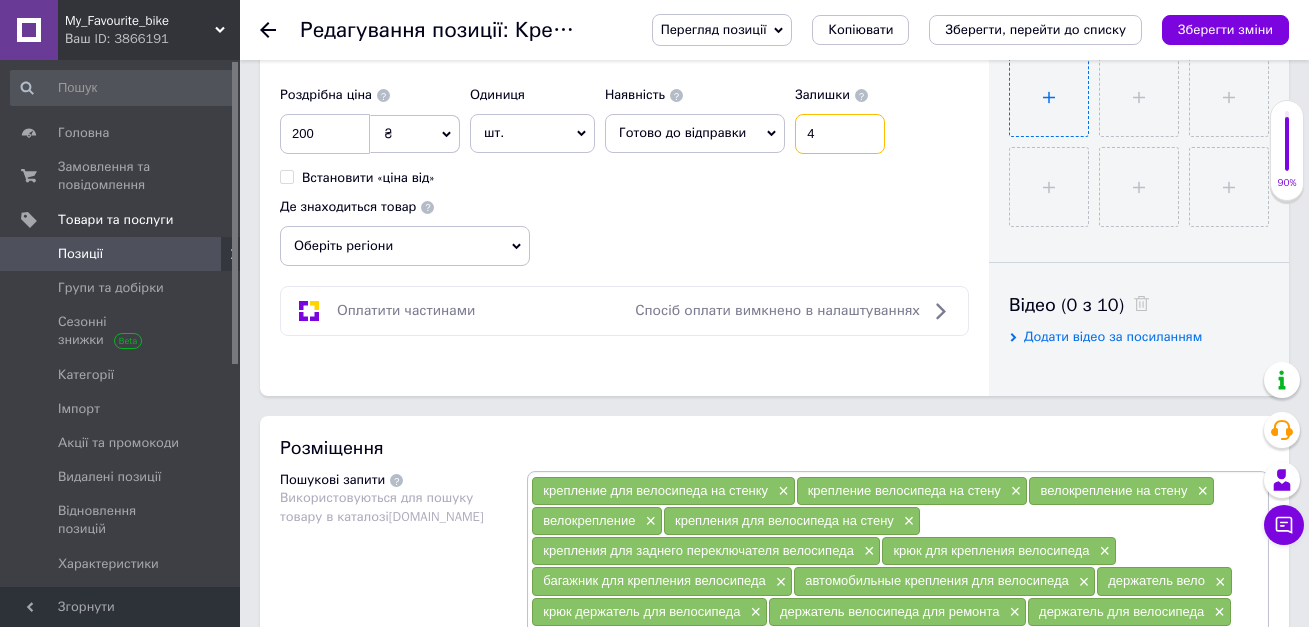 type on "4" 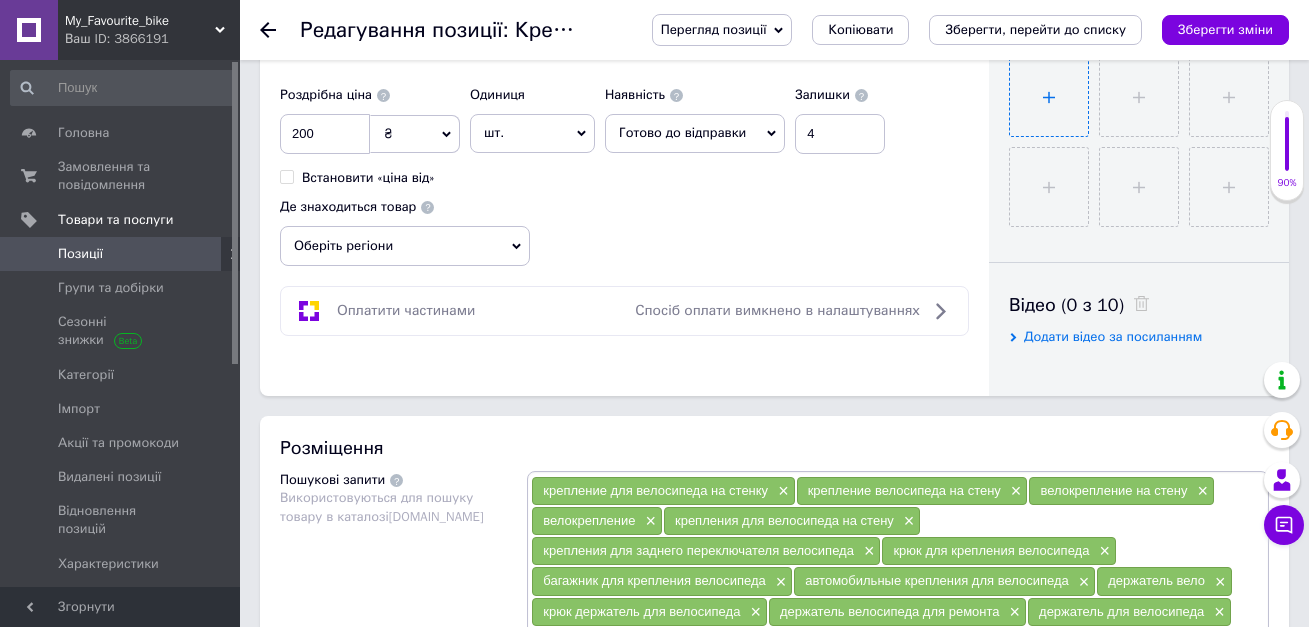 click at bounding box center (1049, 97) 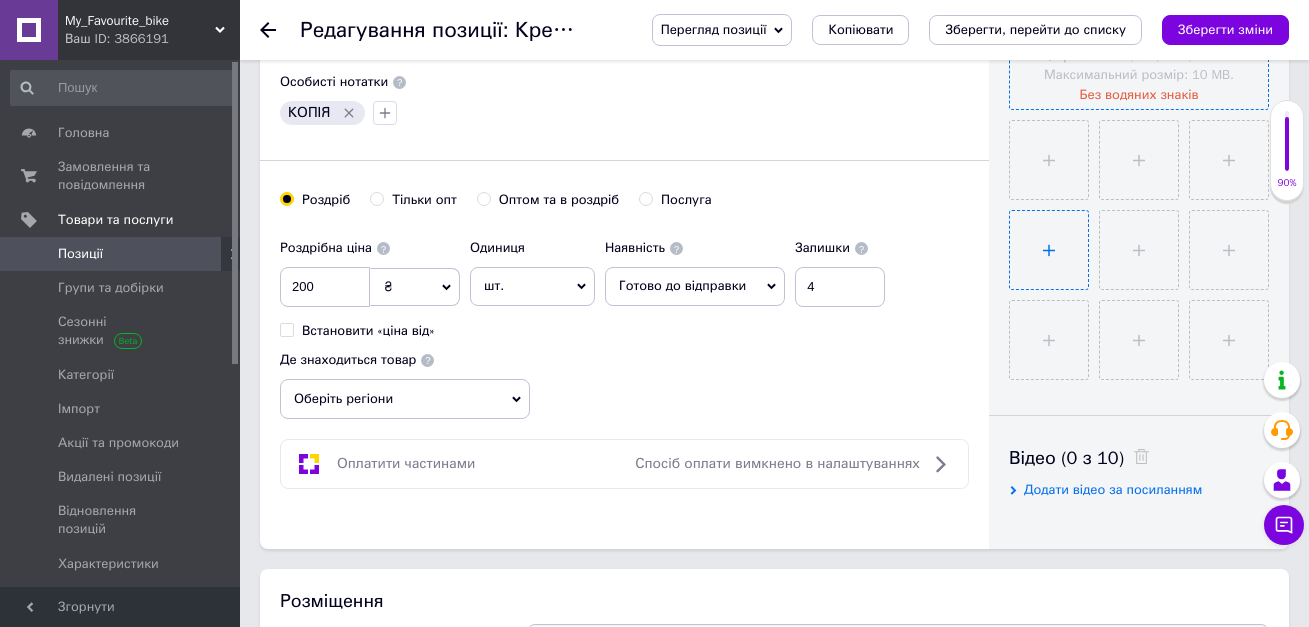 scroll, scrollTop: 600, scrollLeft: 0, axis: vertical 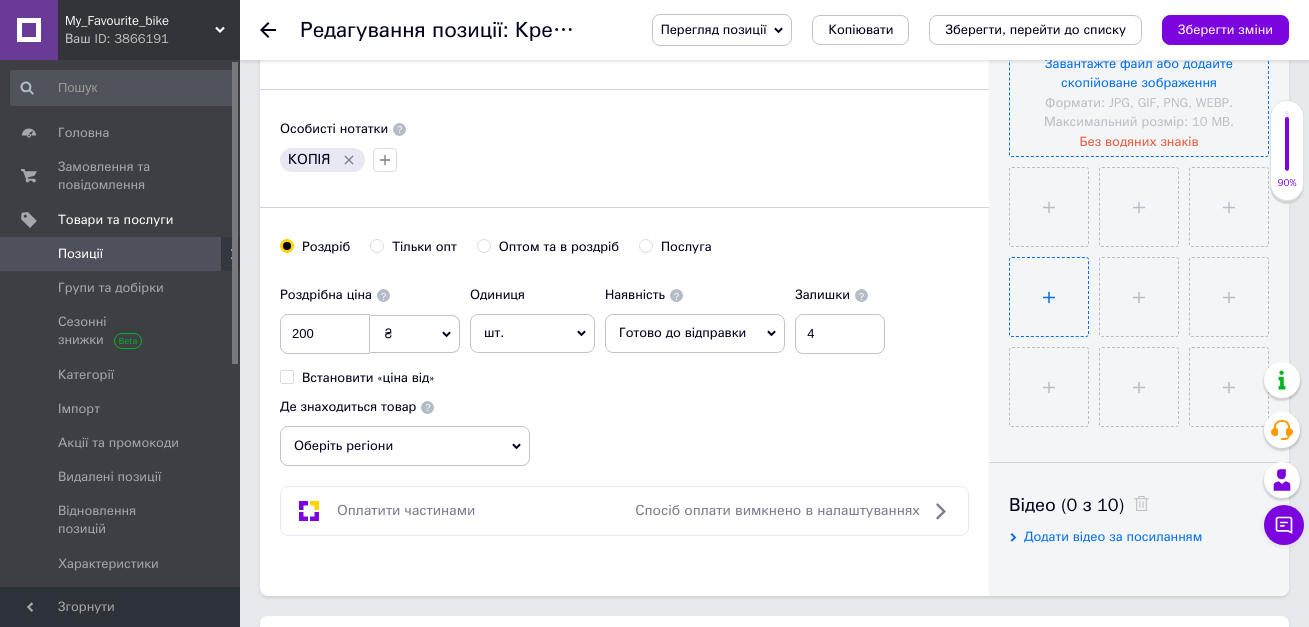 type on "C:\fakepath\26450165 - копия (2).jpg" 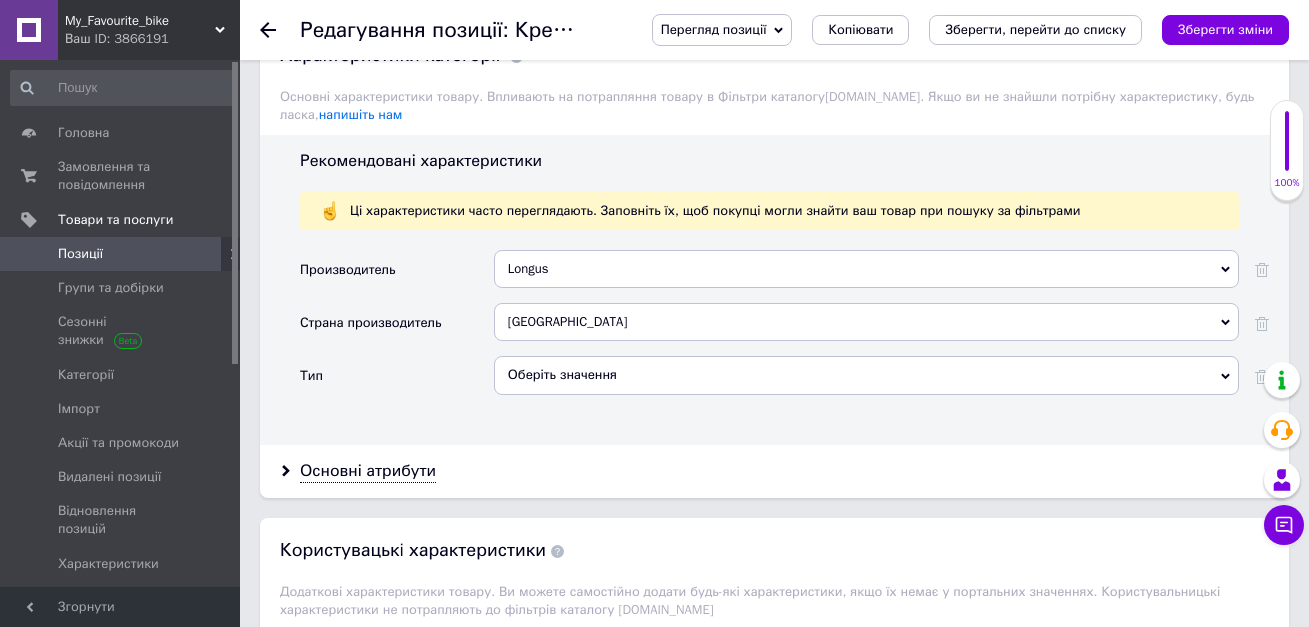 scroll, scrollTop: 2000, scrollLeft: 0, axis: vertical 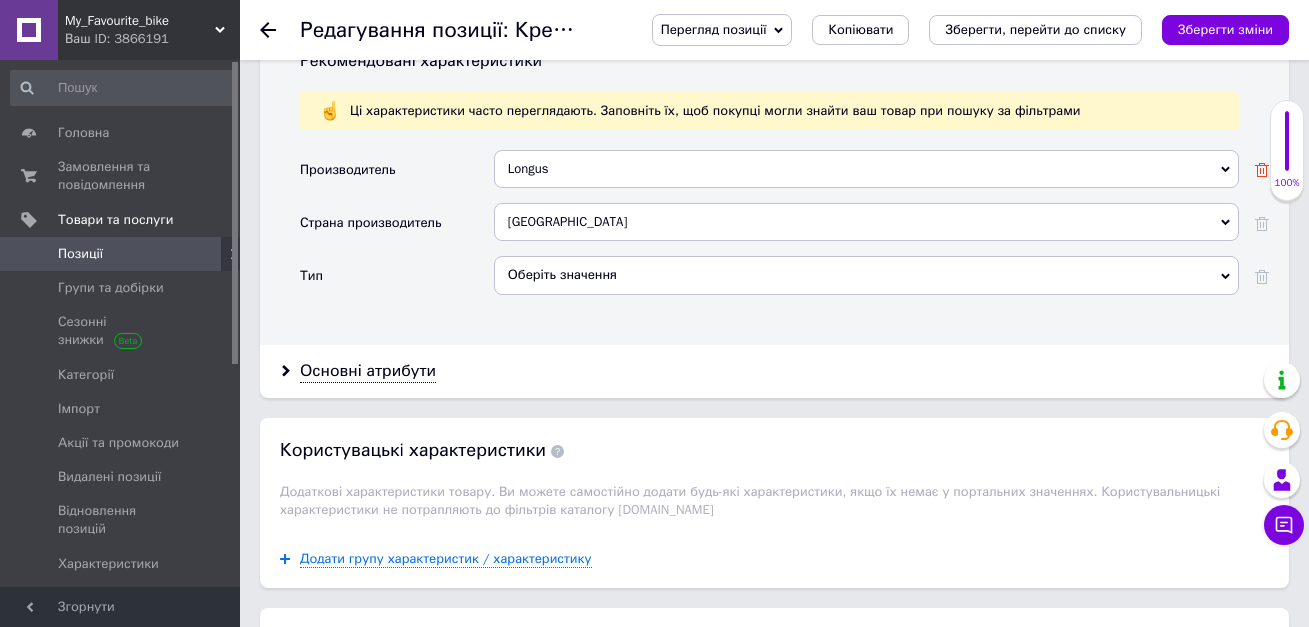 click 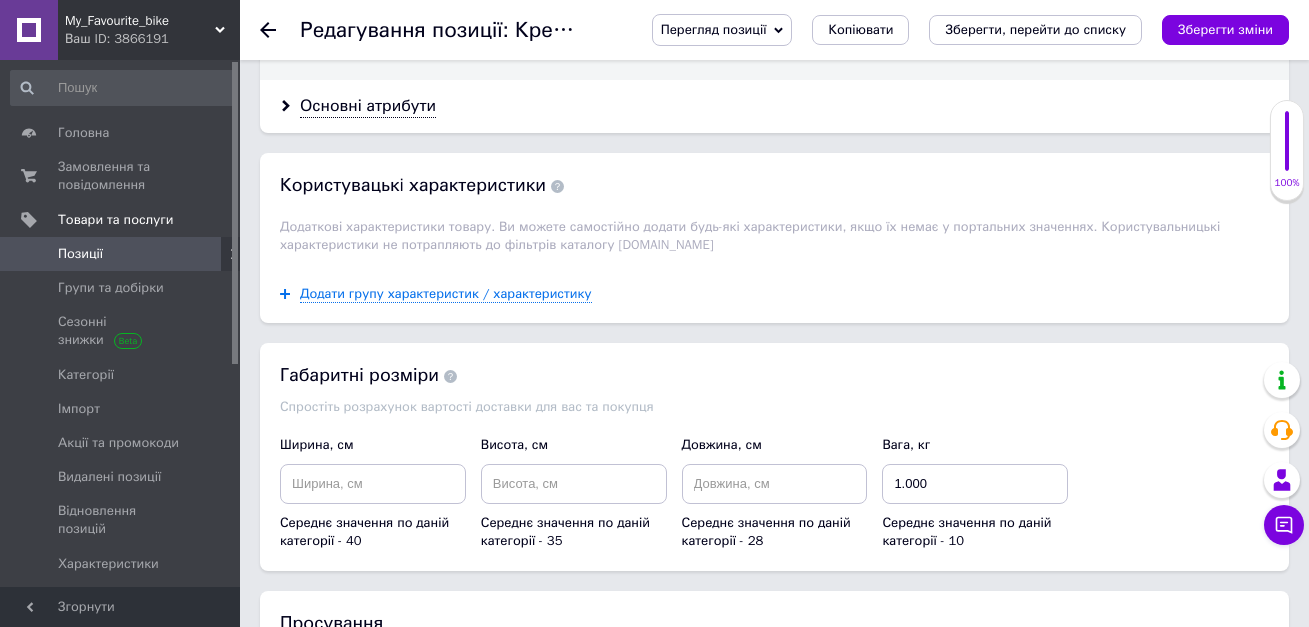 scroll, scrollTop: 2300, scrollLeft: 0, axis: vertical 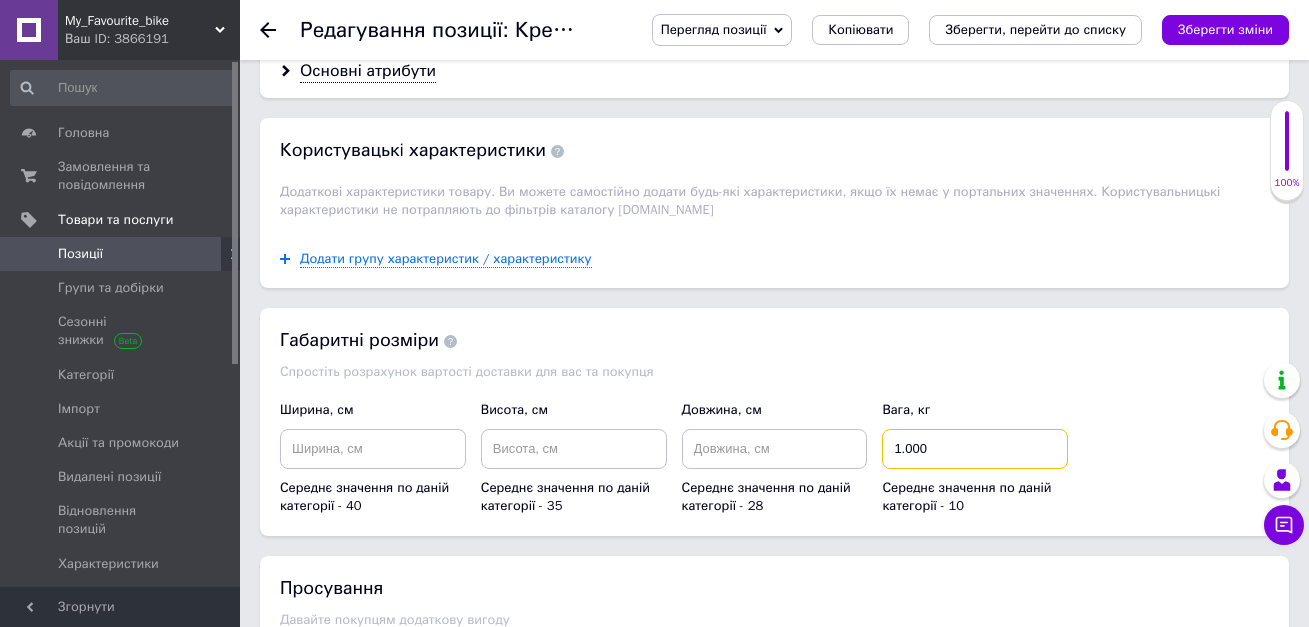drag, startPoint x: 896, startPoint y: 451, endPoint x: 1019, endPoint y: 451, distance: 123 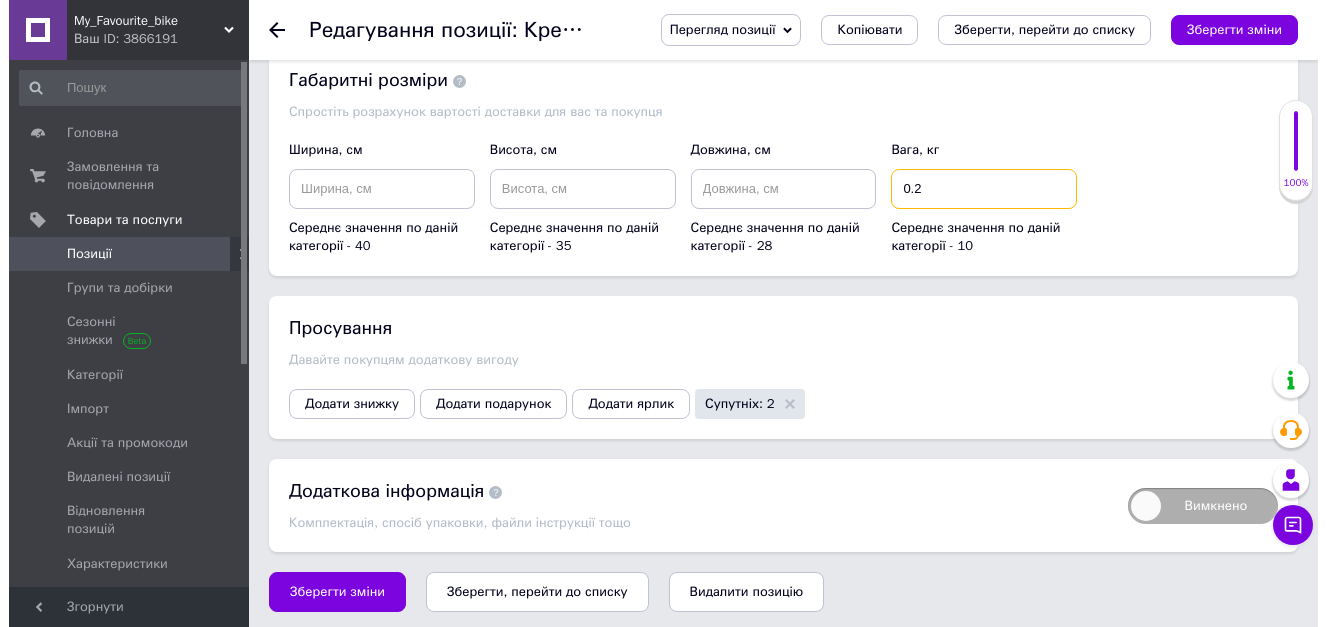 scroll, scrollTop: 2563, scrollLeft: 0, axis: vertical 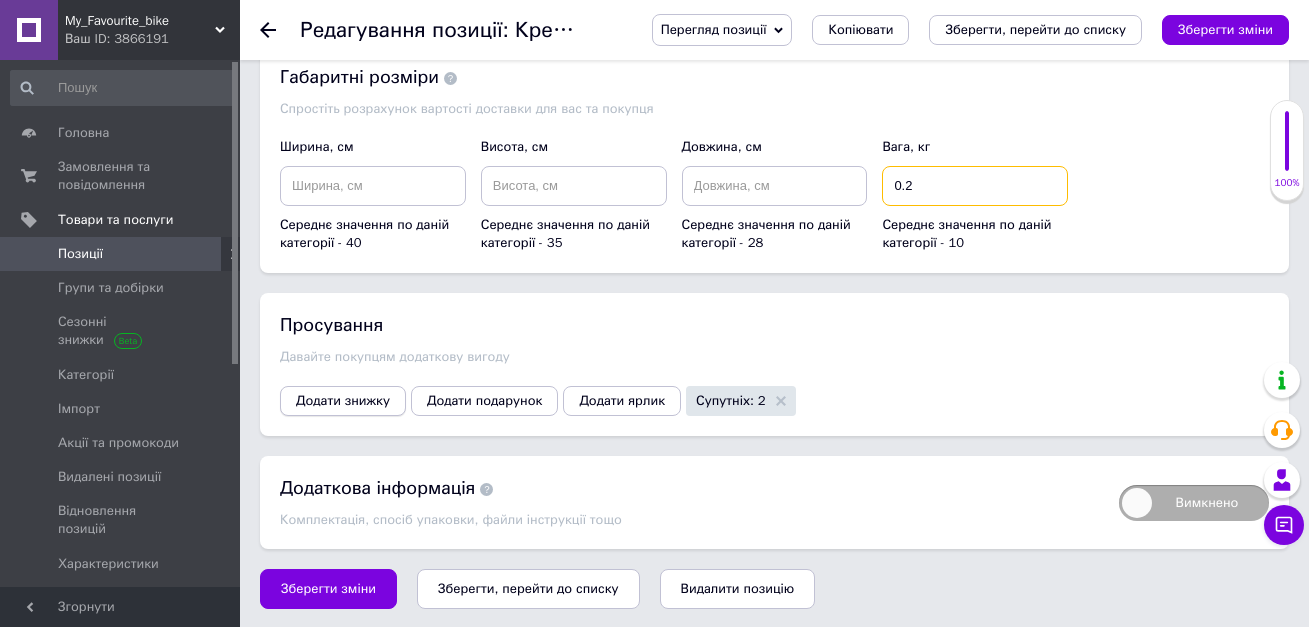 type on "0.2" 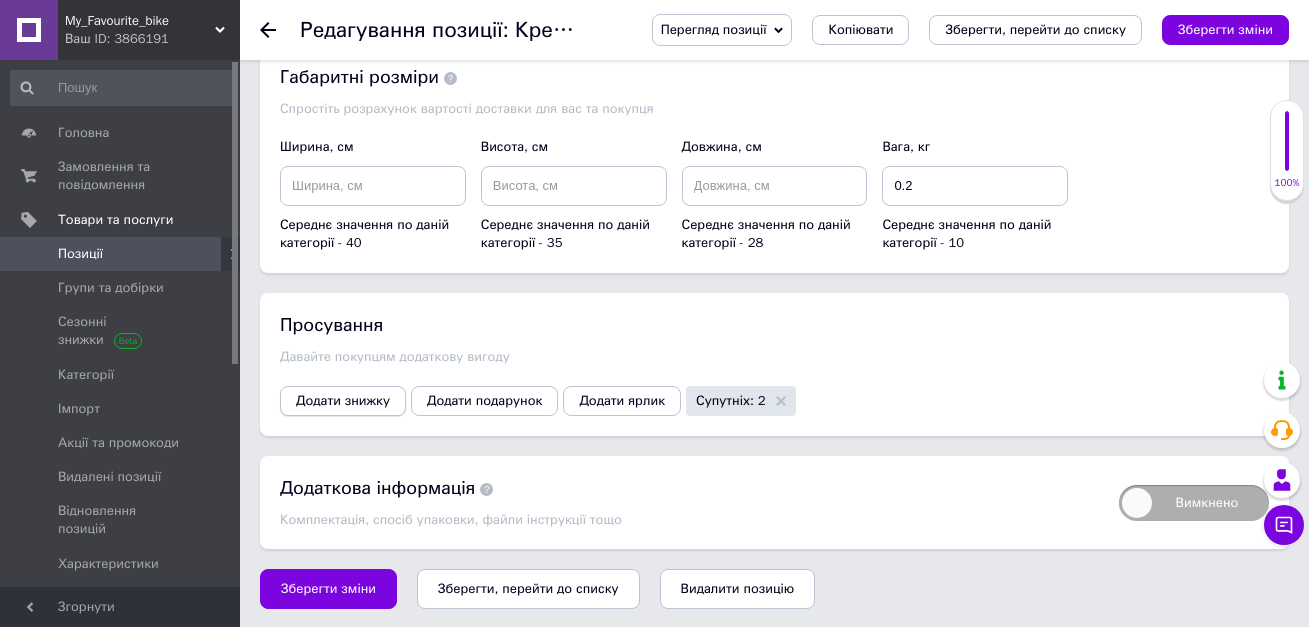 click on "Додати знижку" at bounding box center (343, 401) 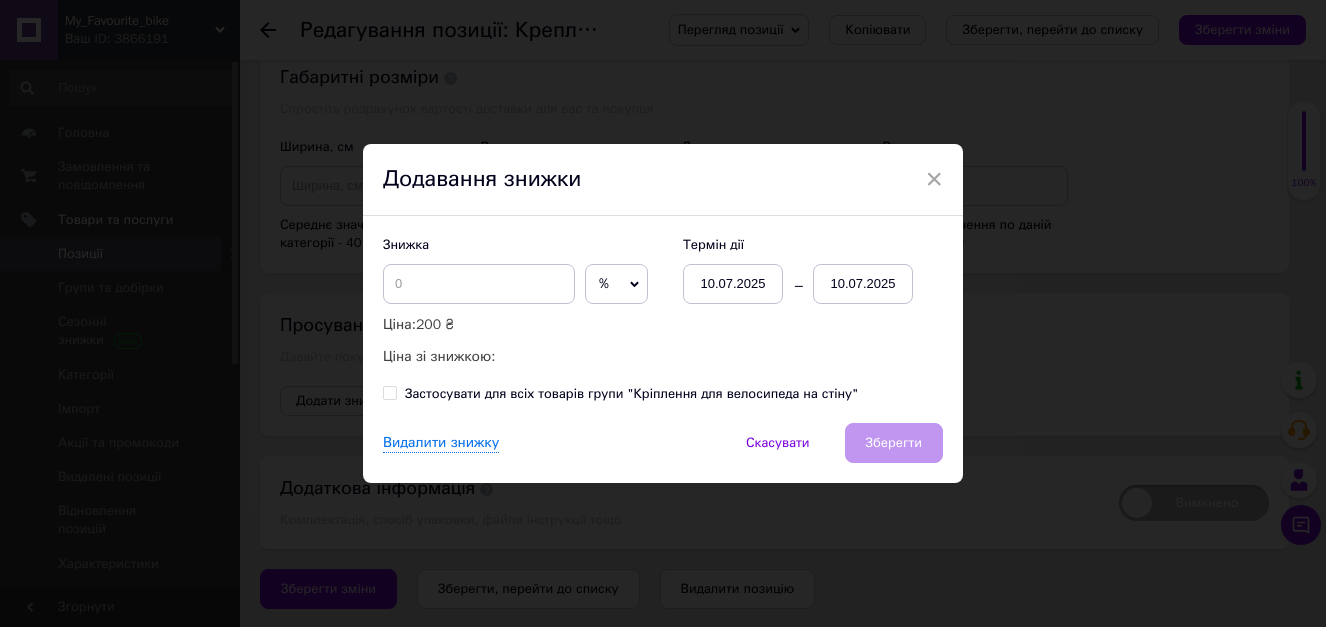 click on "%" at bounding box center (616, 284) 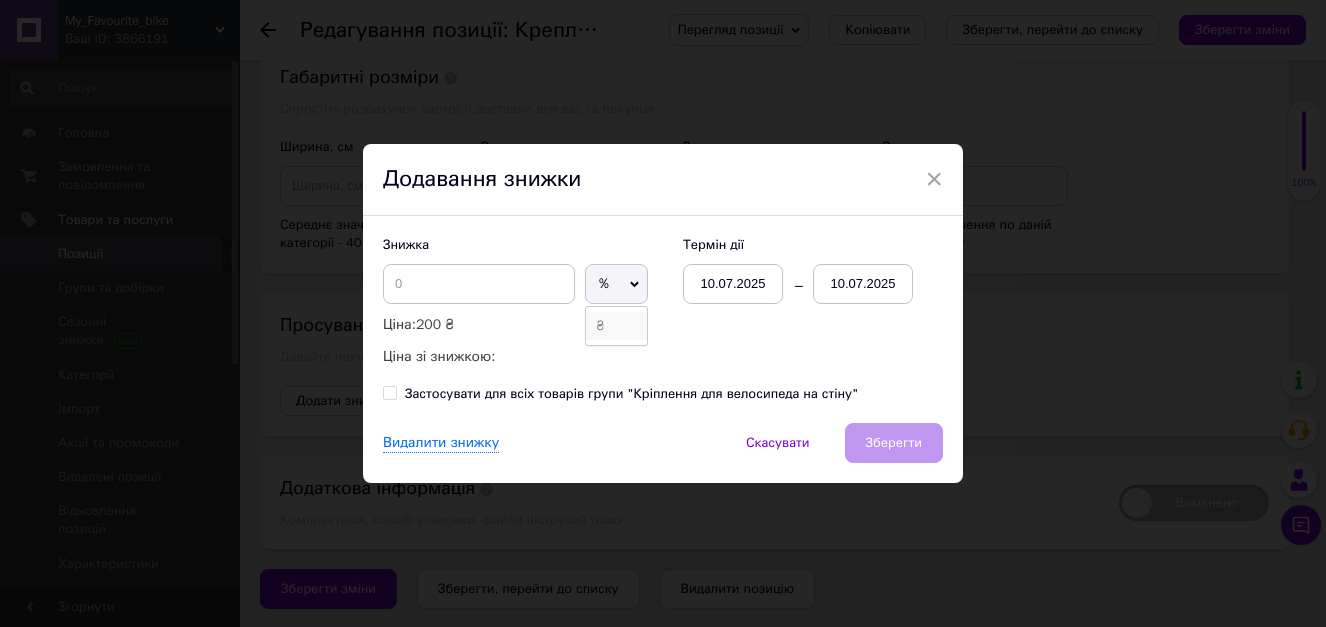click on "₴" at bounding box center (616, 326) 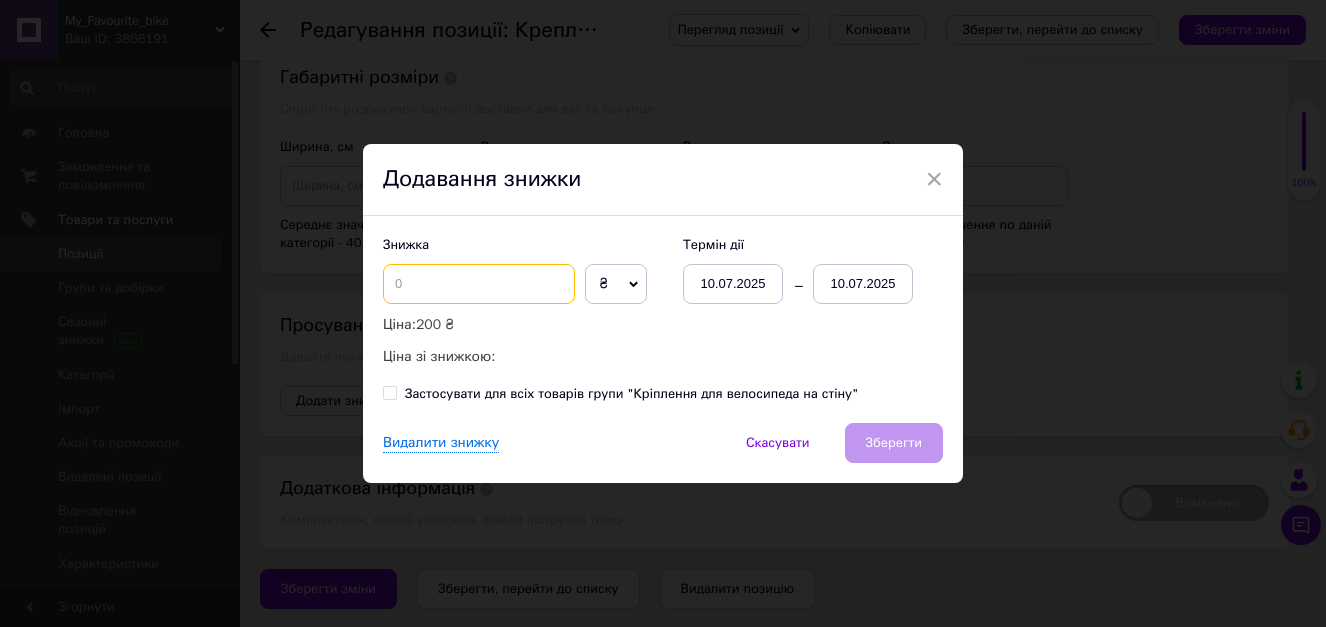 click at bounding box center (479, 284) 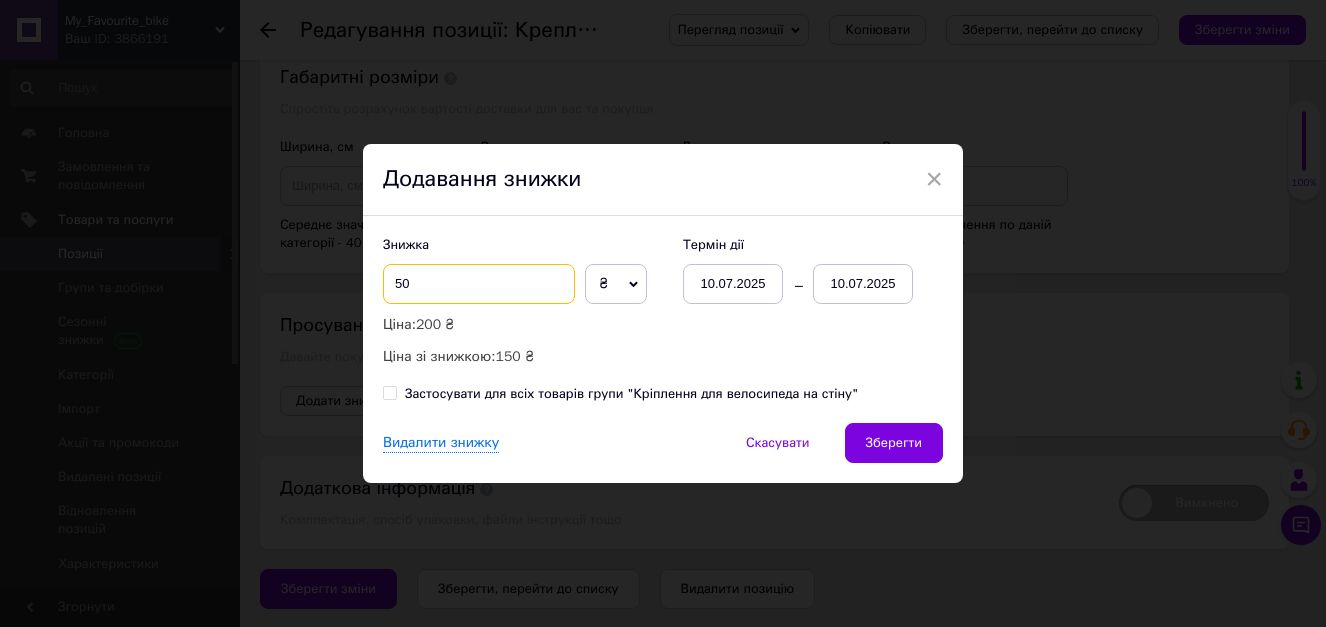type on "50" 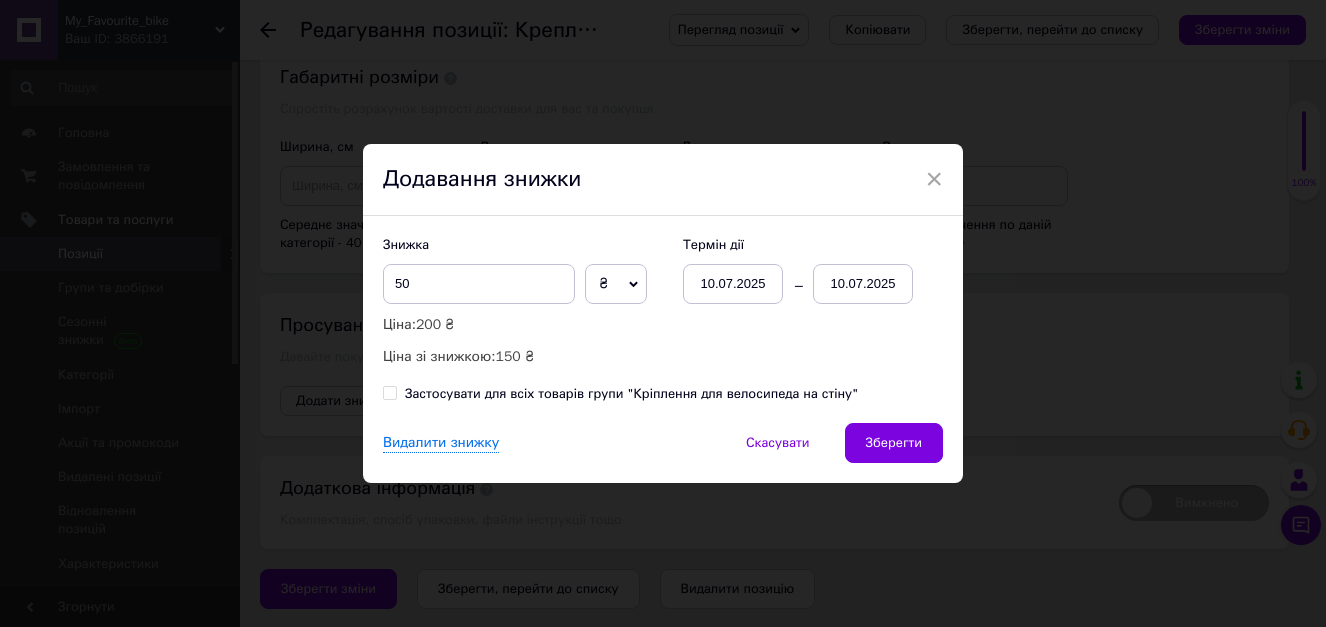 click on "10.07.2025" at bounding box center (863, 284) 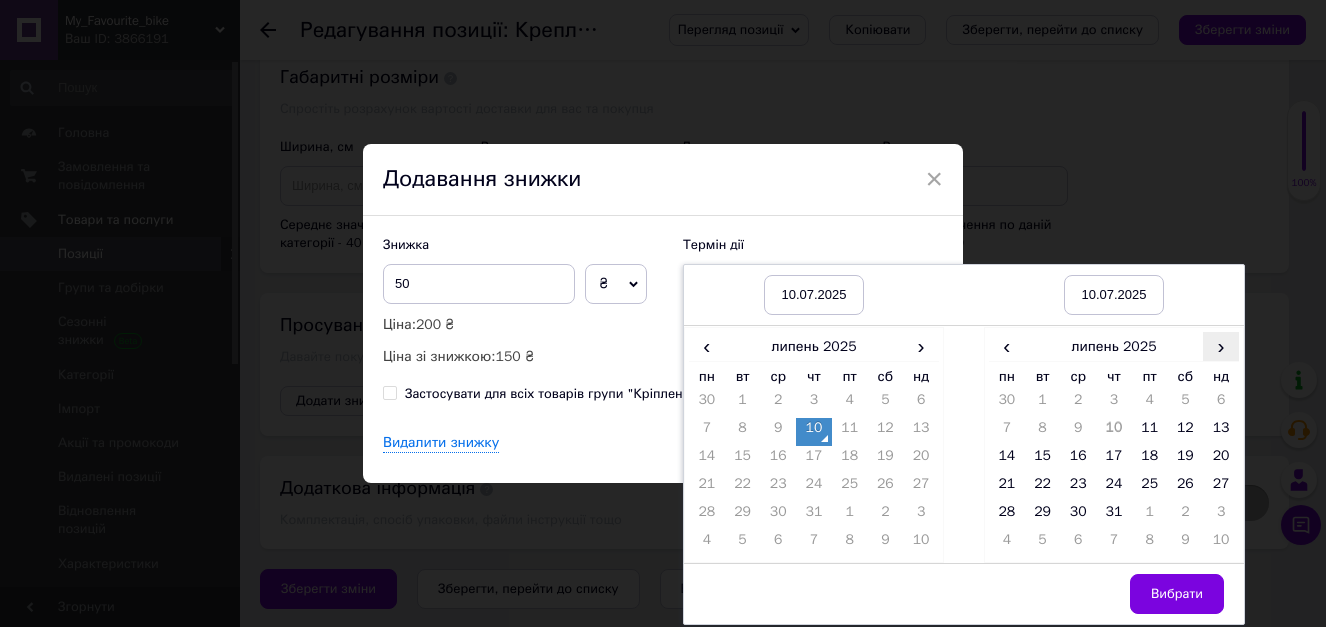 click on "›" at bounding box center [1221, 346] 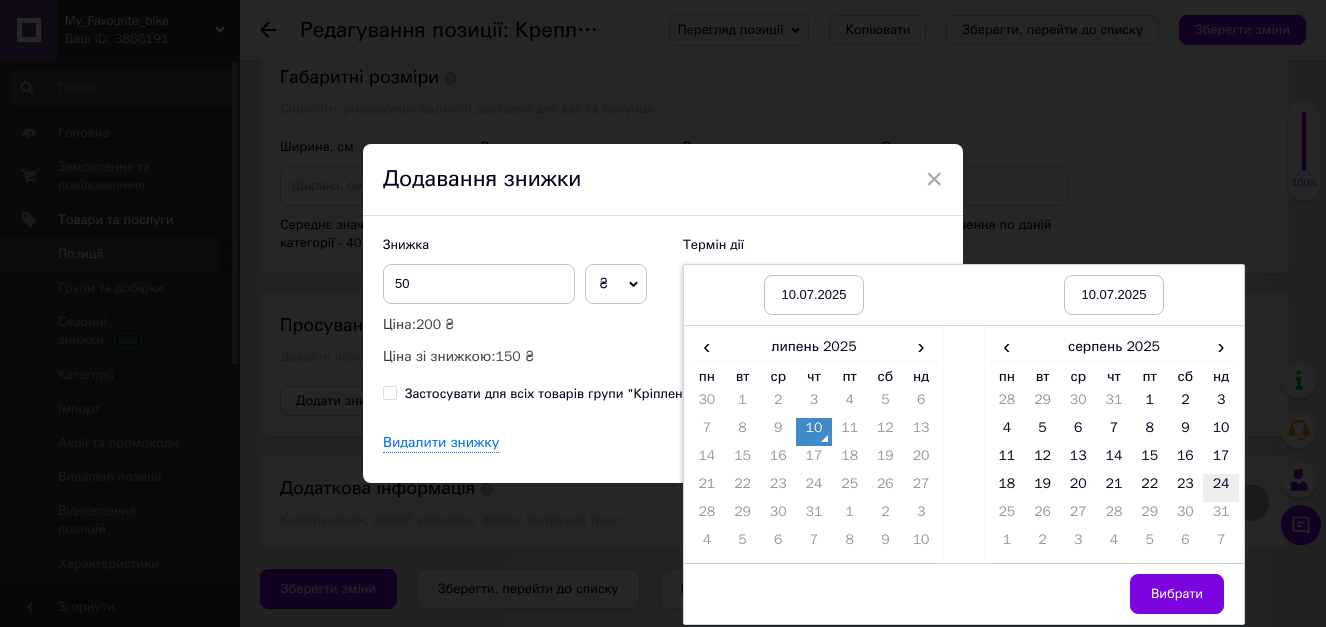 click on "24" at bounding box center (1221, 488) 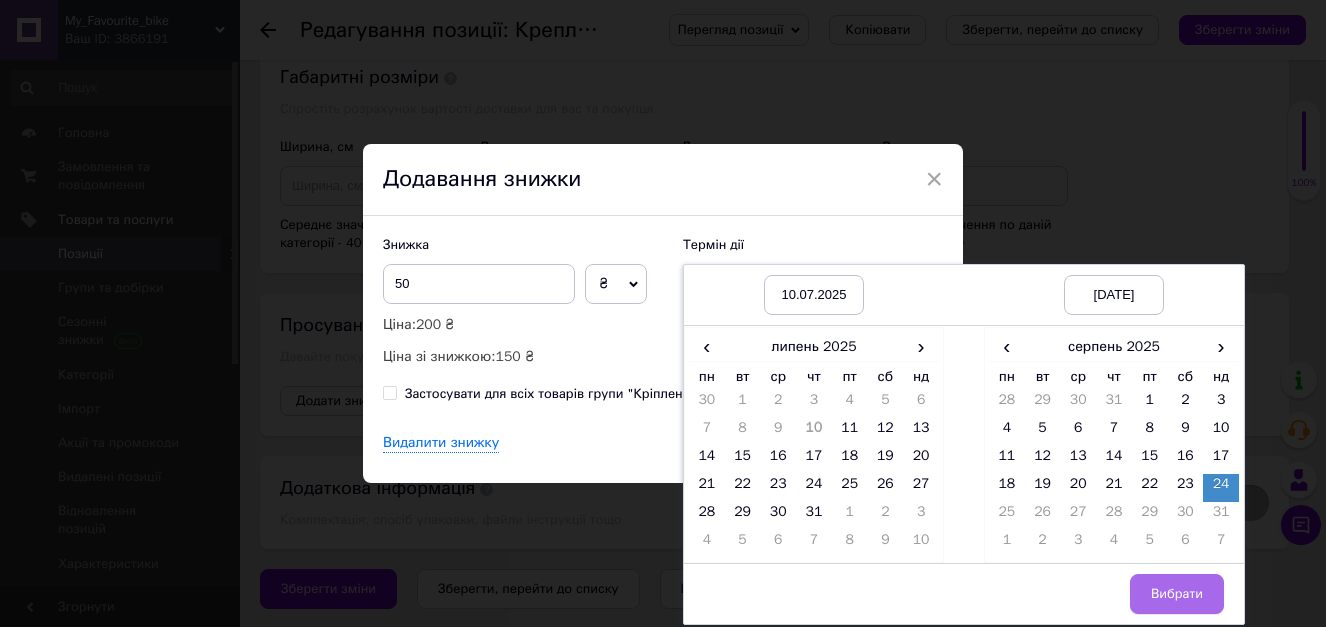 click on "Вибрати" at bounding box center (1177, 594) 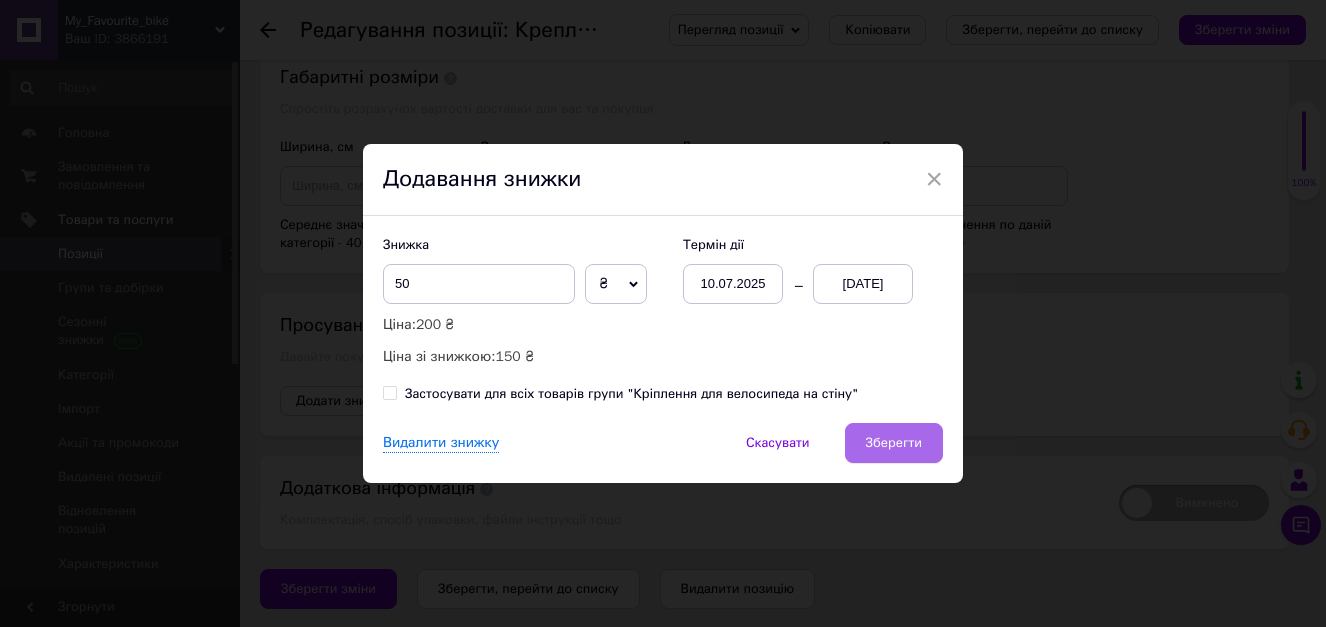 click on "Зберегти" at bounding box center [894, 443] 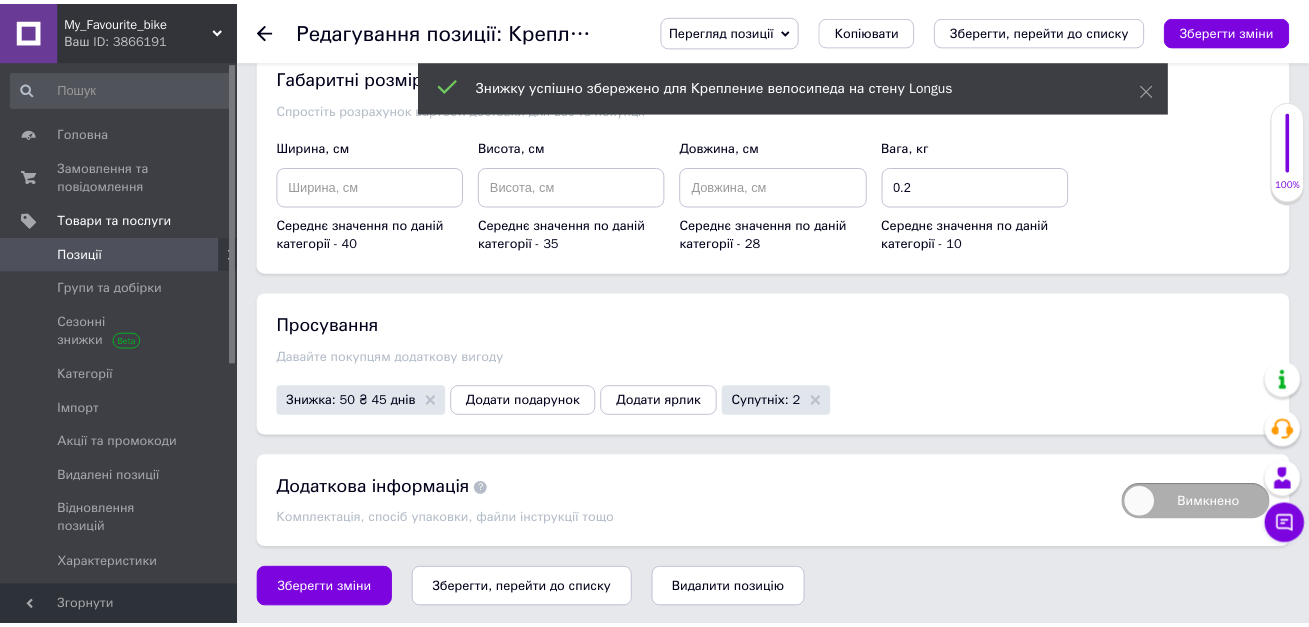 scroll, scrollTop: 2544, scrollLeft: 0, axis: vertical 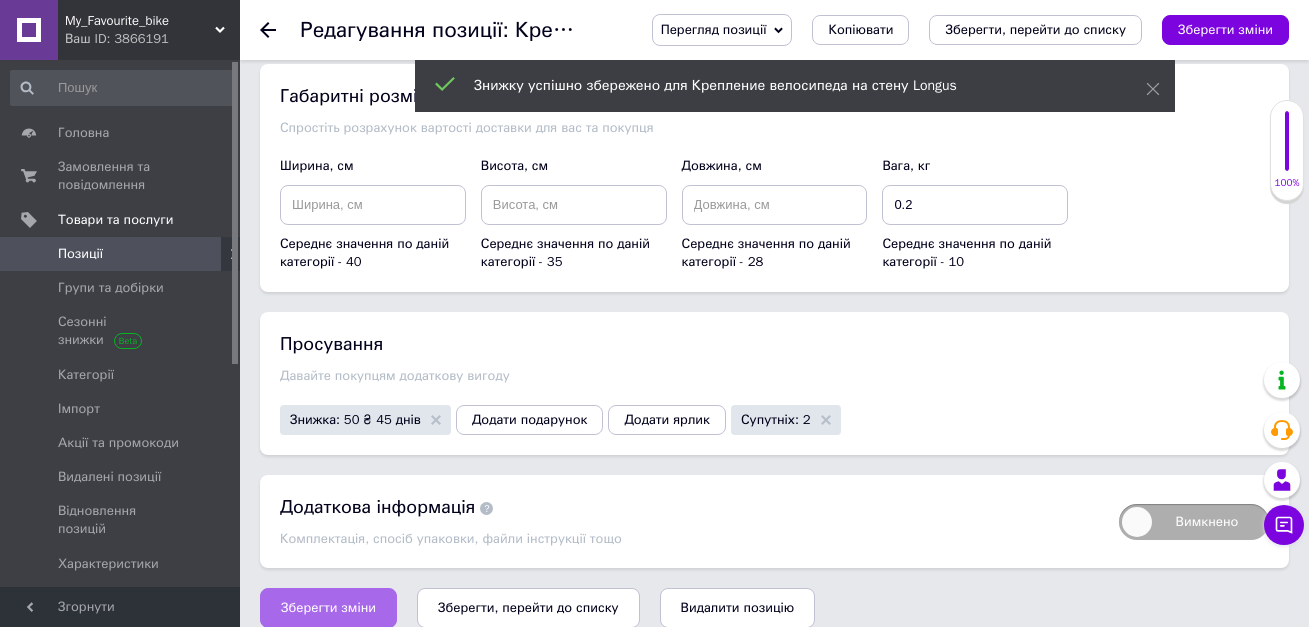 click on "Зберегти зміни" at bounding box center (328, 608) 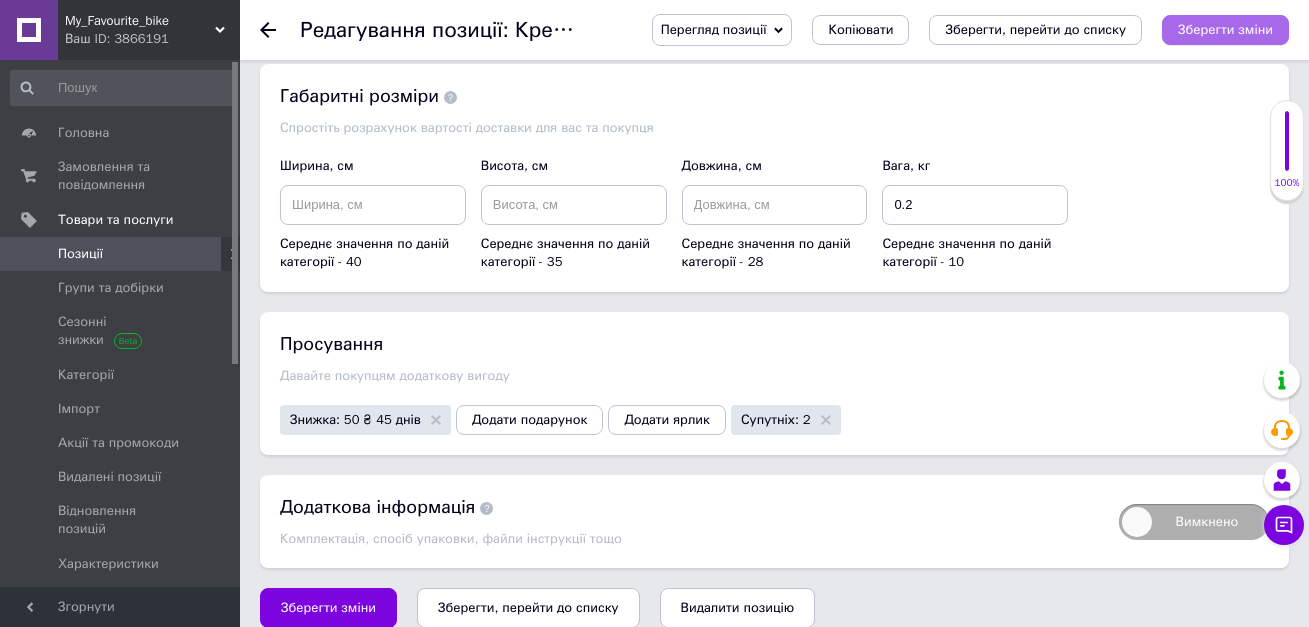 click on "Зберегти зміни" at bounding box center (1225, 29) 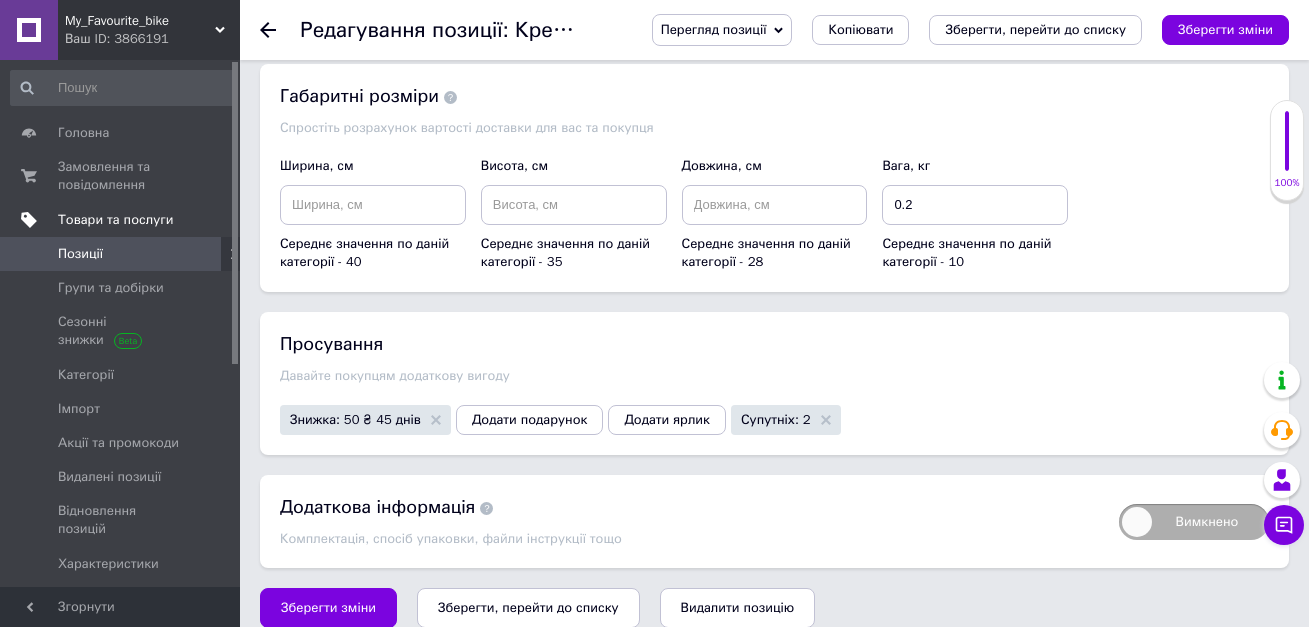 click on "Товари та послуги" at bounding box center [115, 220] 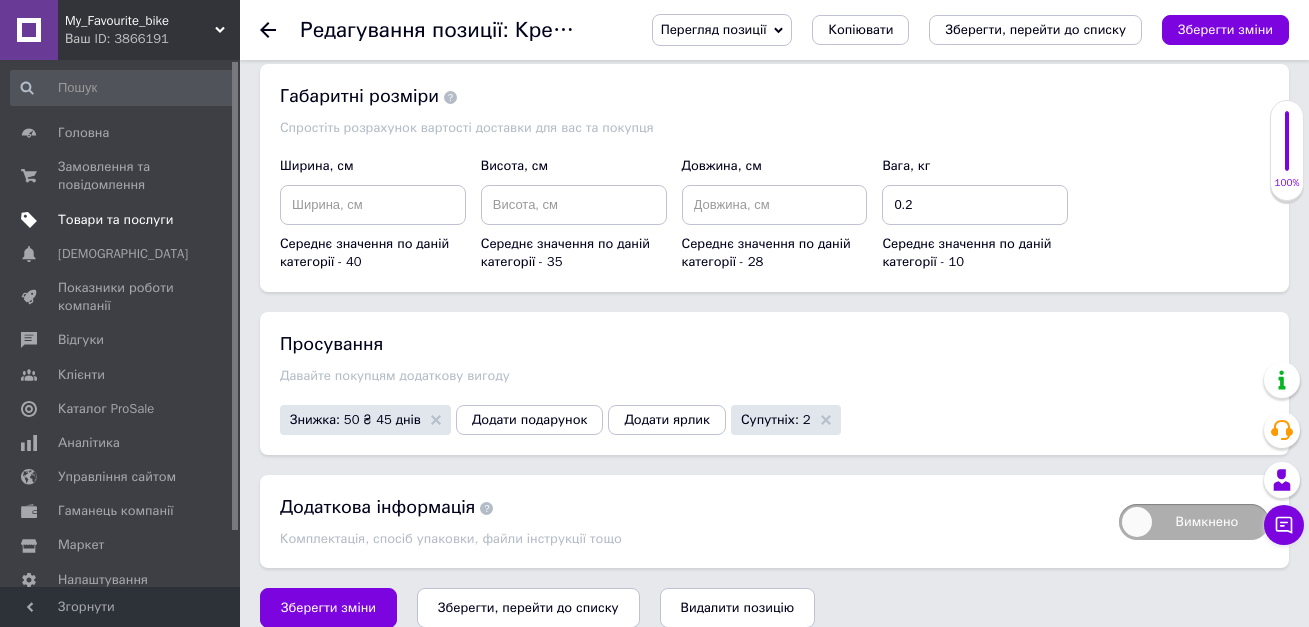click on "Товари та послуги" at bounding box center (115, 220) 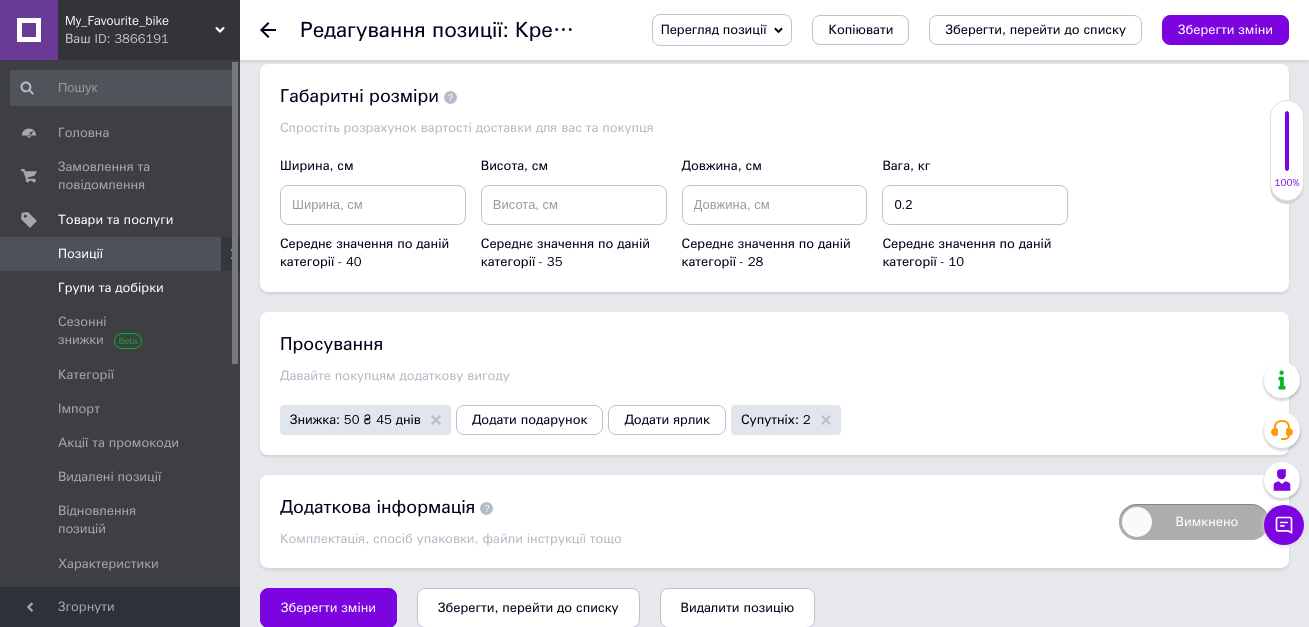 click on "Групи та добірки" at bounding box center (111, 288) 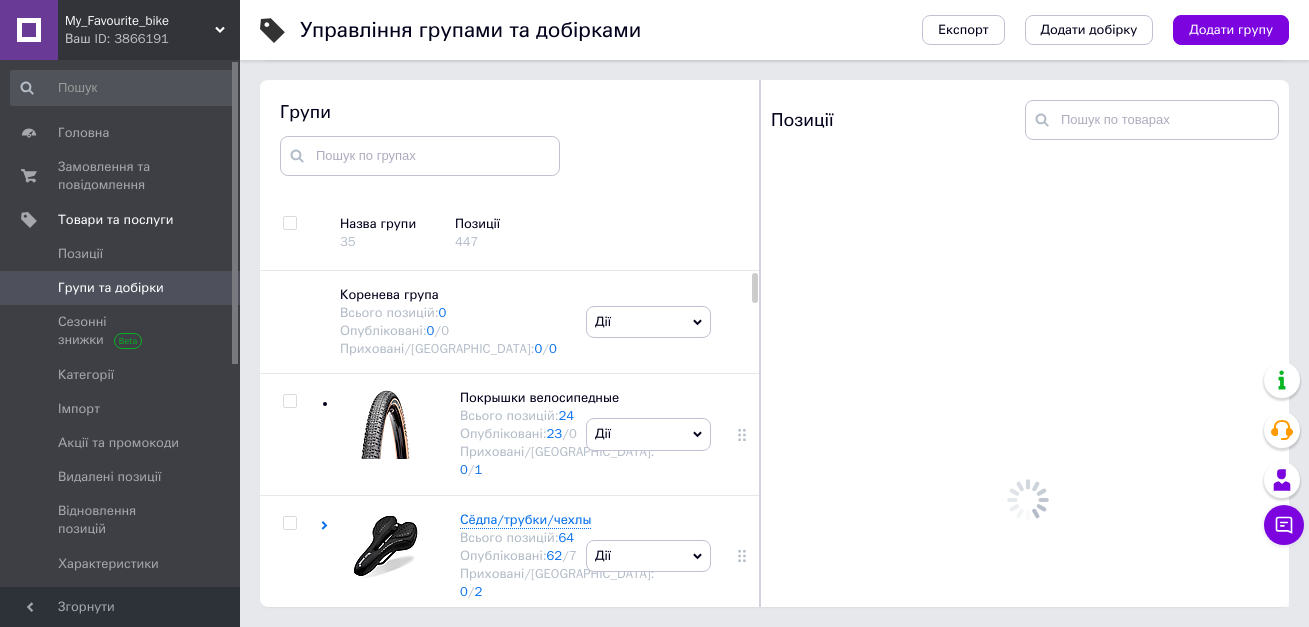 scroll, scrollTop: 113, scrollLeft: 0, axis: vertical 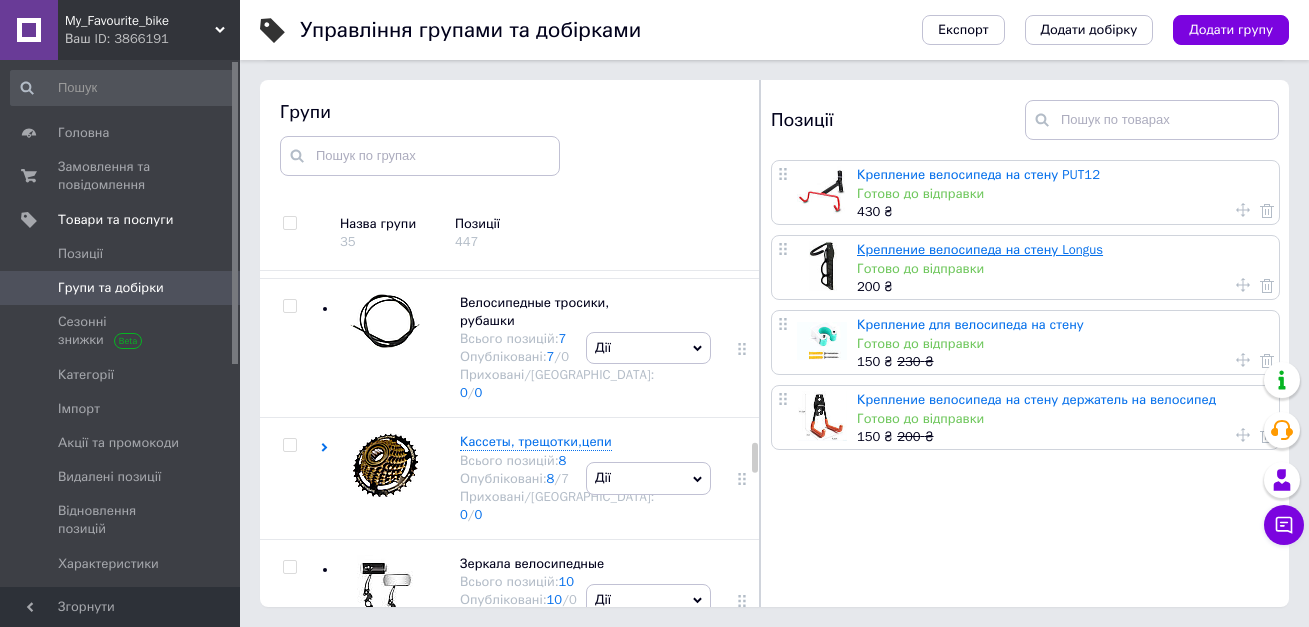 click on "Крепление велосипеда на стену Longus" at bounding box center (980, 249) 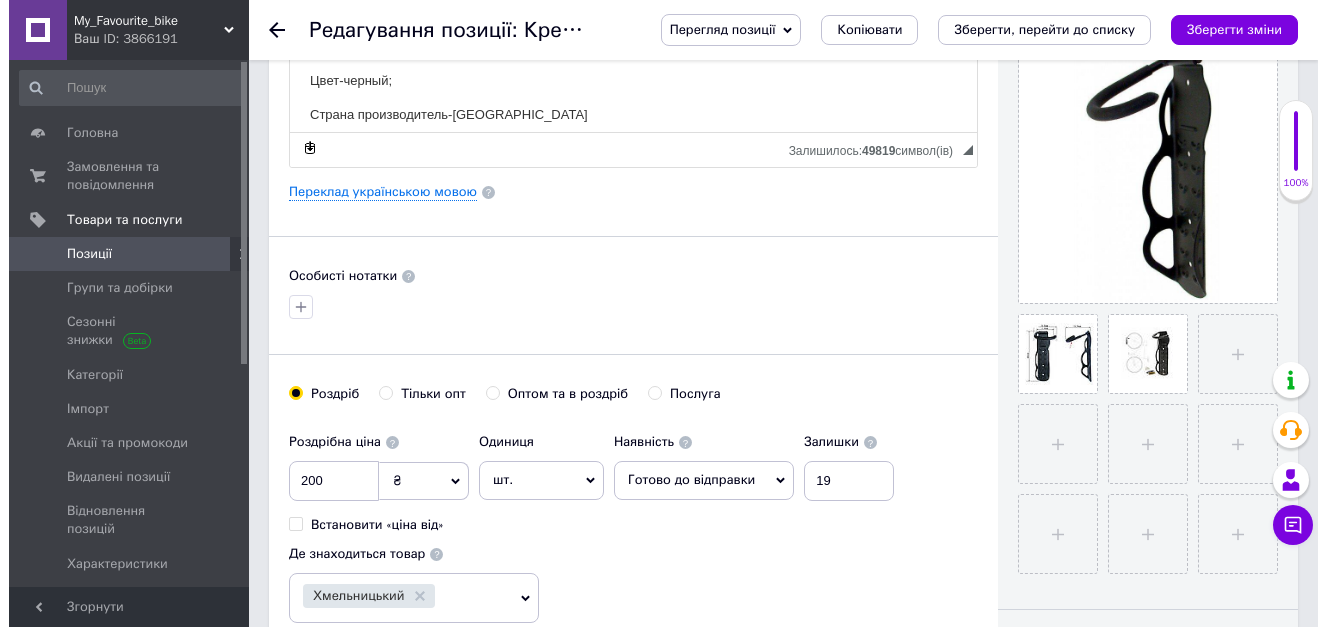 scroll, scrollTop: 500, scrollLeft: 0, axis: vertical 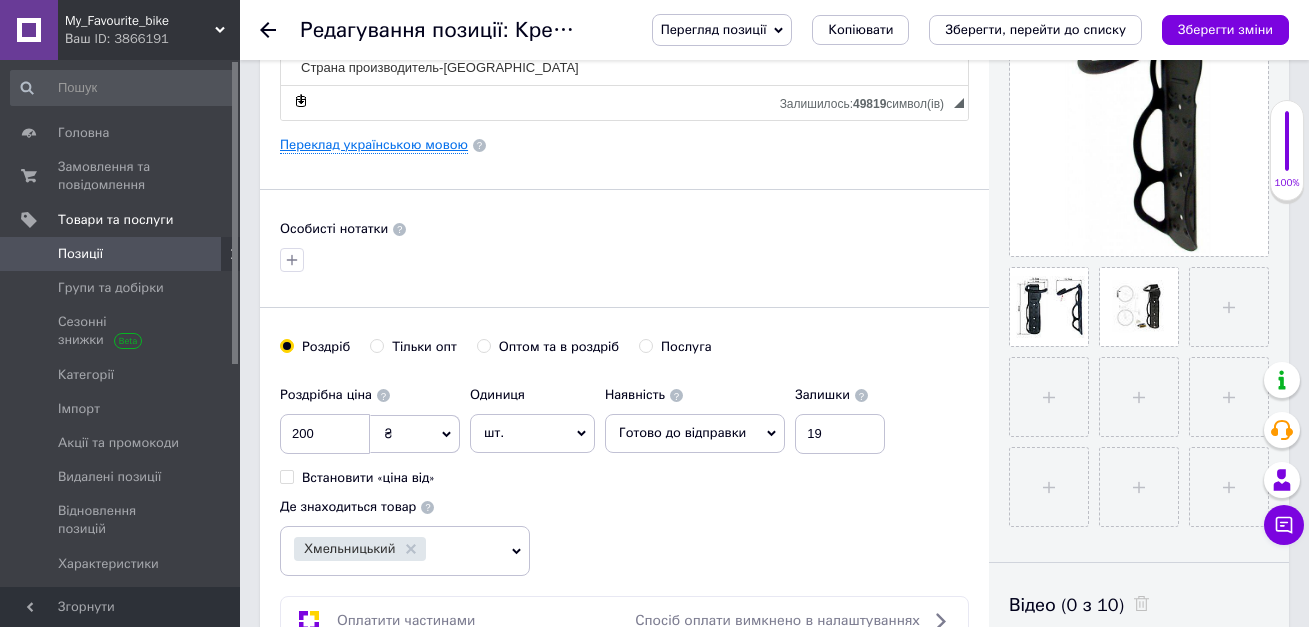 click on "Переклад українською мовою" at bounding box center [374, 145] 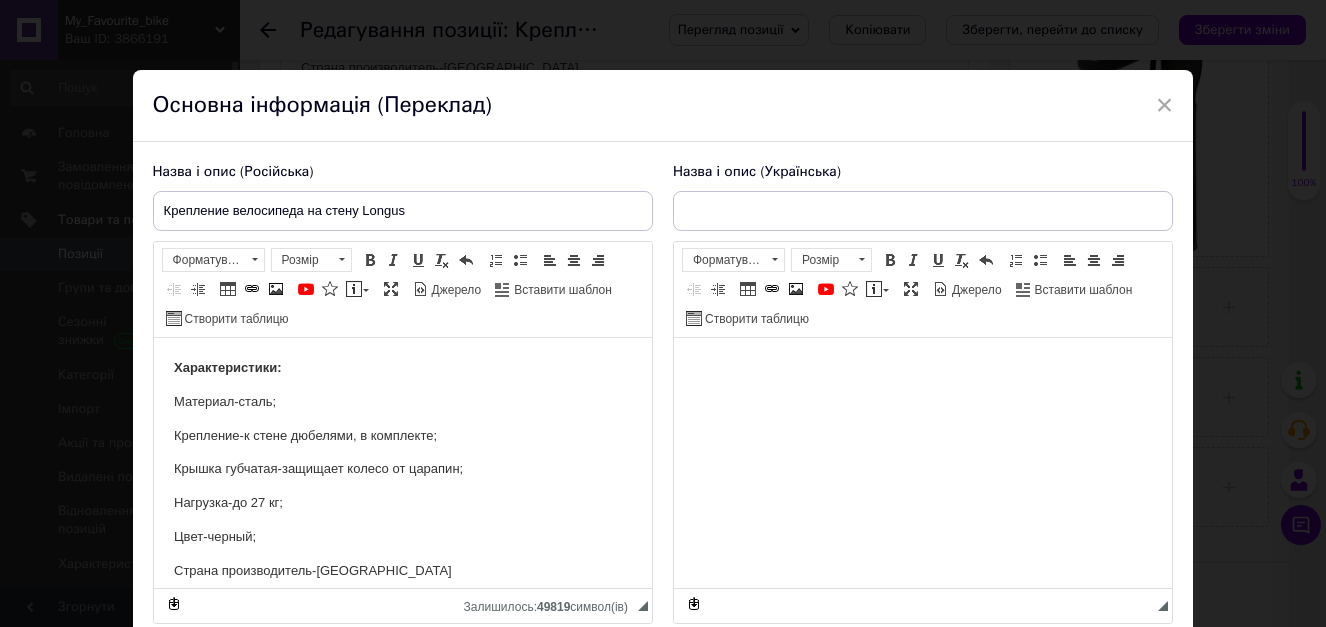 scroll, scrollTop: 0, scrollLeft: 0, axis: both 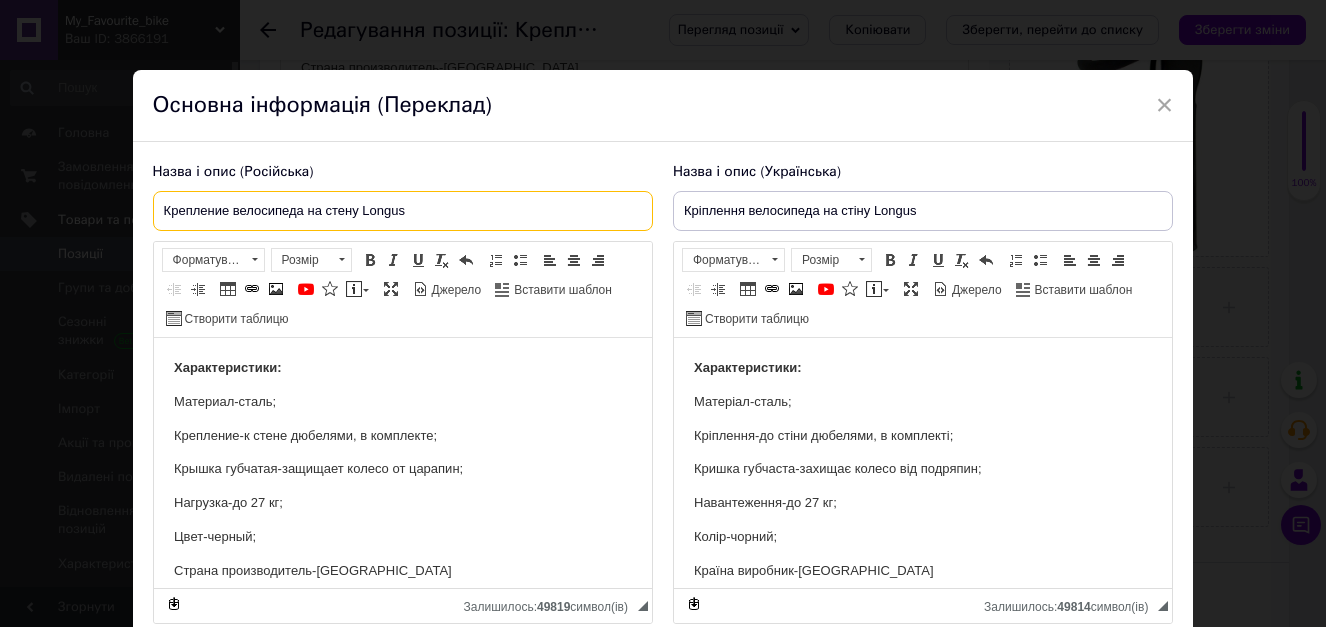 drag, startPoint x: 432, startPoint y: 203, endPoint x: 365, endPoint y: 211, distance: 67.47592 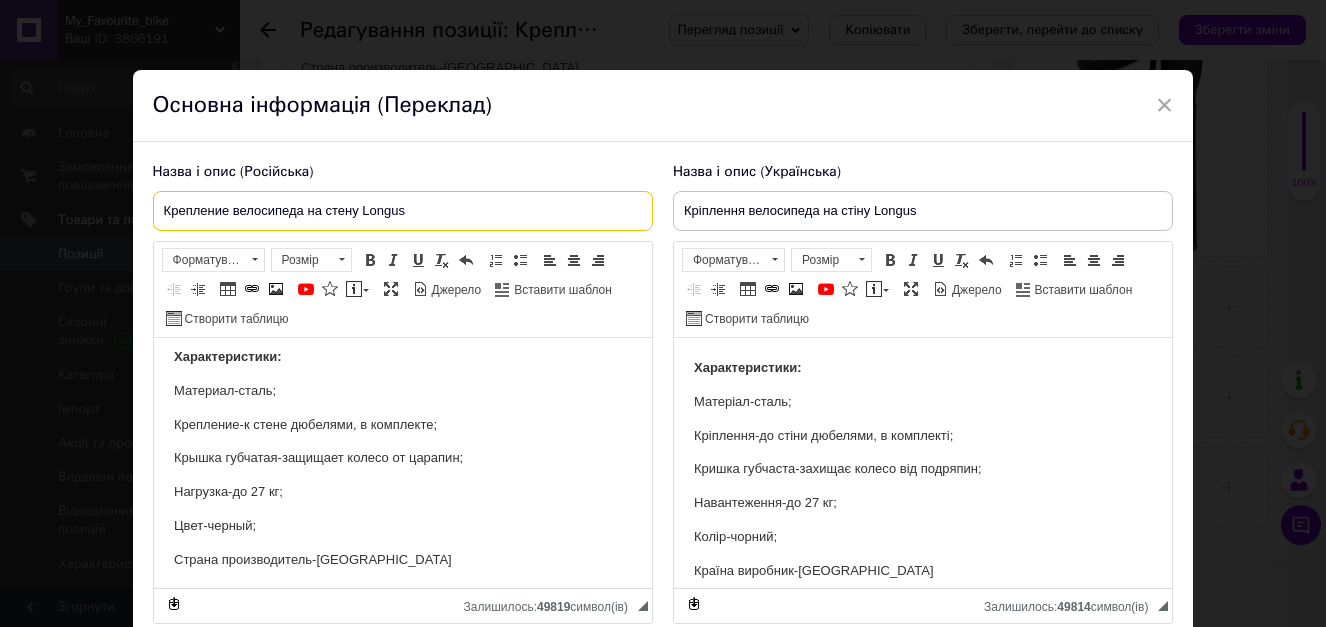 scroll, scrollTop: 14, scrollLeft: 0, axis: vertical 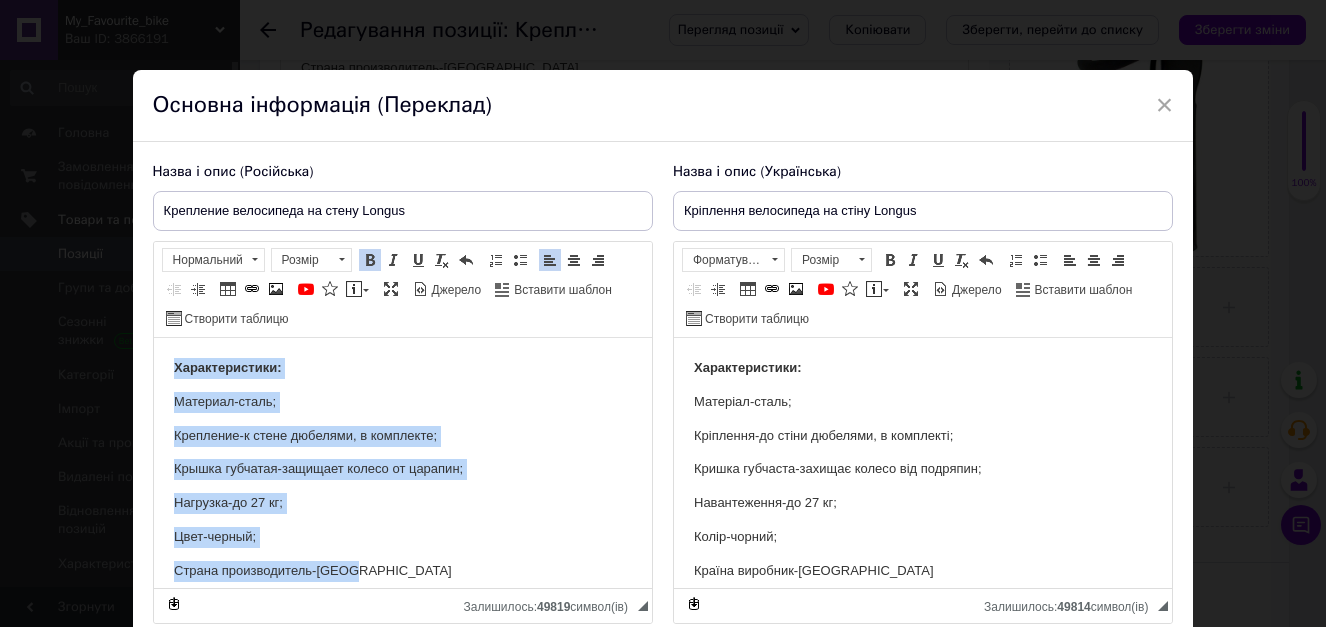 drag, startPoint x: 381, startPoint y: 560, endPoint x: 73, endPoint y: 298, distance: 404.36124 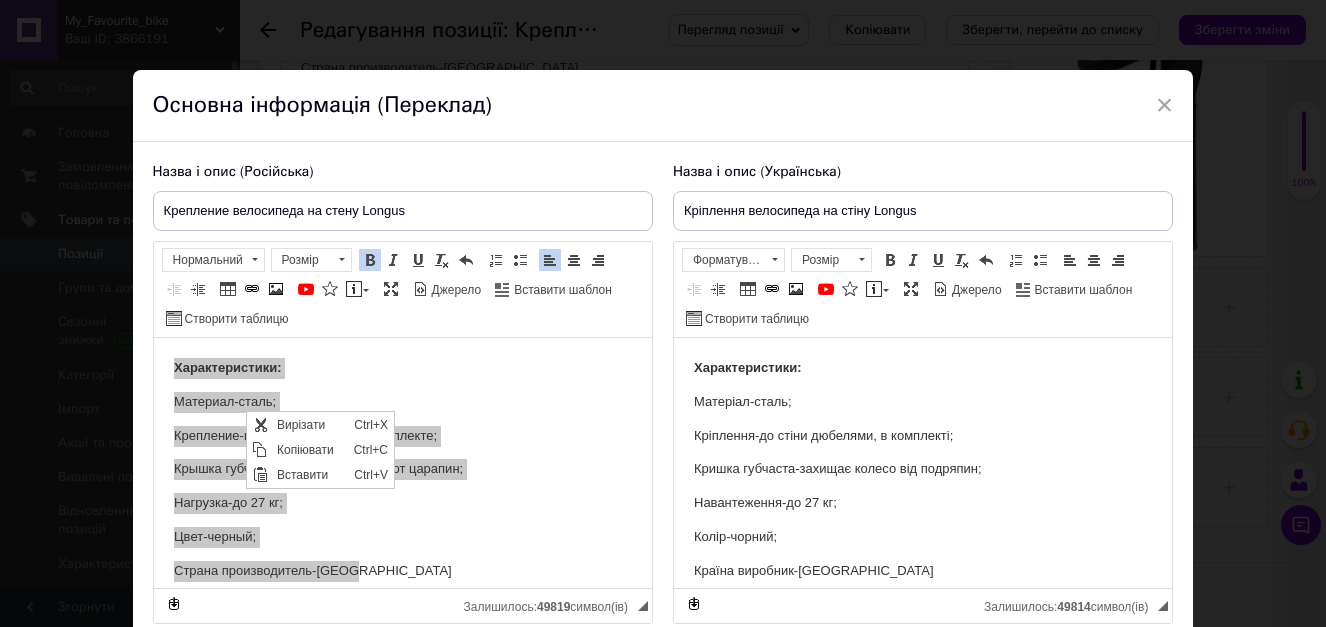scroll, scrollTop: 0, scrollLeft: 0, axis: both 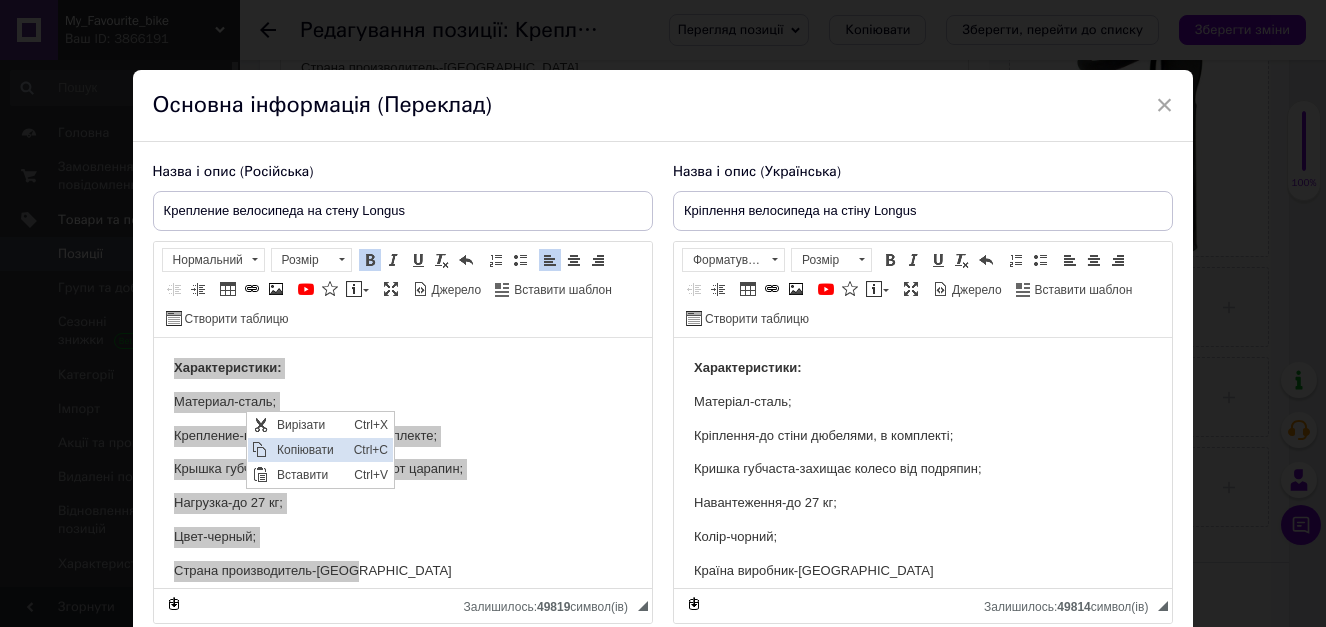 drag, startPoint x: 281, startPoint y: 441, endPoint x: 473, endPoint y: 436, distance: 192.0651 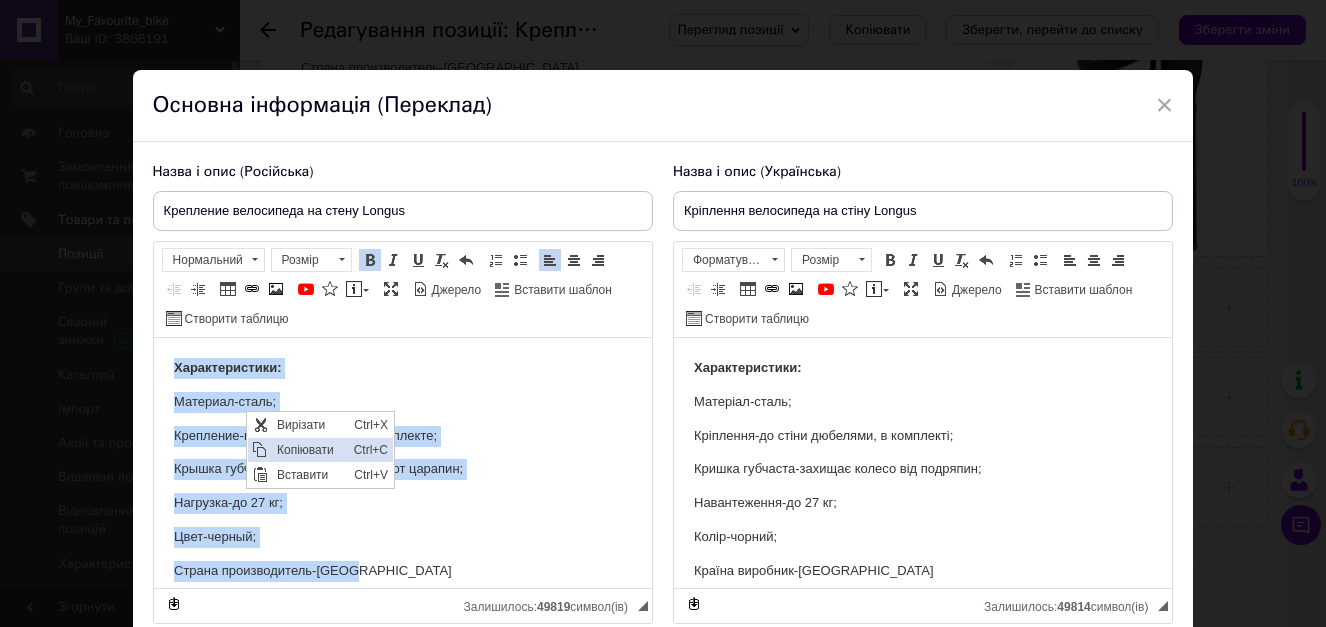 copy on "Характеристики: Материал-сталь; Крепление-к стене дюбелями, в комплекте; Крышка губчатая-защищает колесо от царапин; Нагрузка-до 27 кг; Цвет-черный; Страна производитель-Китай" 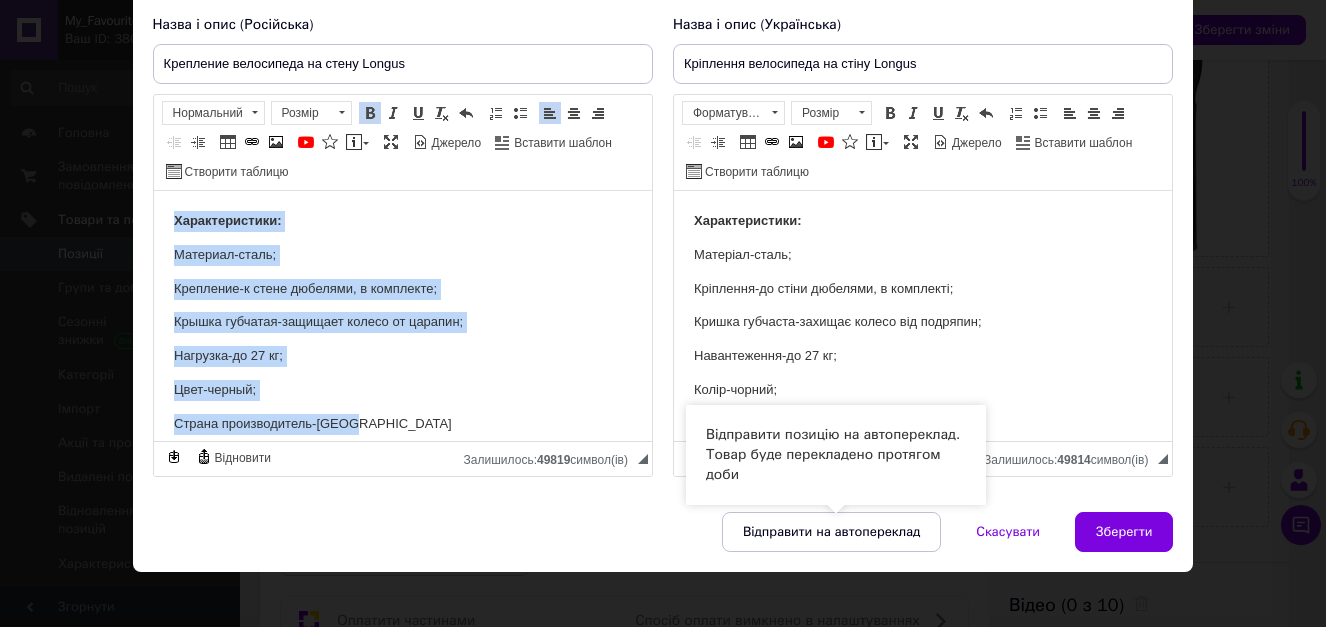 scroll, scrollTop: 162, scrollLeft: 0, axis: vertical 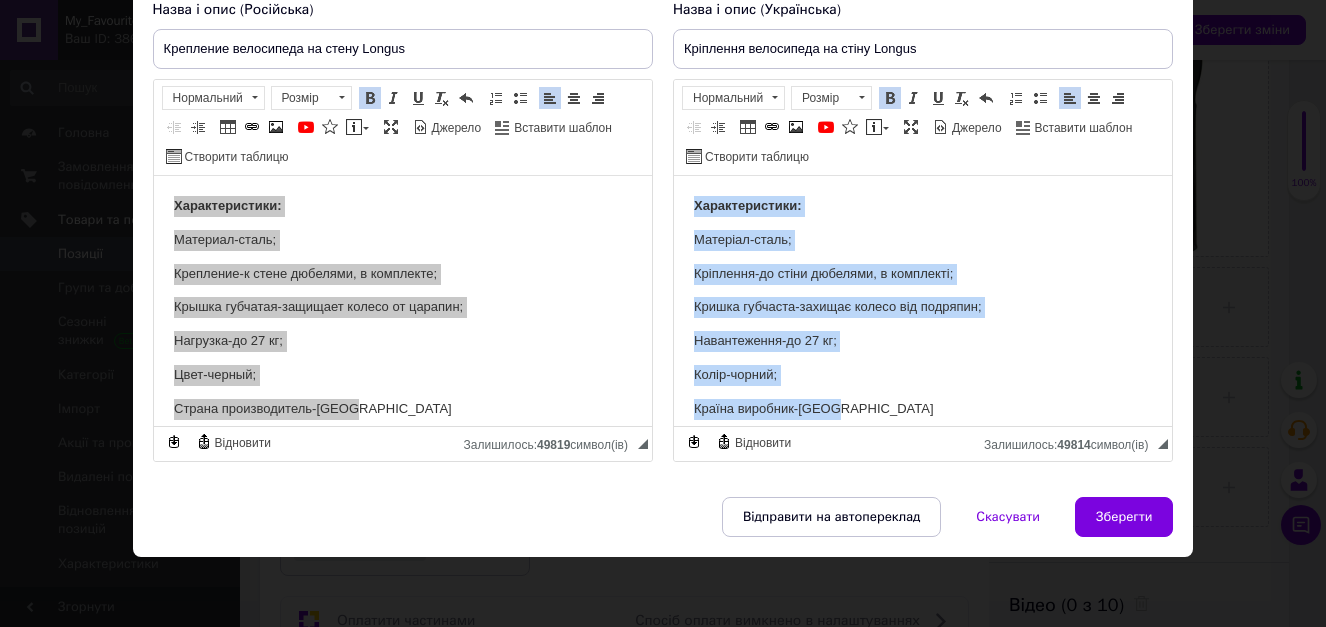 drag, startPoint x: 872, startPoint y: 410, endPoint x: 1345, endPoint y: 340, distance: 478.15164 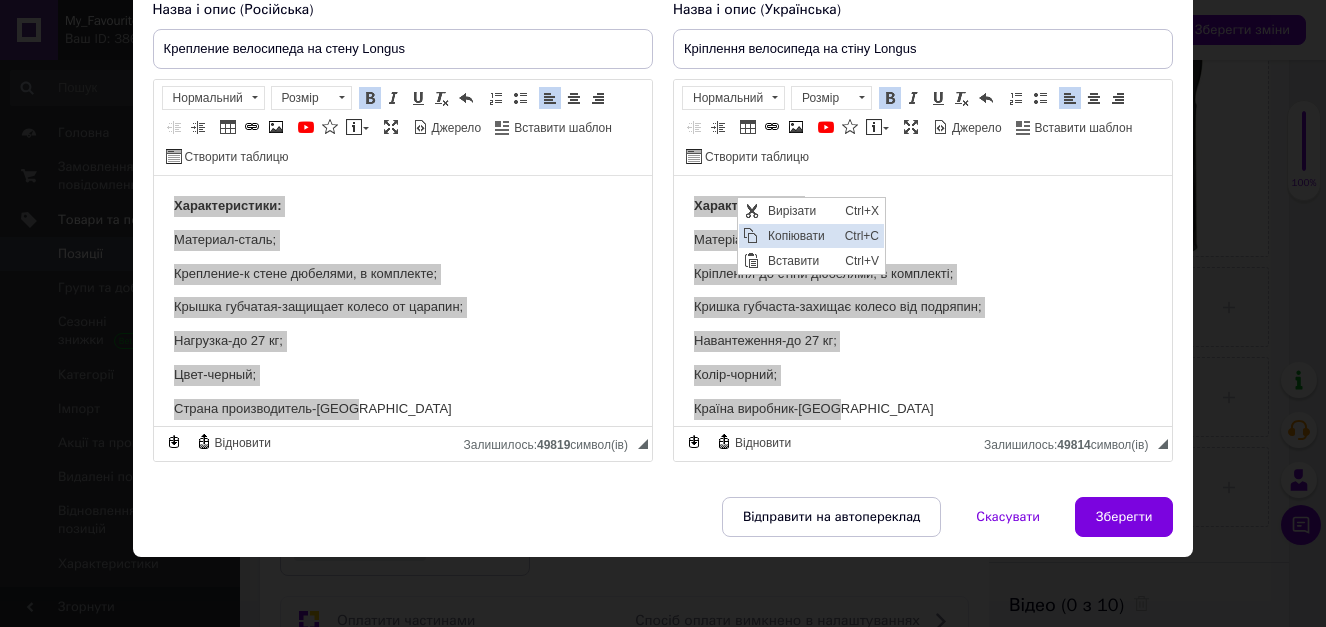 click on "Копіювати" at bounding box center [801, 236] 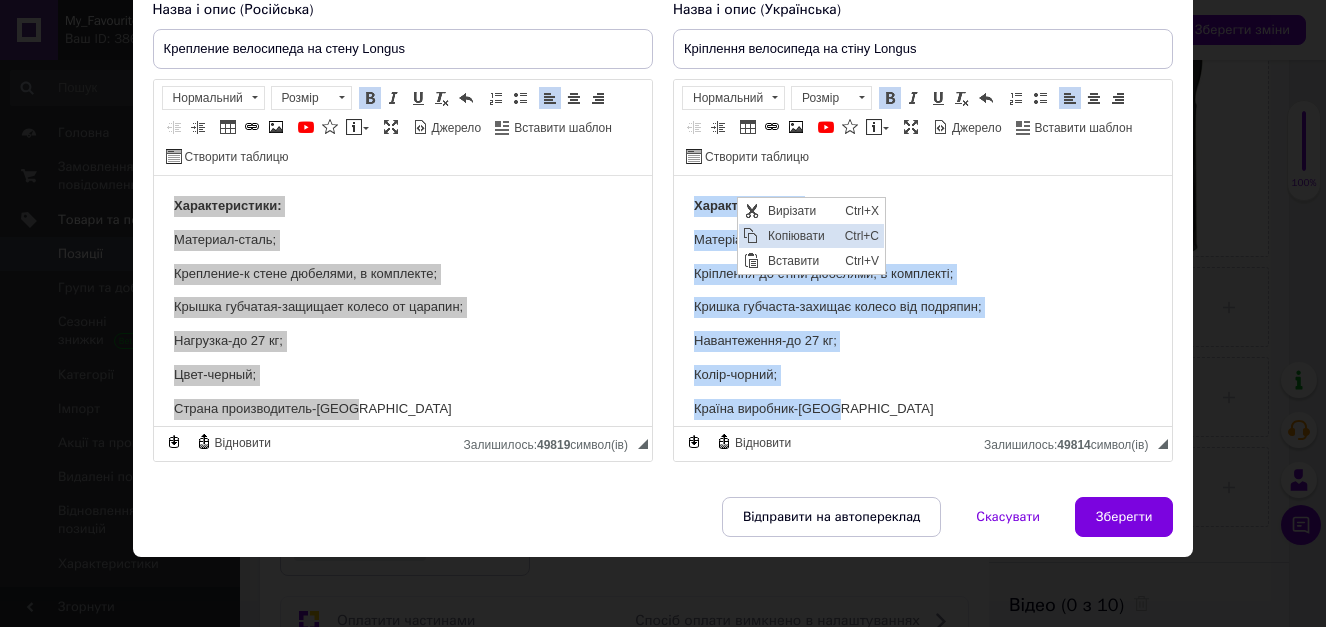 copy on "Характеристики: Матеріал-сталь; Кріплення-до стіни дюбелями, в комплекті; Кришка губчаста-захищає колесо від подряпин; Навантеження-до 27 кг; Колір-чорний; Країна виробник-Китай" 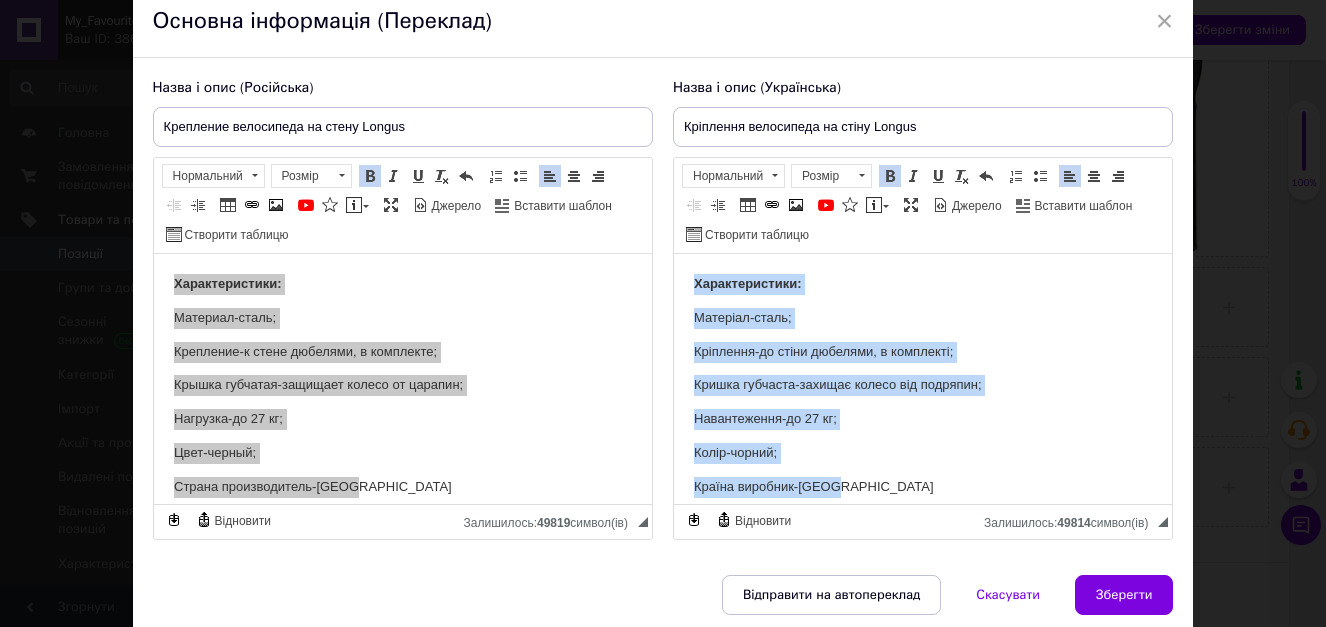 scroll, scrollTop: 0, scrollLeft: 0, axis: both 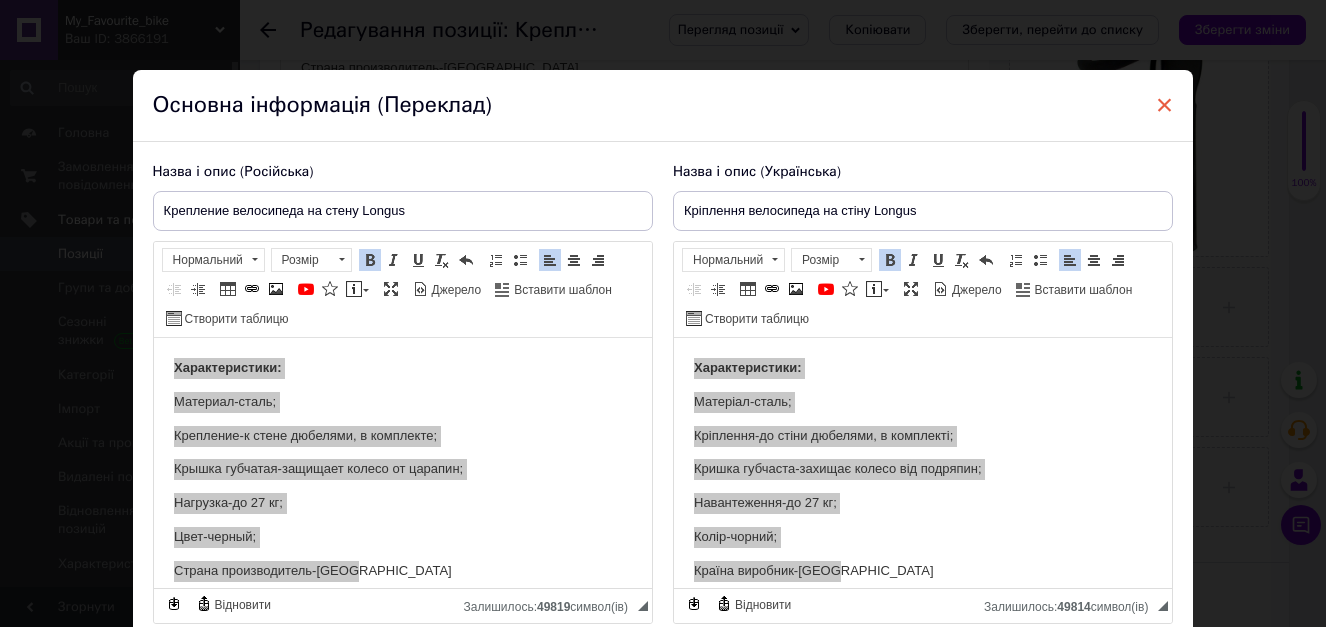 click on "×" at bounding box center [1165, 105] 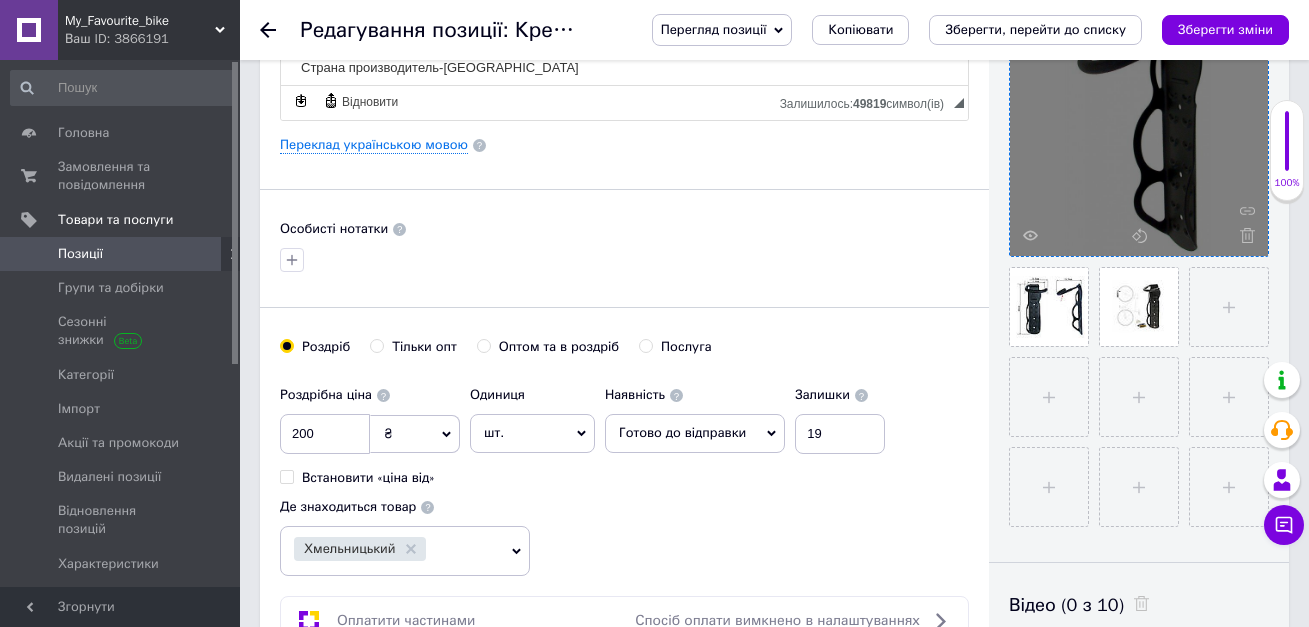 click at bounding box center (1139, 127) 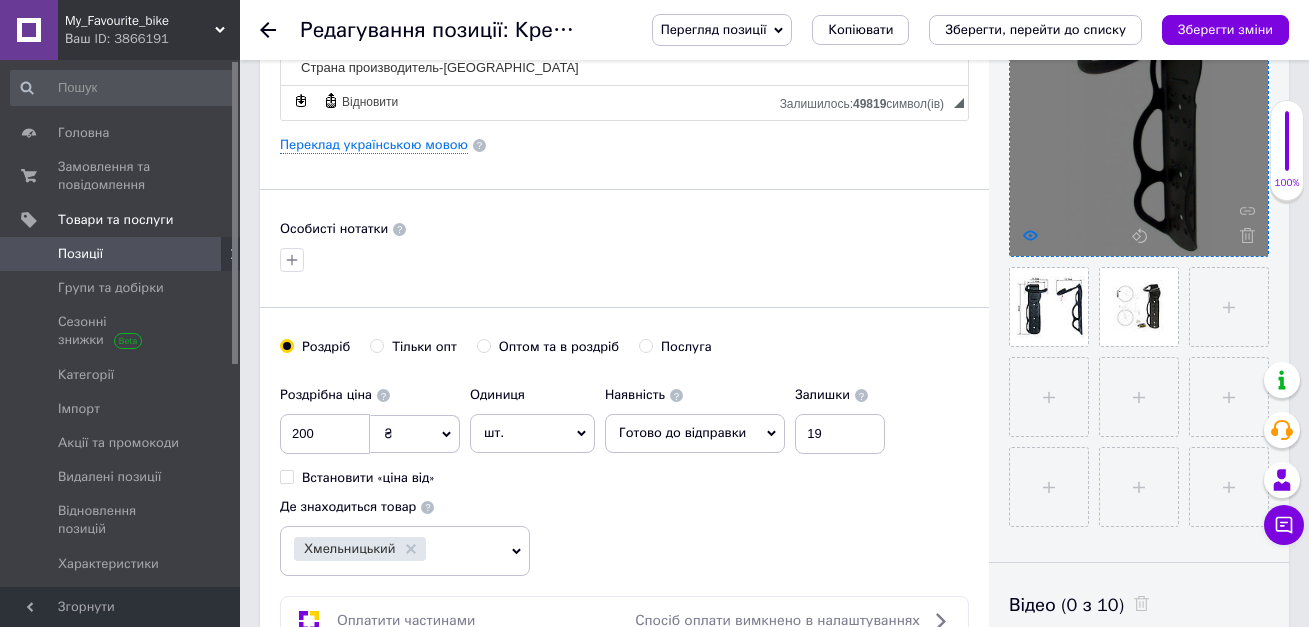 click 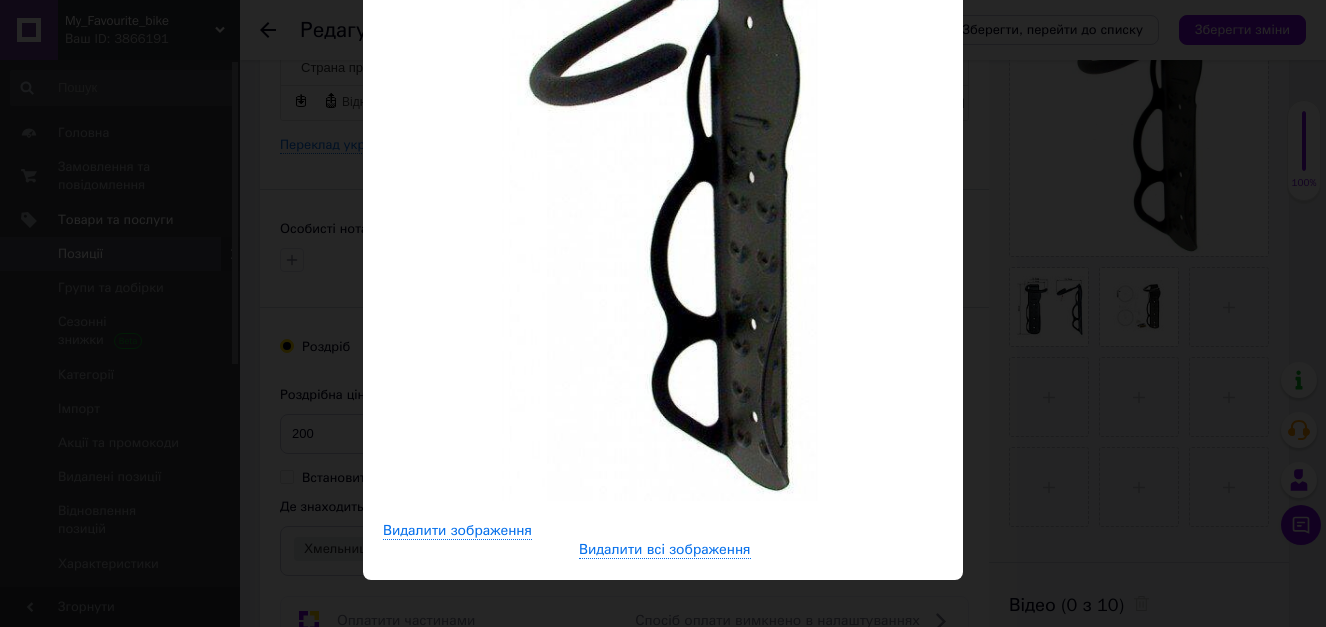 scroll, scrollTop: 284, scrollLeft: 0, axis: vertical 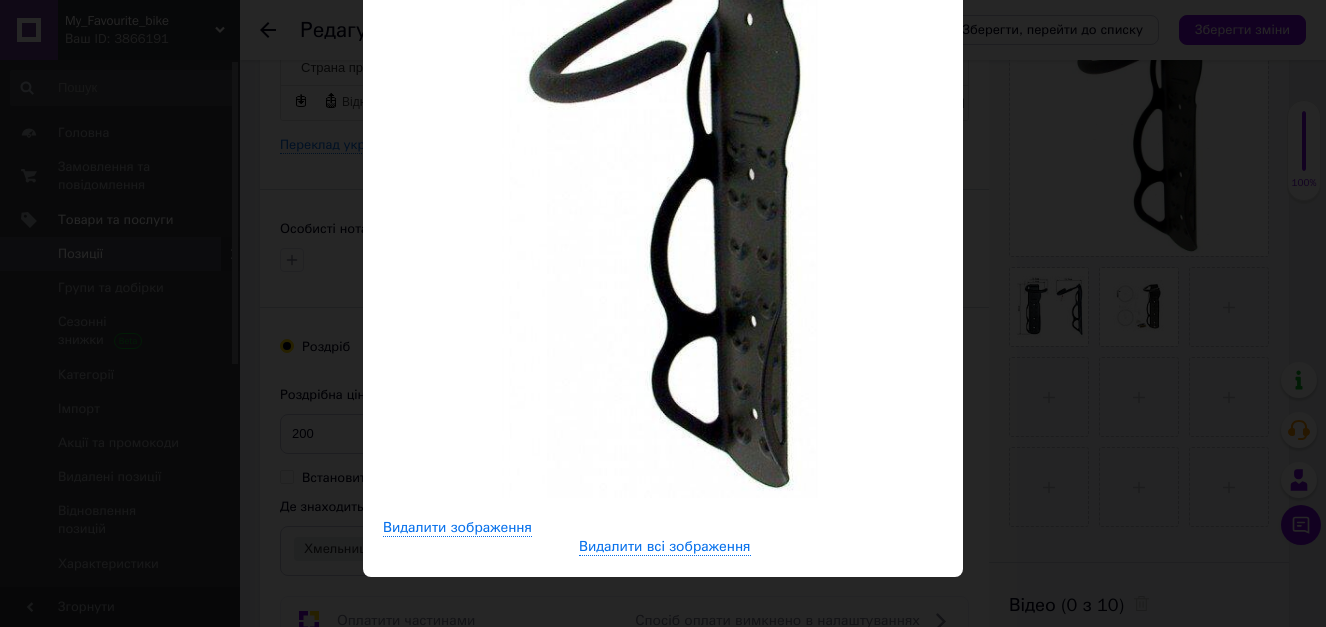 click at bounding box center [663, 218] 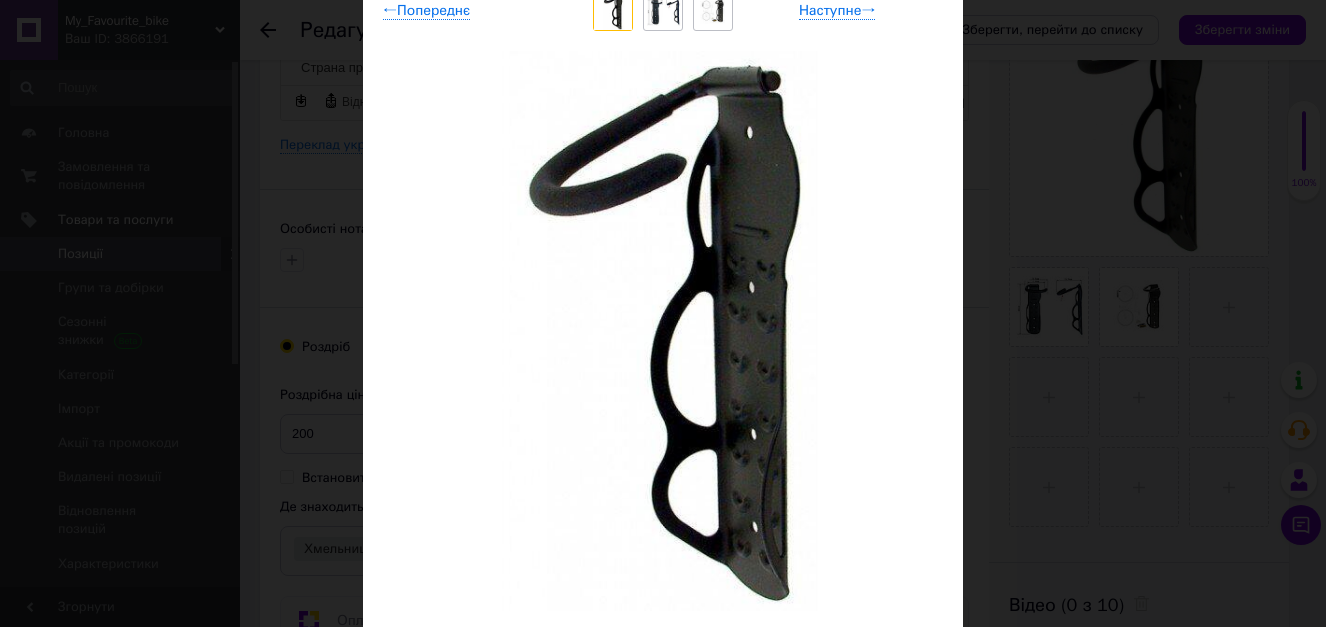 scroll, scrollTop: 0, scrollLeft: 0, axis: both 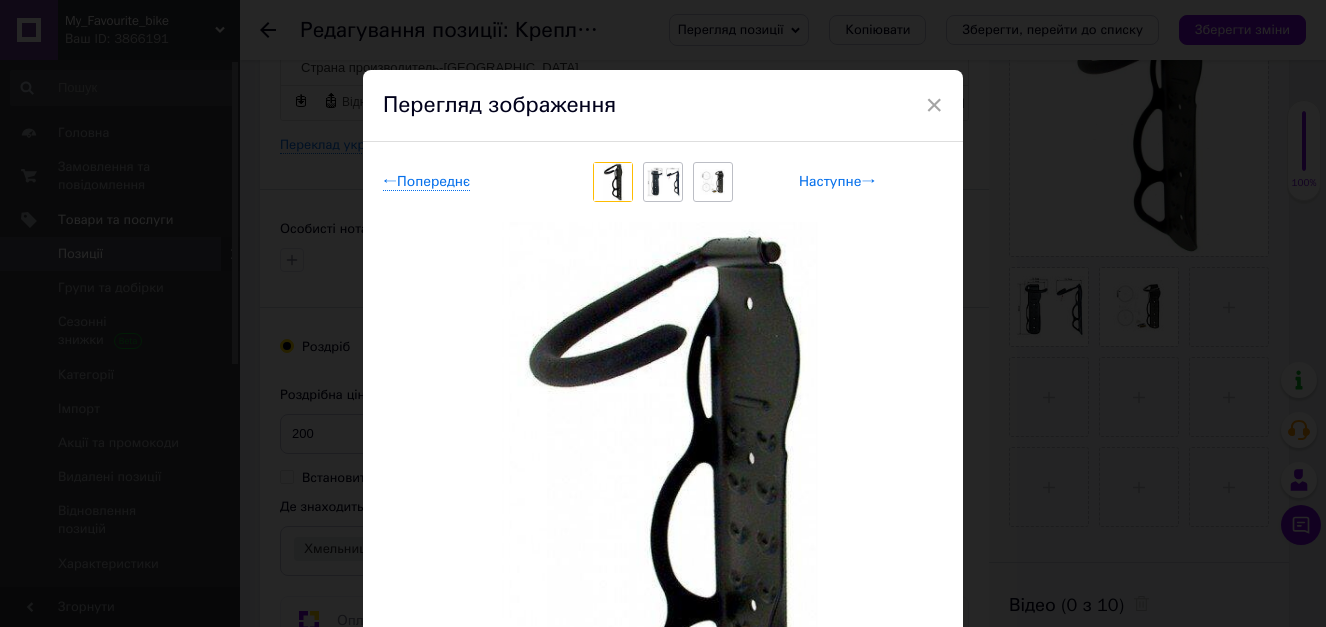 click on "Наступне →" at bounding box center (837, 182) 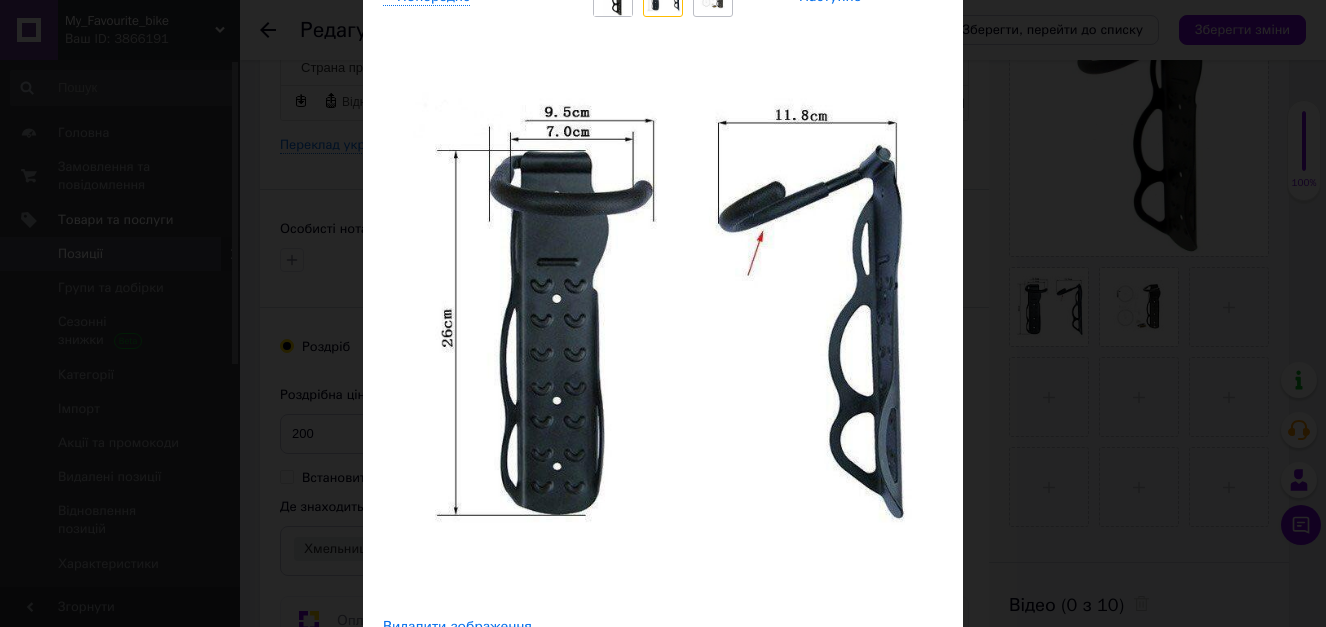scroll, scrollTop: 200, scrollLeft: 0, axis: vertical 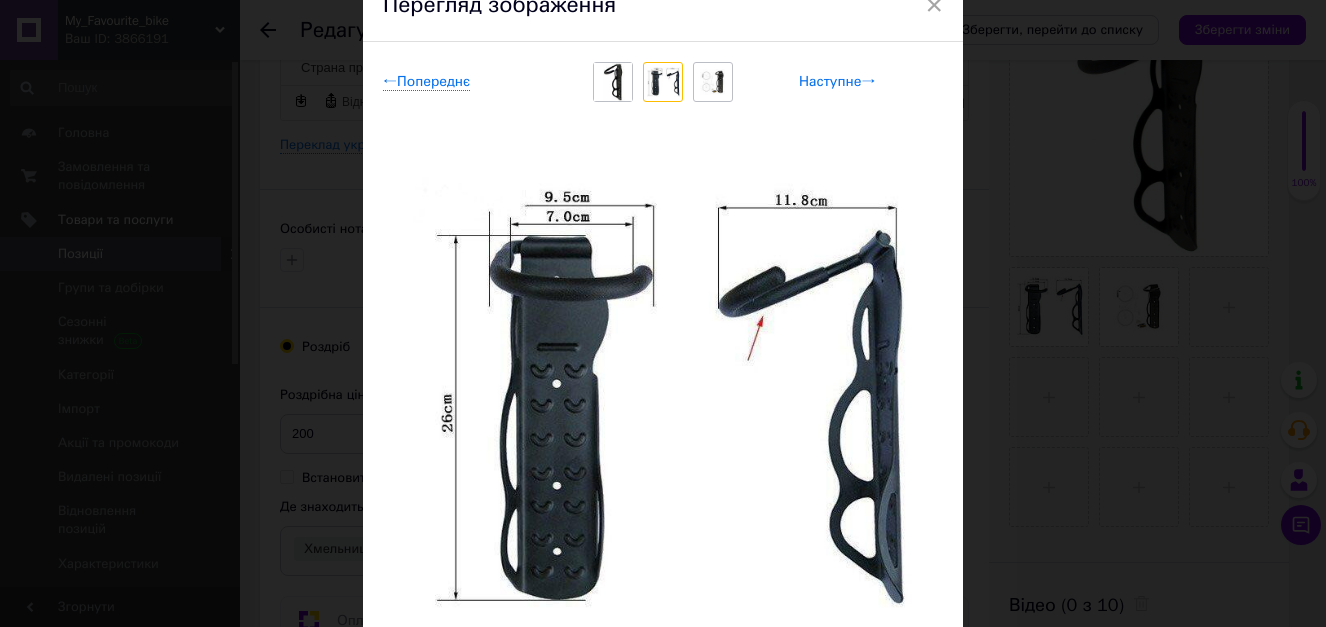 click on "Наступне →" at bounding box center [837, 82] 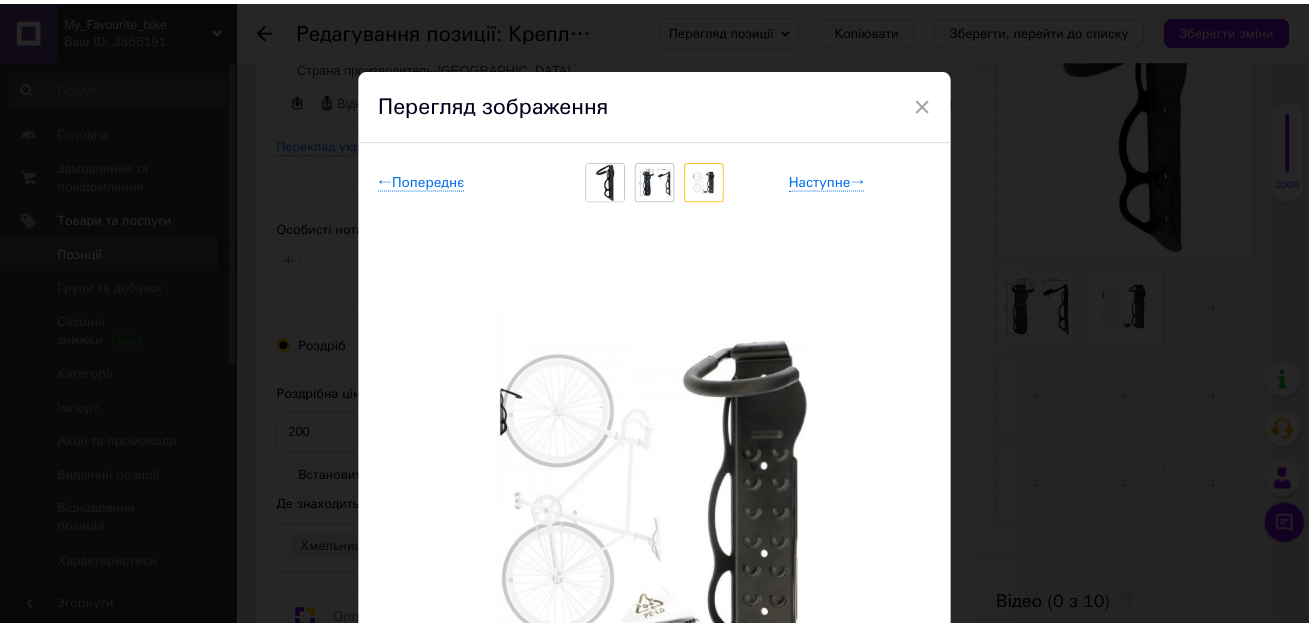 scroll, scrollTop: 0, scrollLeft: 0, axis: both 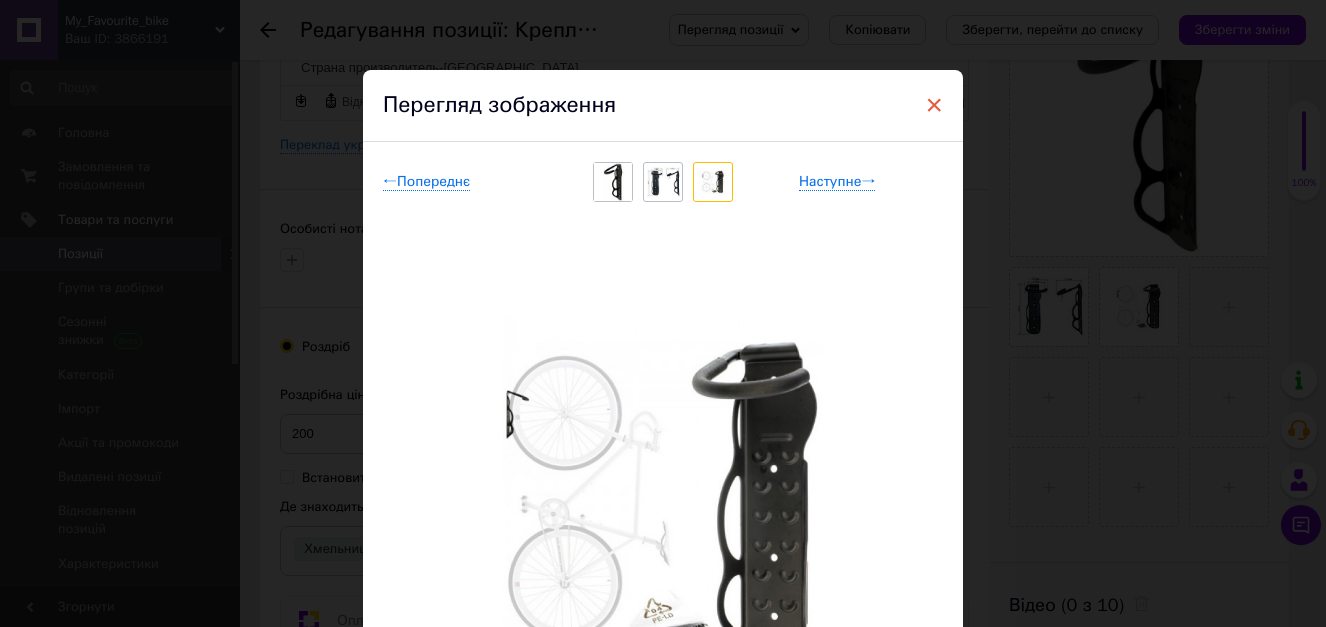 click on "×" at bounding box center [934, 105] 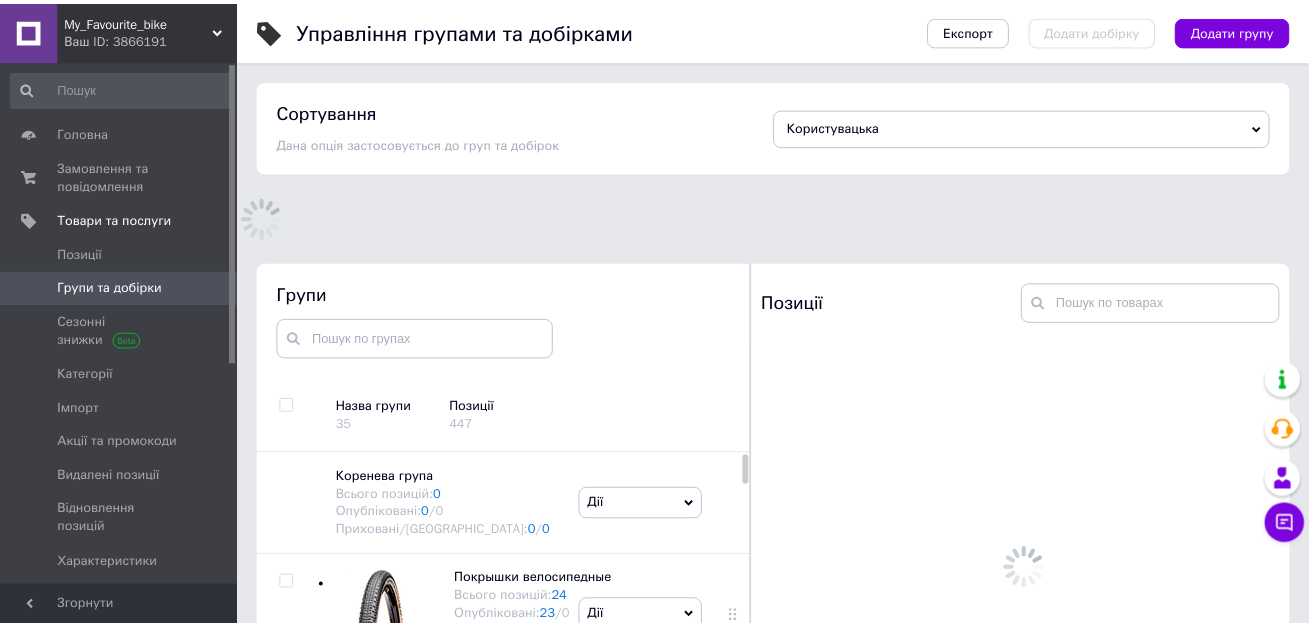 scroll, scrollTop: 113, scrollLeft: 0, axis: vertical 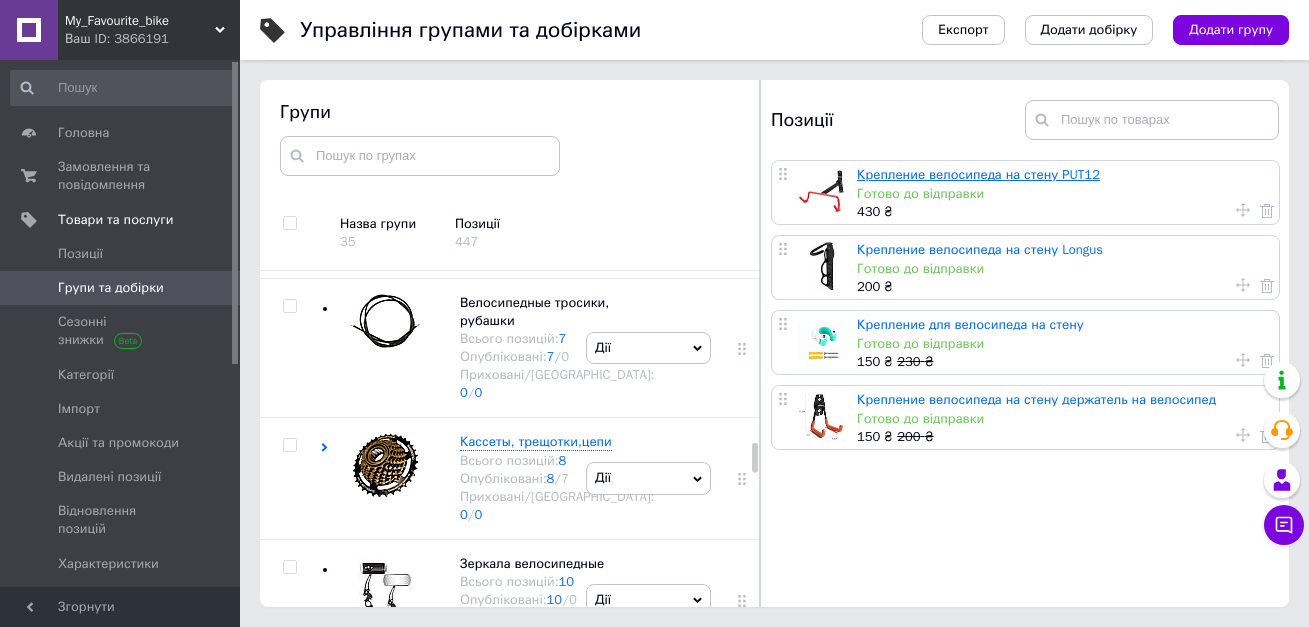 click on "Крепление велосипеда на стену PUT12" at bounding box center (978, 174) 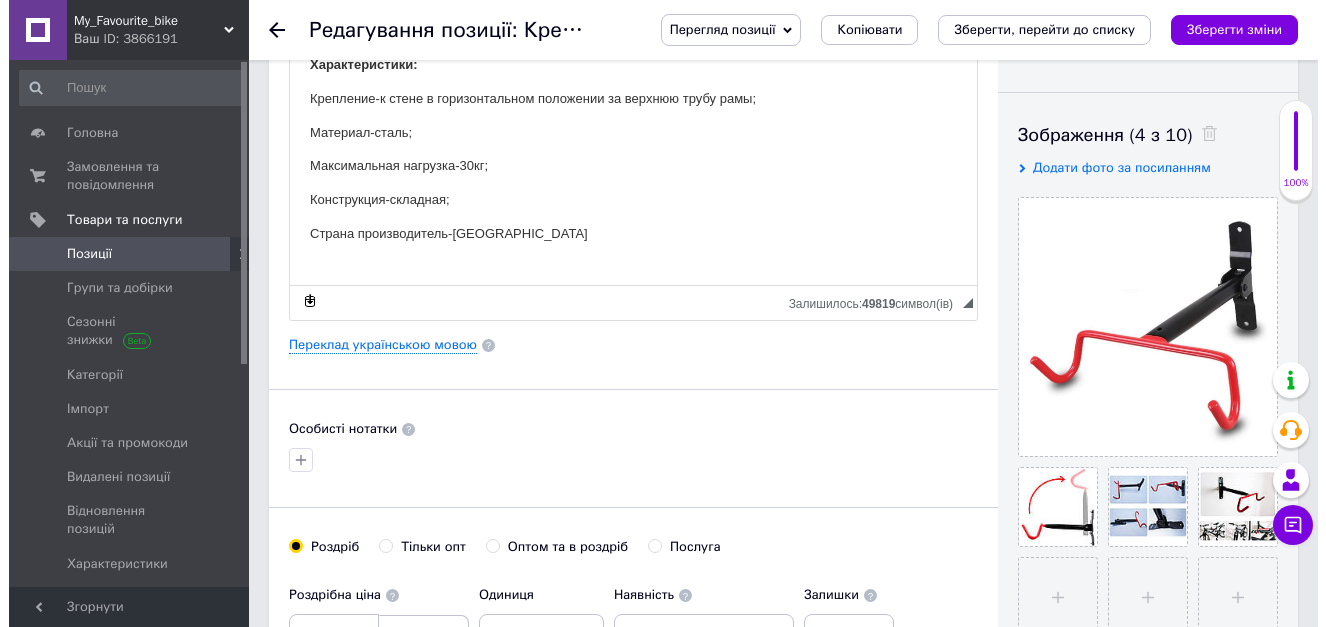 scroll, scrollTop: 0, scrollLeft: 0, axis: both 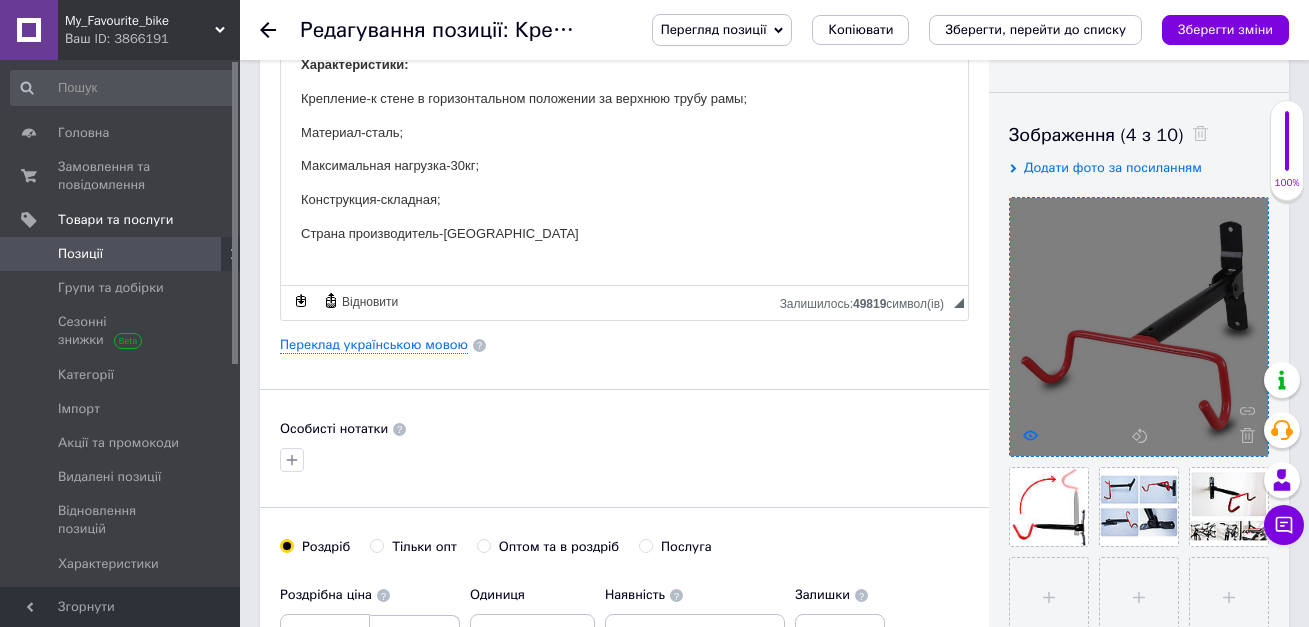 click 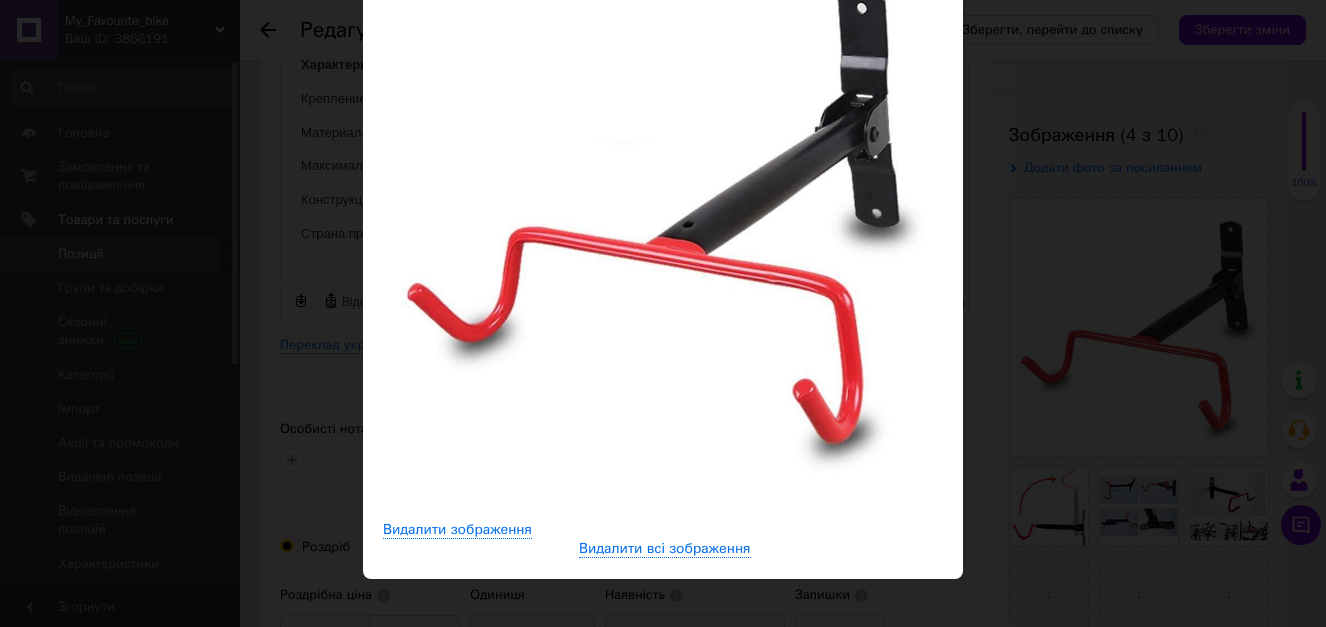 scroll, scrollTop: 284, scrollLeft: 0, axis: vertical 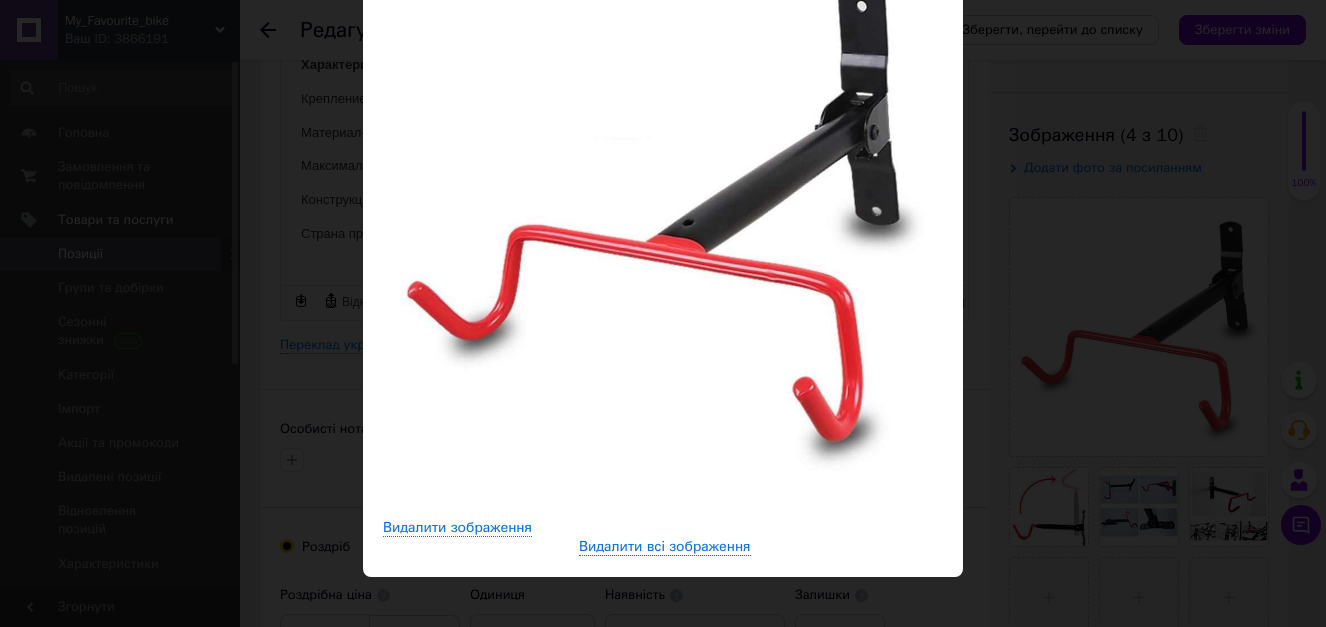click on "× Перегляд зображення ← Попереднє Наступне → Видалити зображення Видалити всі зображення" at bounding box center [663, 313] 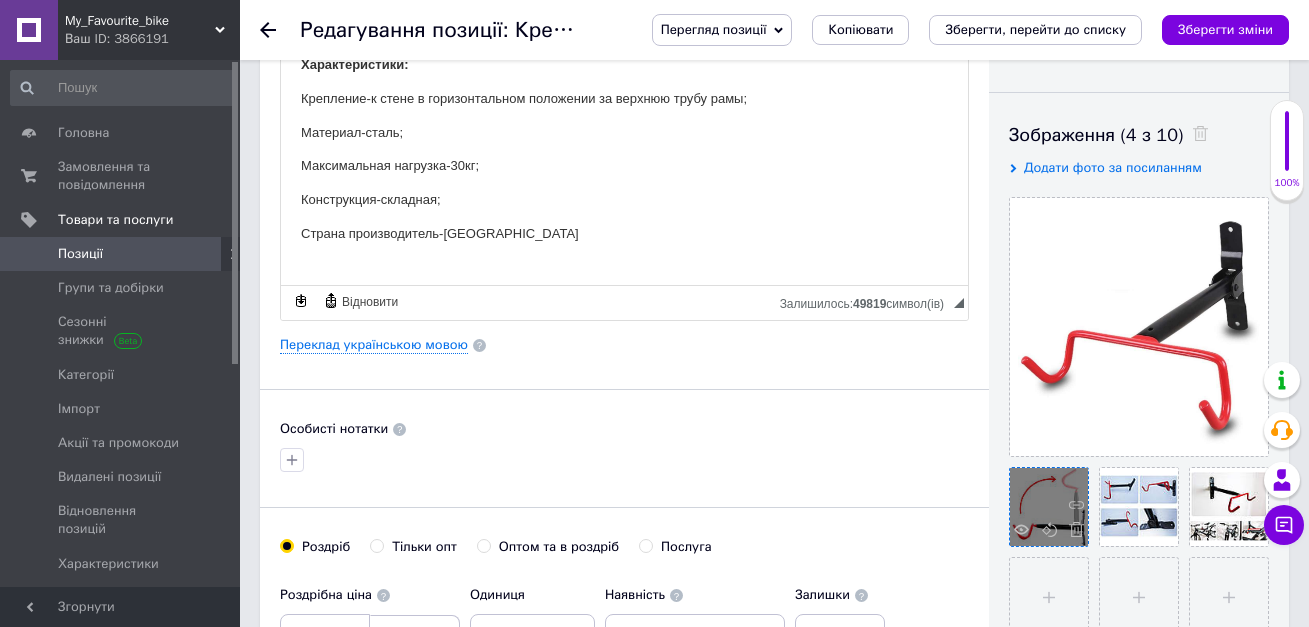 click at bounding box center [1049, 507] 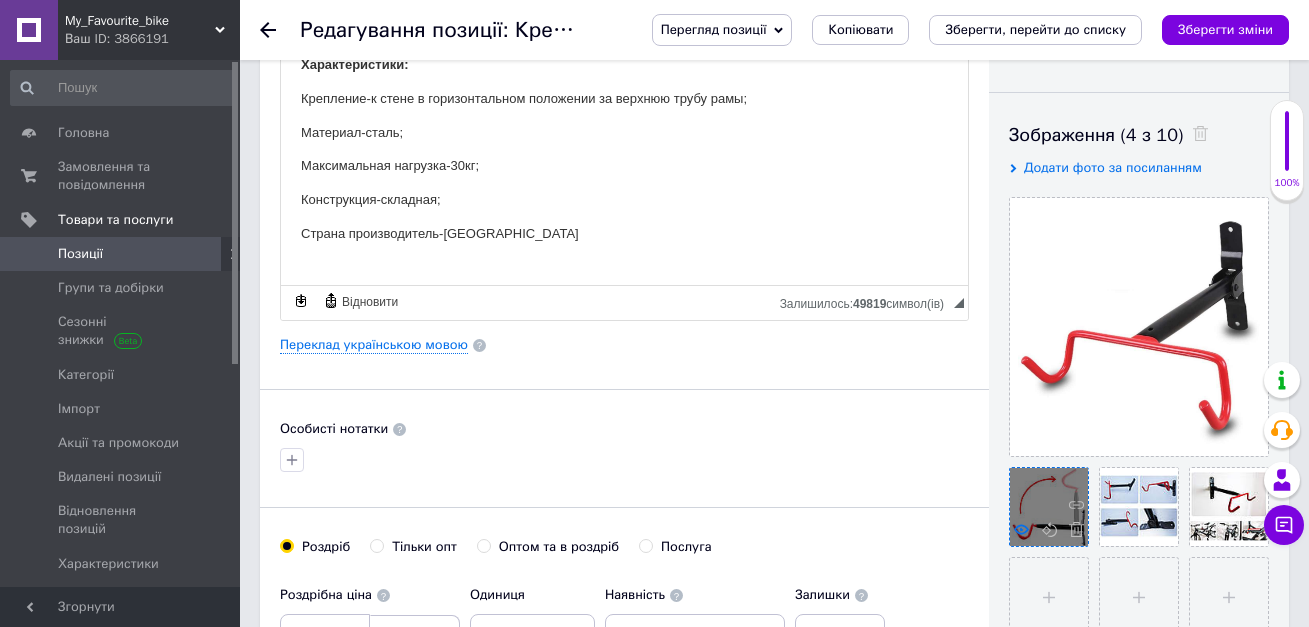 click 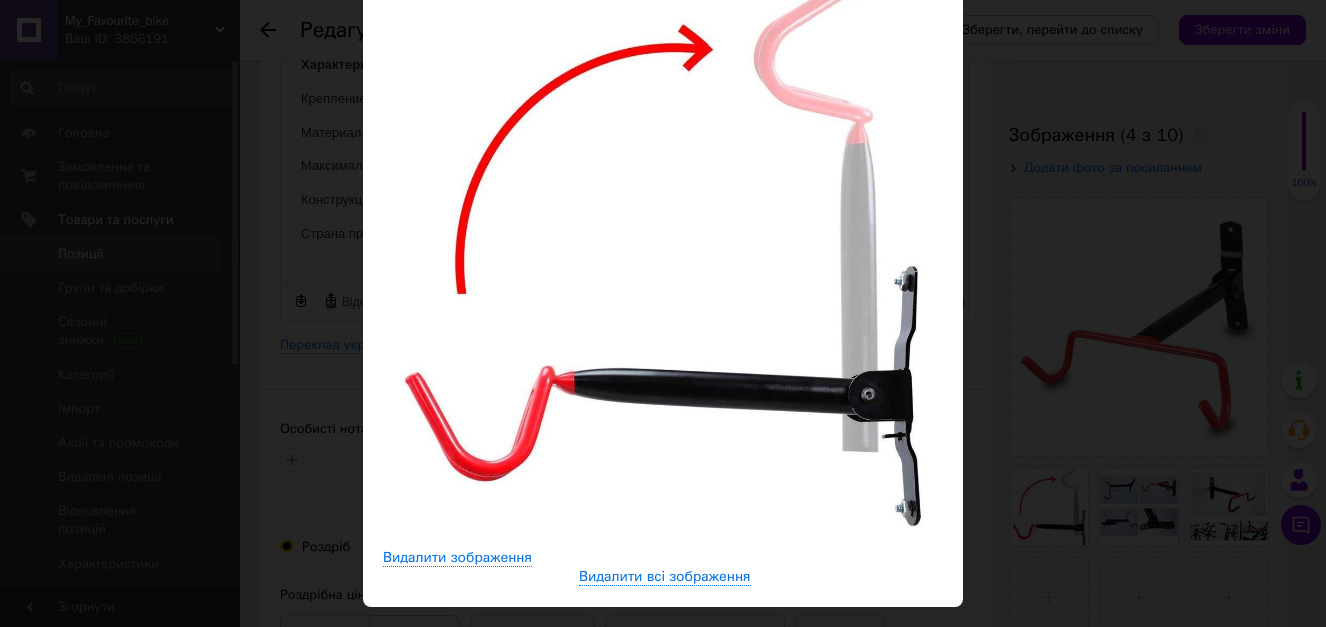 scroll, scrollTop: 284, scrollLeft: 0, axis: vertical 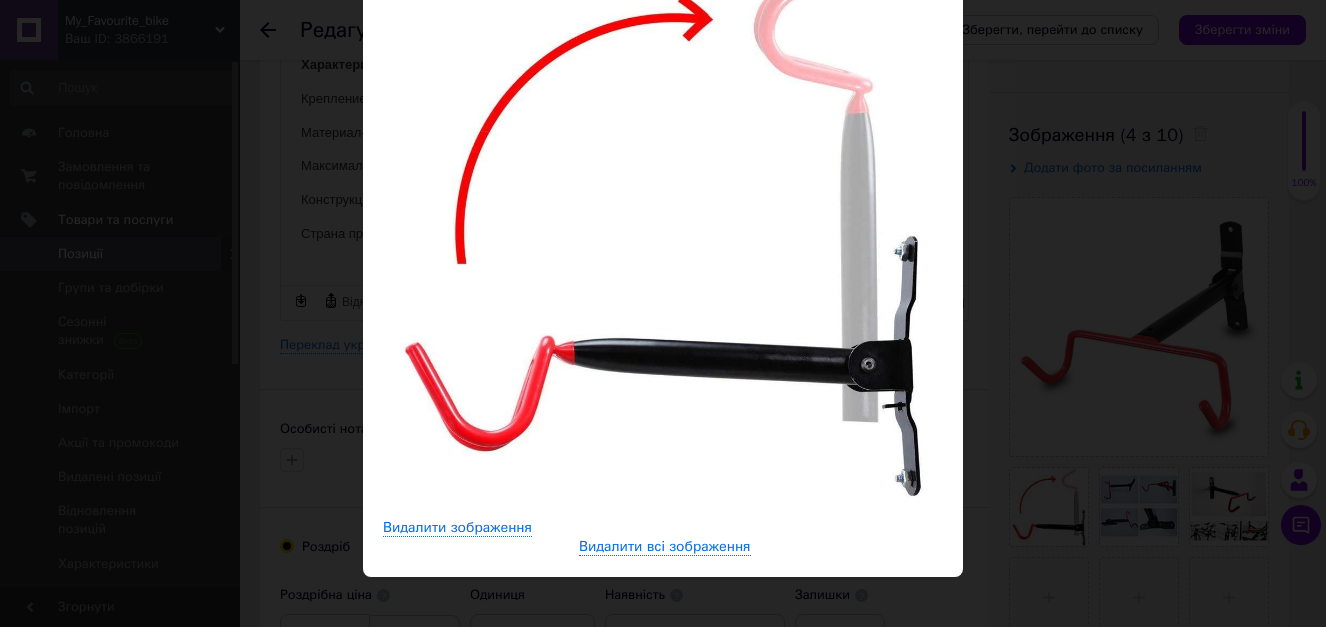 click on "× Перегляд зображення ← Попереднє Наступне → Видалити зображення Видалити всі зображення" at bounding box center [663, 313] 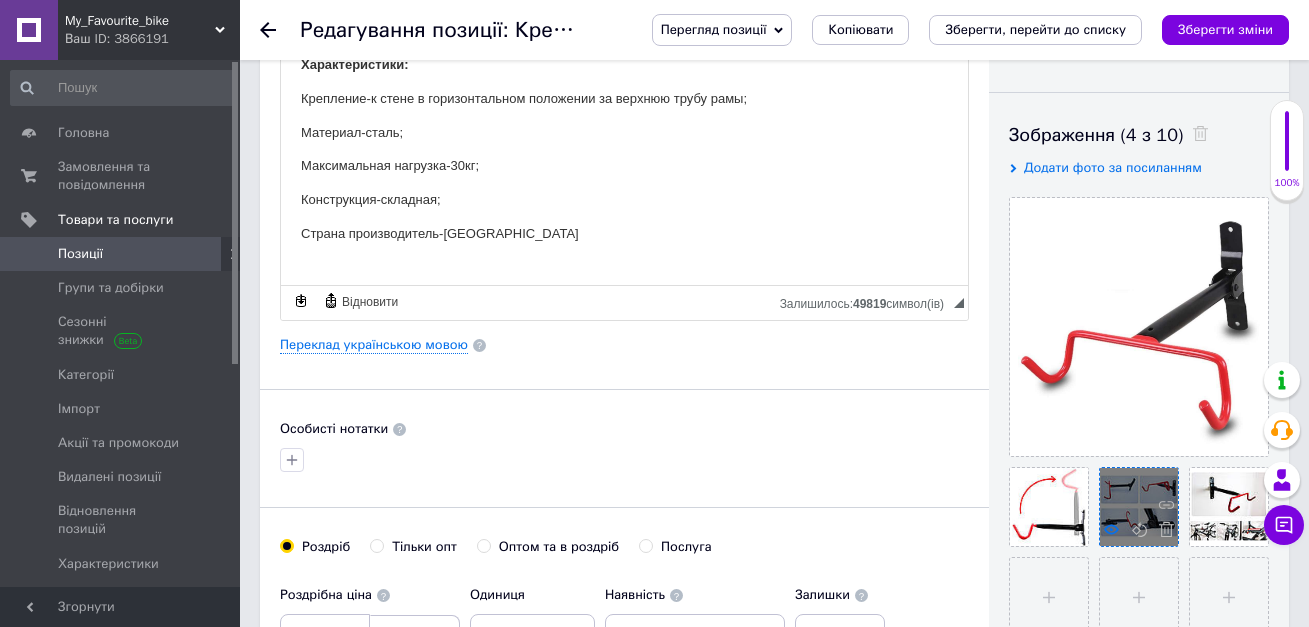 click 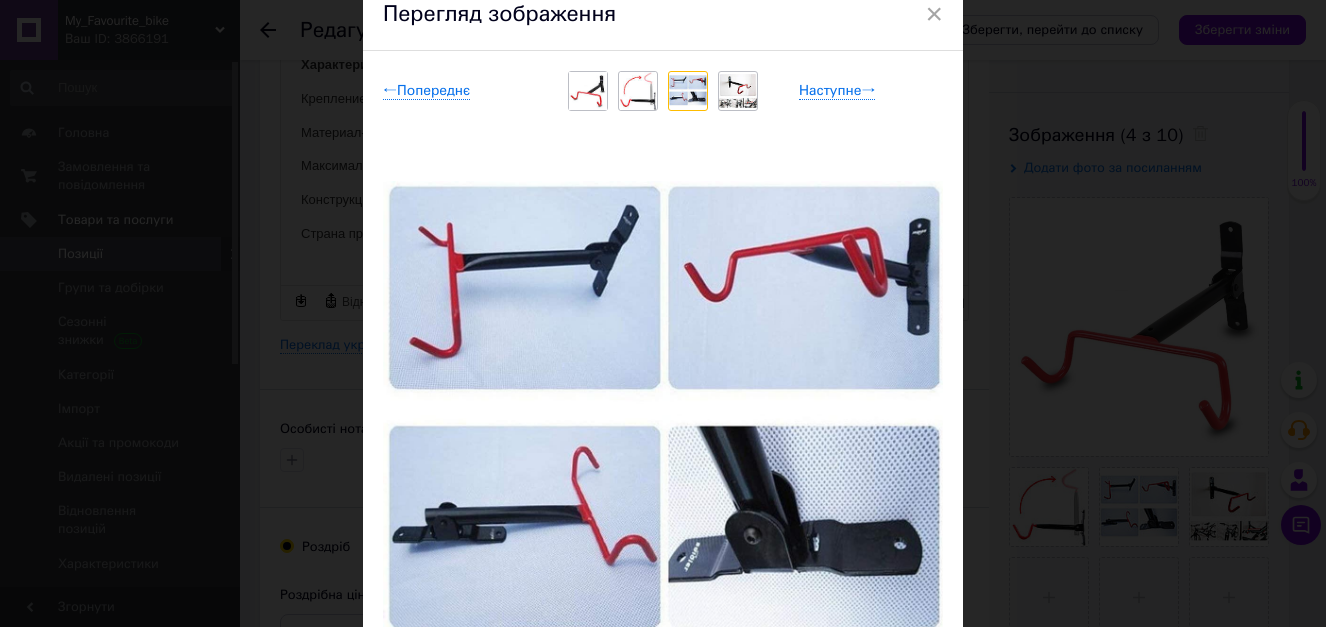 scroll, scrollTop: 84, scrollLeft: 0, axis: vertical 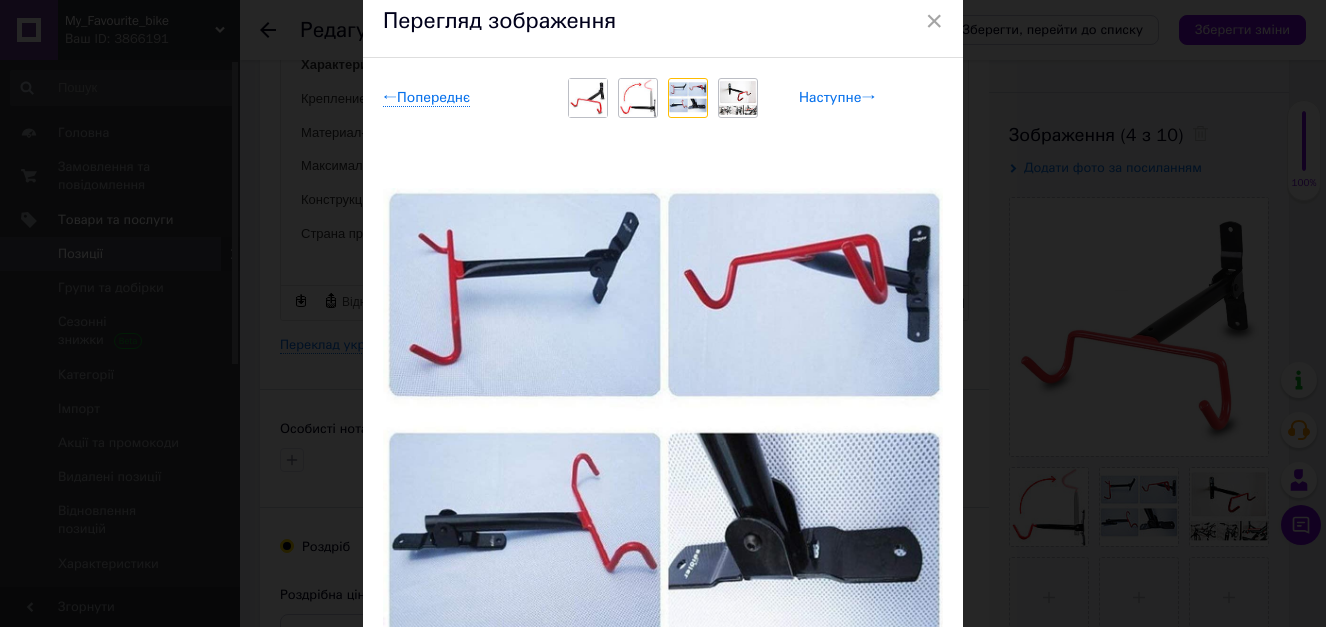 click on "Наступне →" at bounding box center (837, 98) 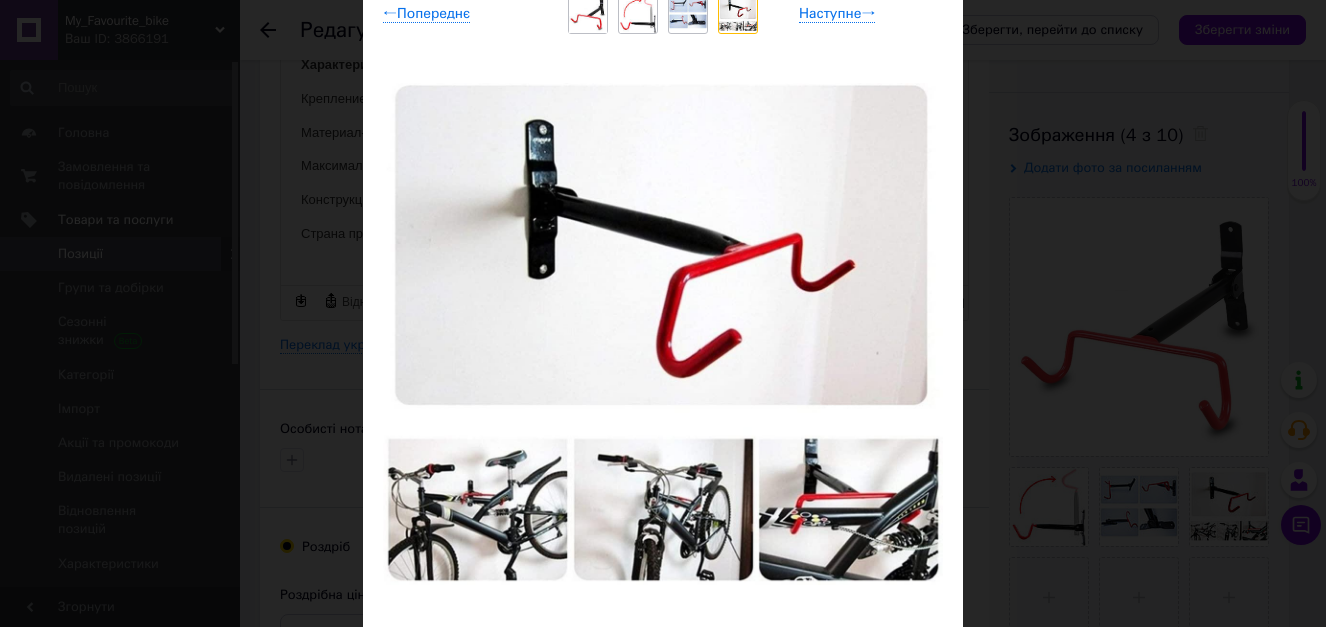 scroll, scrollTop: 284, scrollLeft: 0, axis: vertical 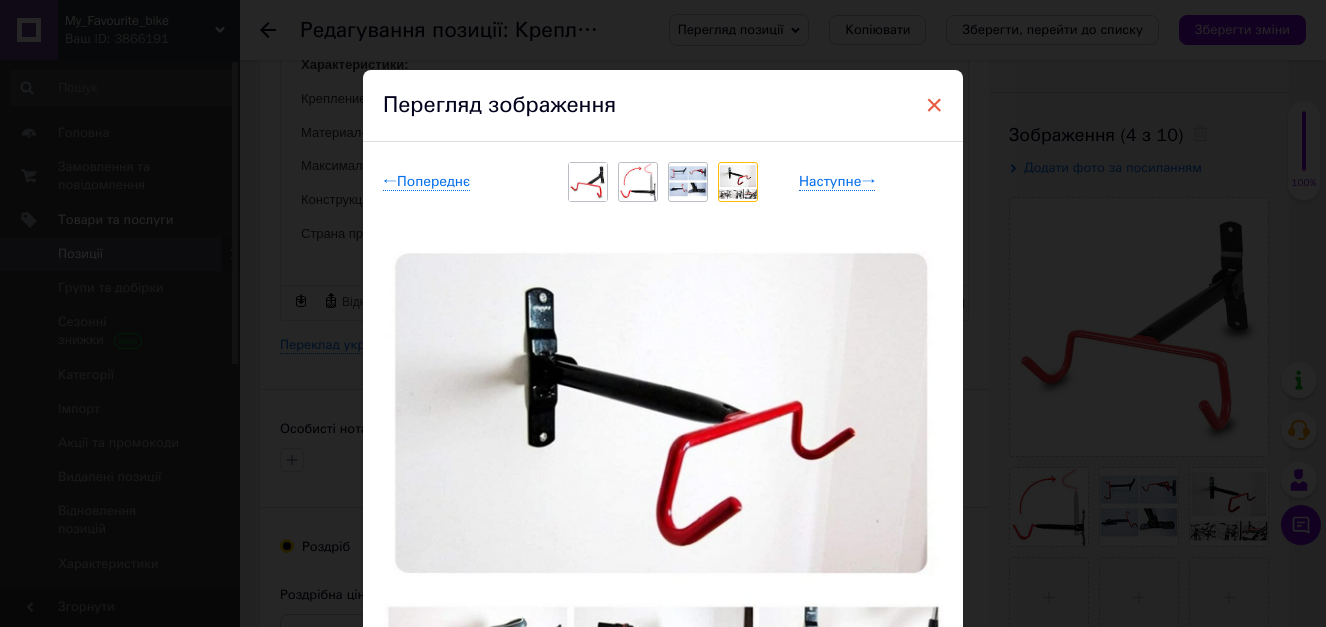 click on "×" at bounding box center [934, 105] 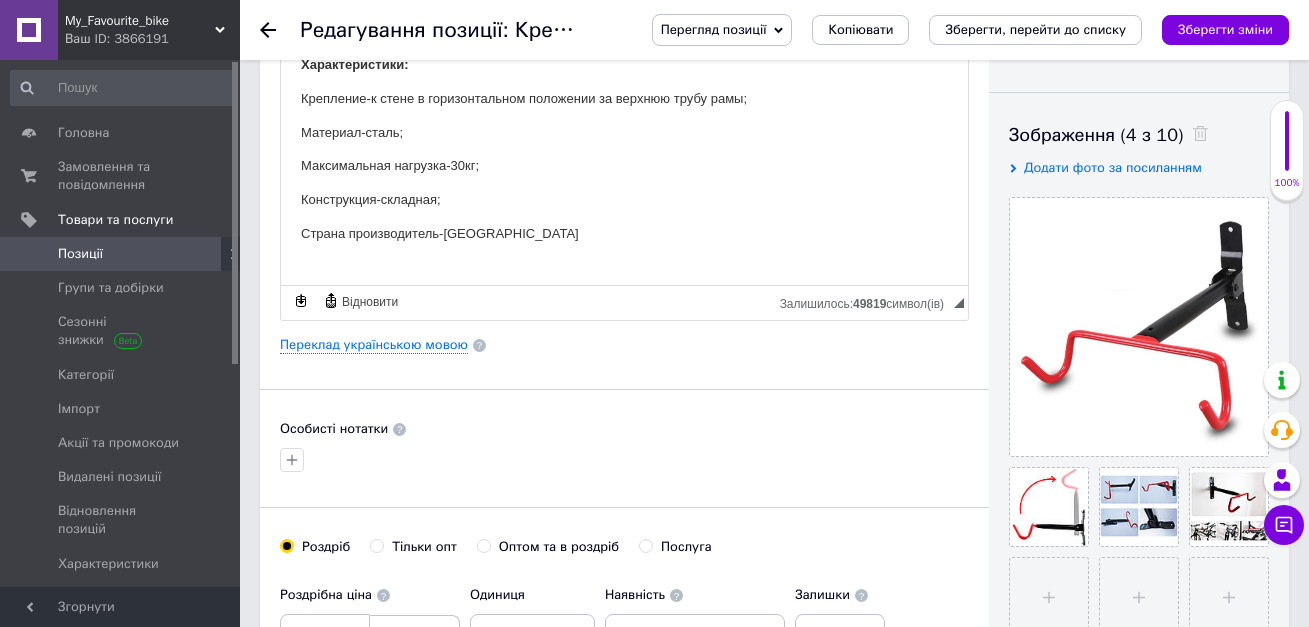 click on "Переклад українською мовою" at bounding box center [624, 345] 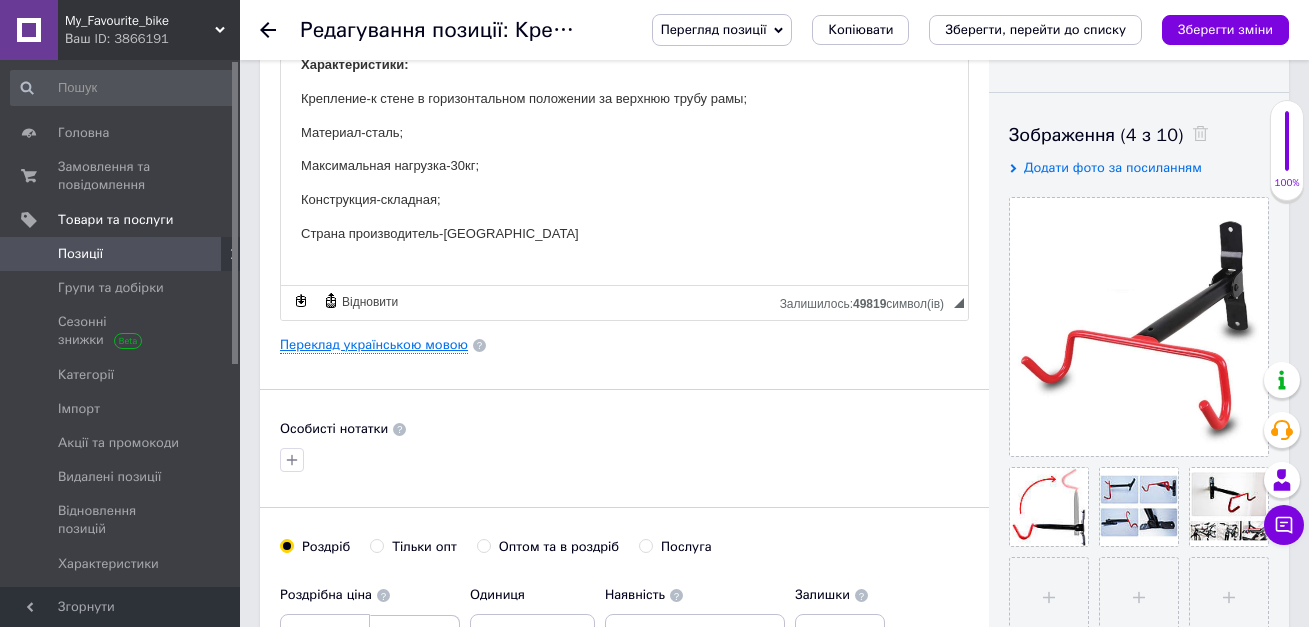 click on "Переклад українською мовою" at bounding box center [374, 345] 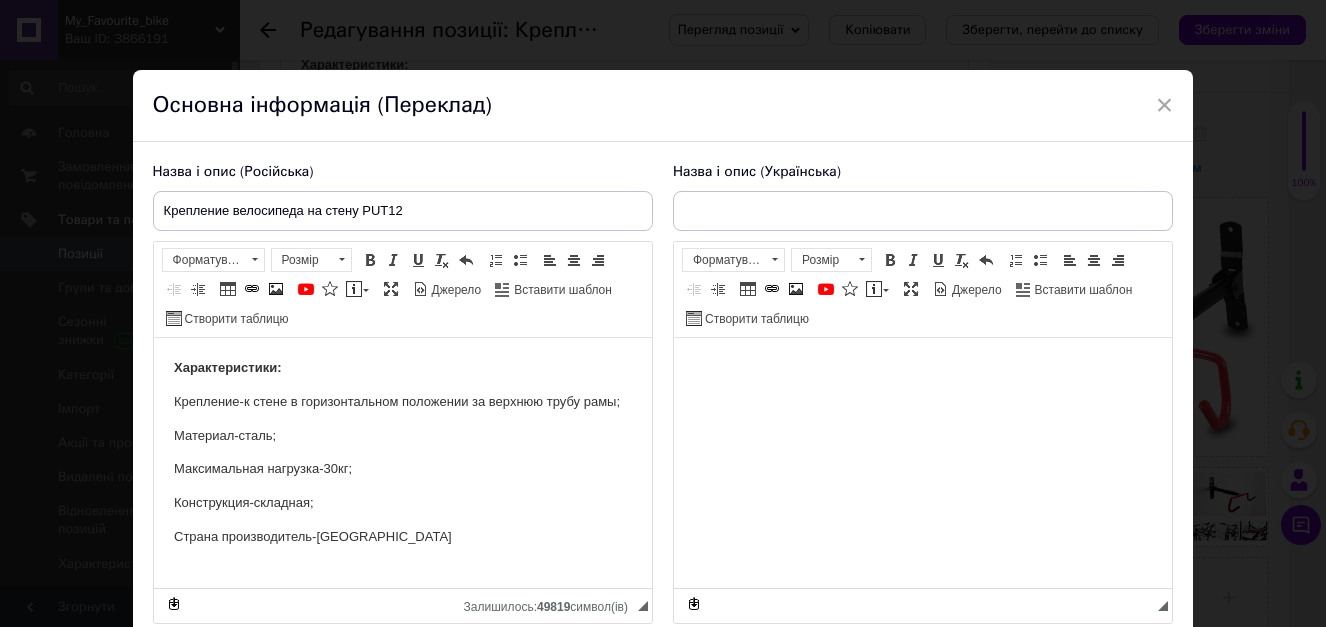 type on "Кріплення велосипеда до стіни PUT12" 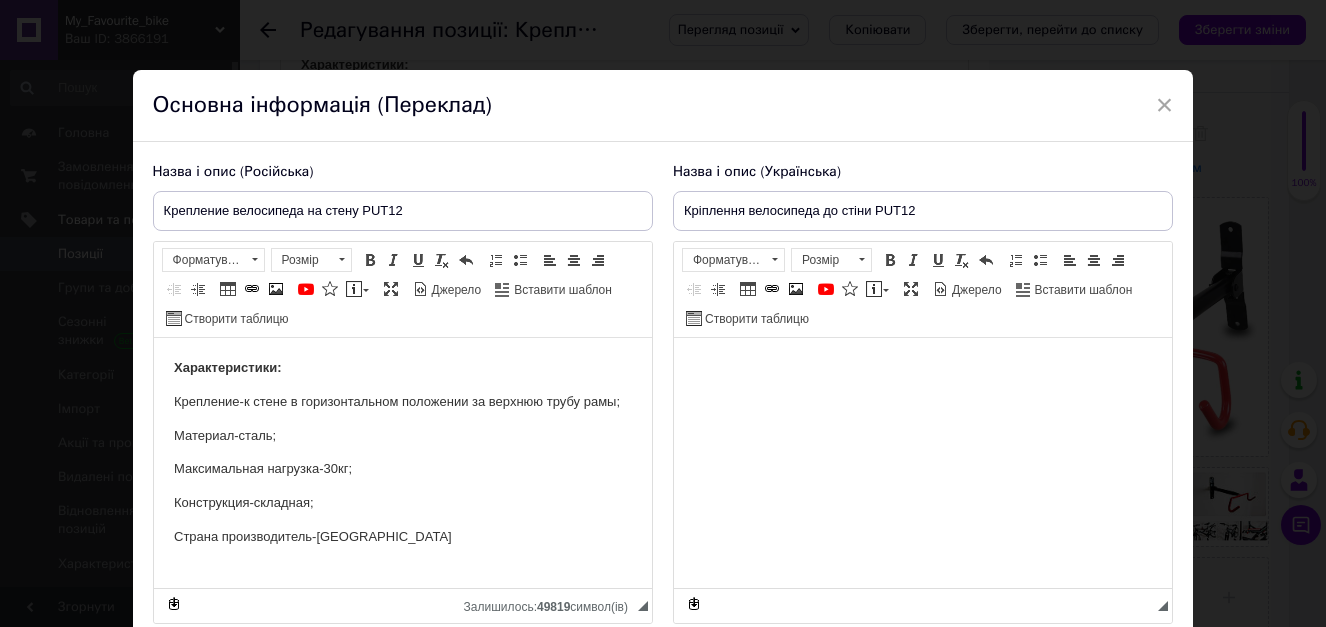 scroll, scrollTop: 0, scrollLeft: 0, axis: both 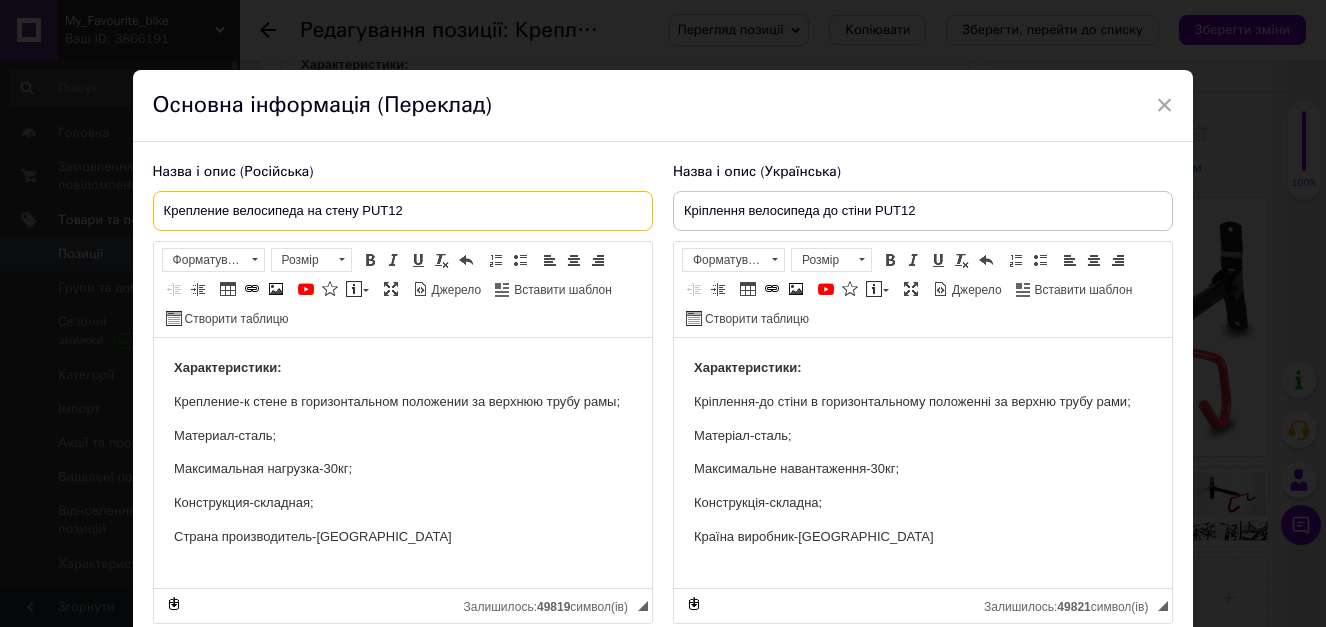 drag, startPoint x: 416, startPoint y: 215, endPoint x: 362, endPoint y: 217, distance: 54.037025 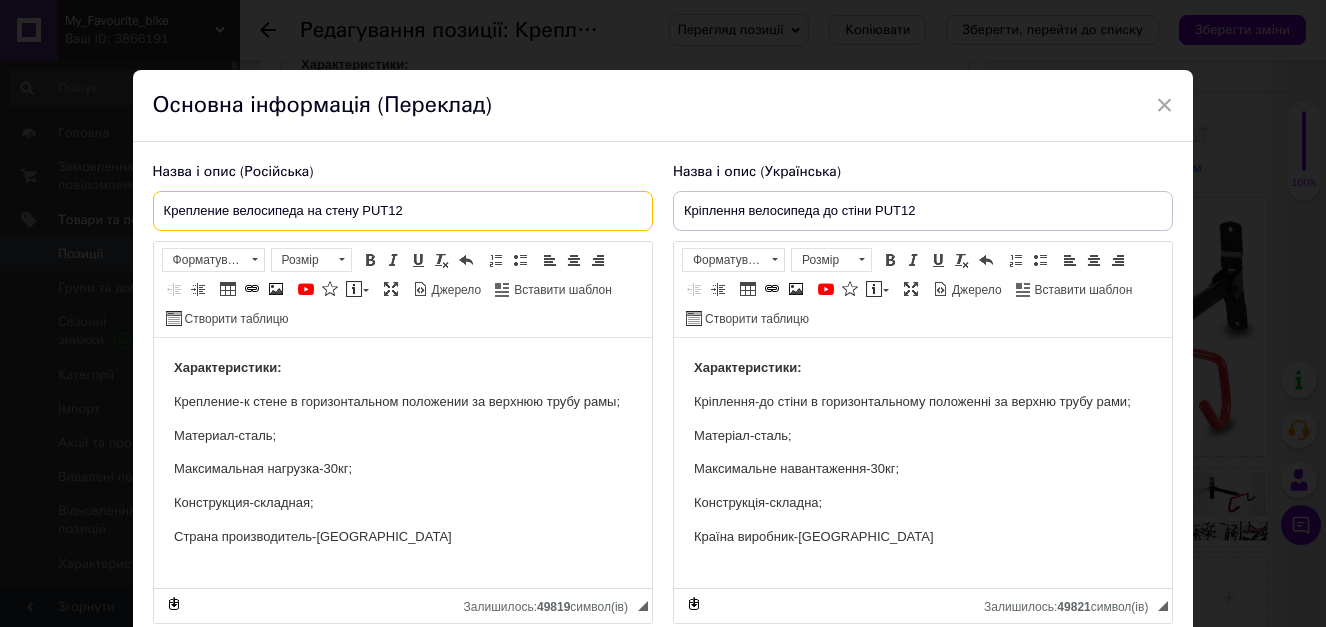 scroll, scrollTop: 100, scrollLeft: 0, axis: vertical 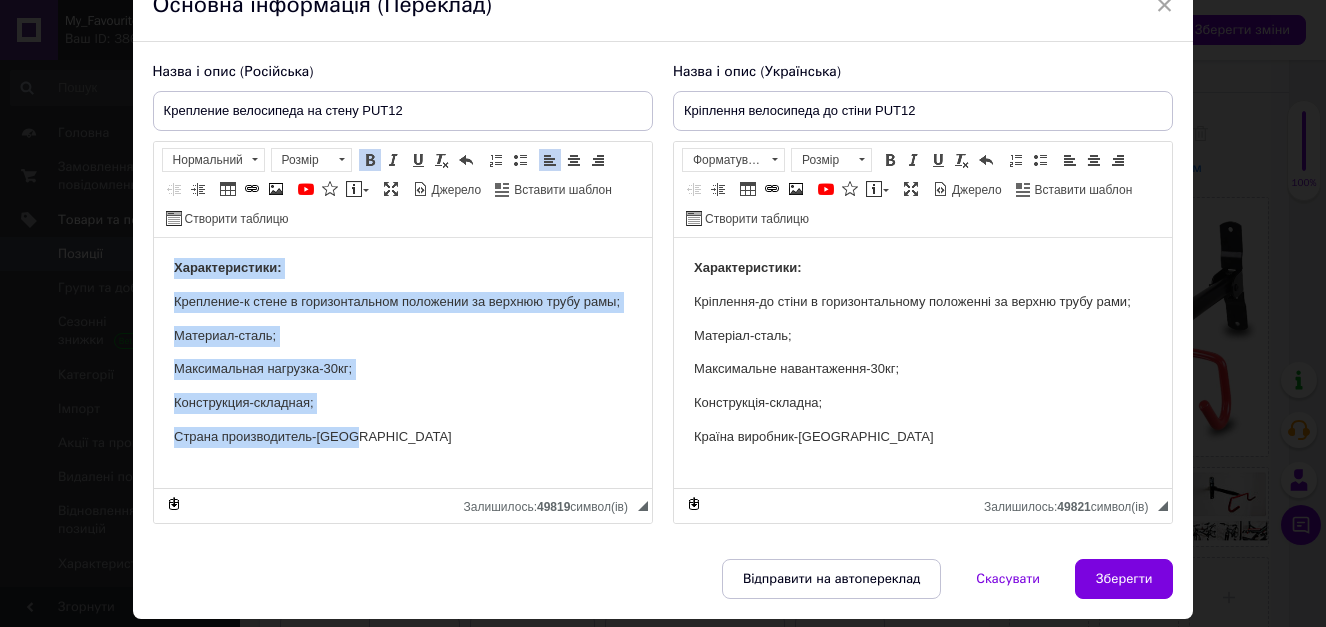drag, startPoint x: 379, startPoint y: 444, endPoint x: 230, endPoint y: 450, distance: 149.12076 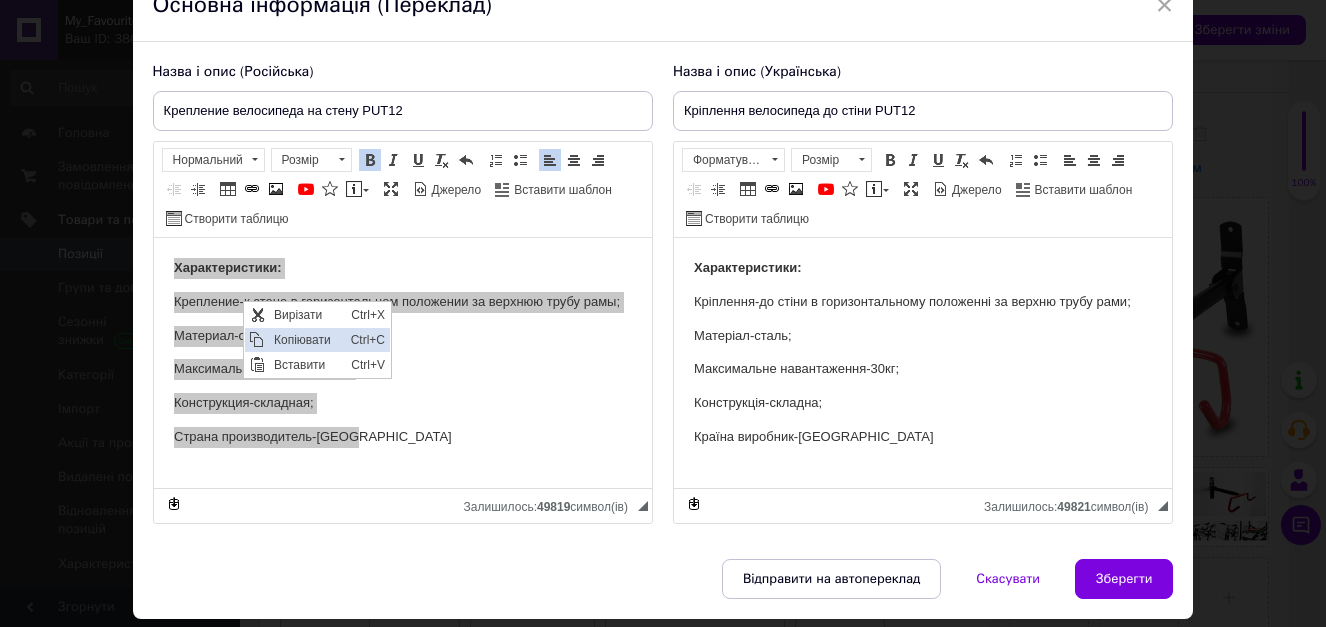 scroll, scrollTop: 0, scrollLeft: 0, axis: both 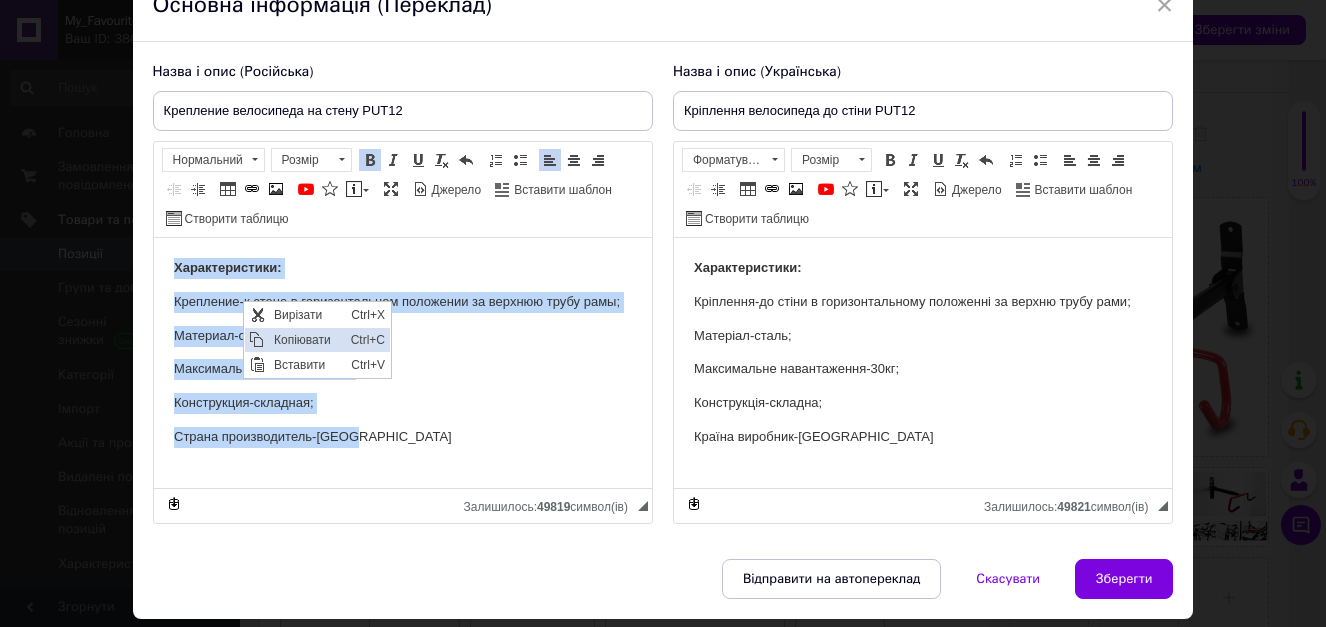 copy on "Характеристики: Крепление-к стене в горизонтальном положении за верхнюю трубу рамы; Материал-сталь; Максимальная нагрузка-30кг; Конструкция-складная; Страна производитель-Китай" 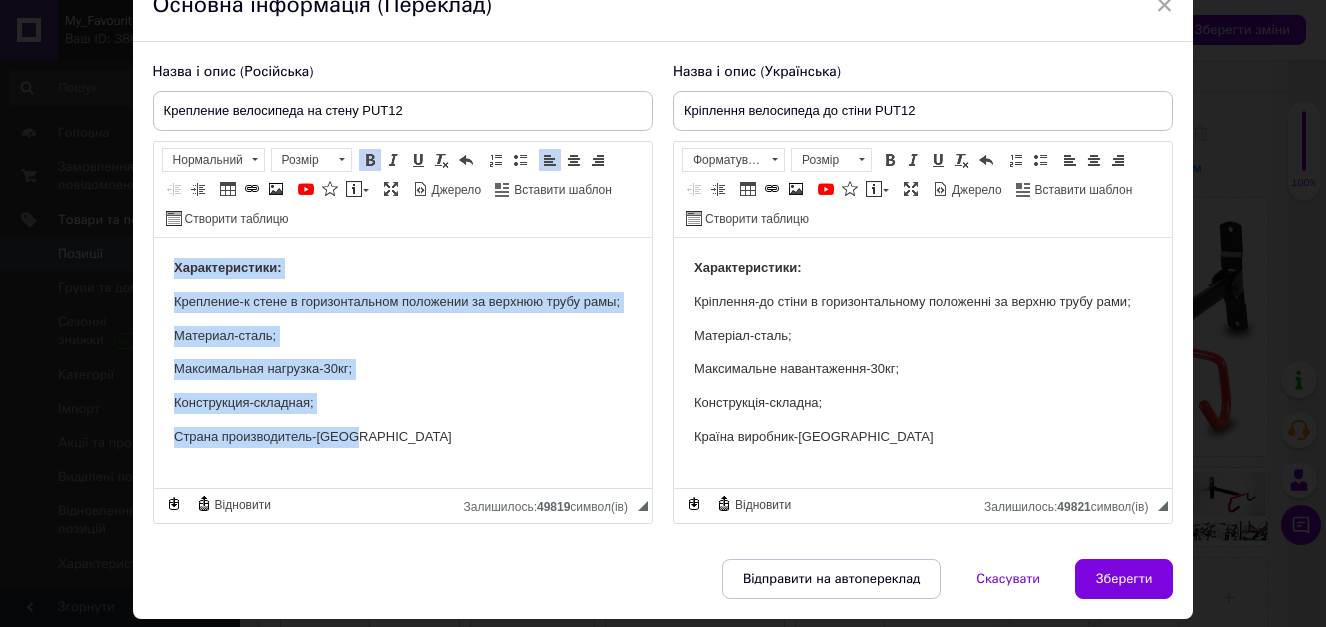 scroll, scrollTop: 162, scrollLeft: 0, axis: vertical 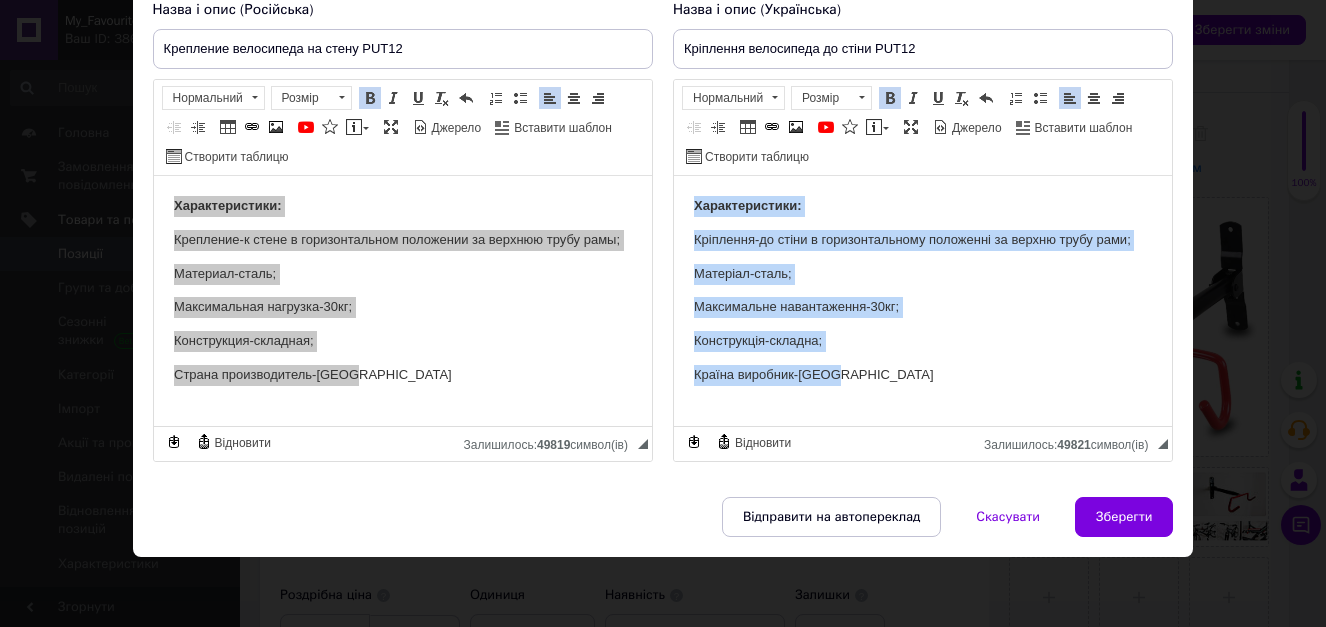 drag, startPoint x: 878, startPoint y: 384, endPoint x: 606, endPoint y: 120, distance: 379.05145 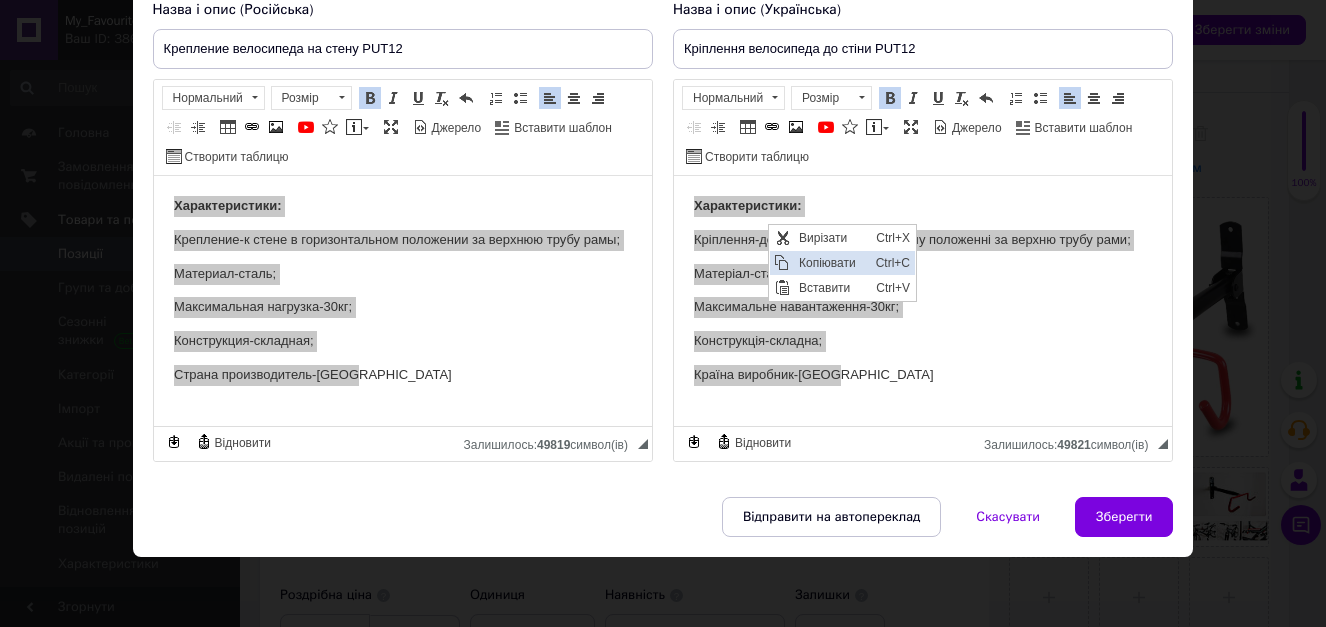 click at bounding box center (782, 263) 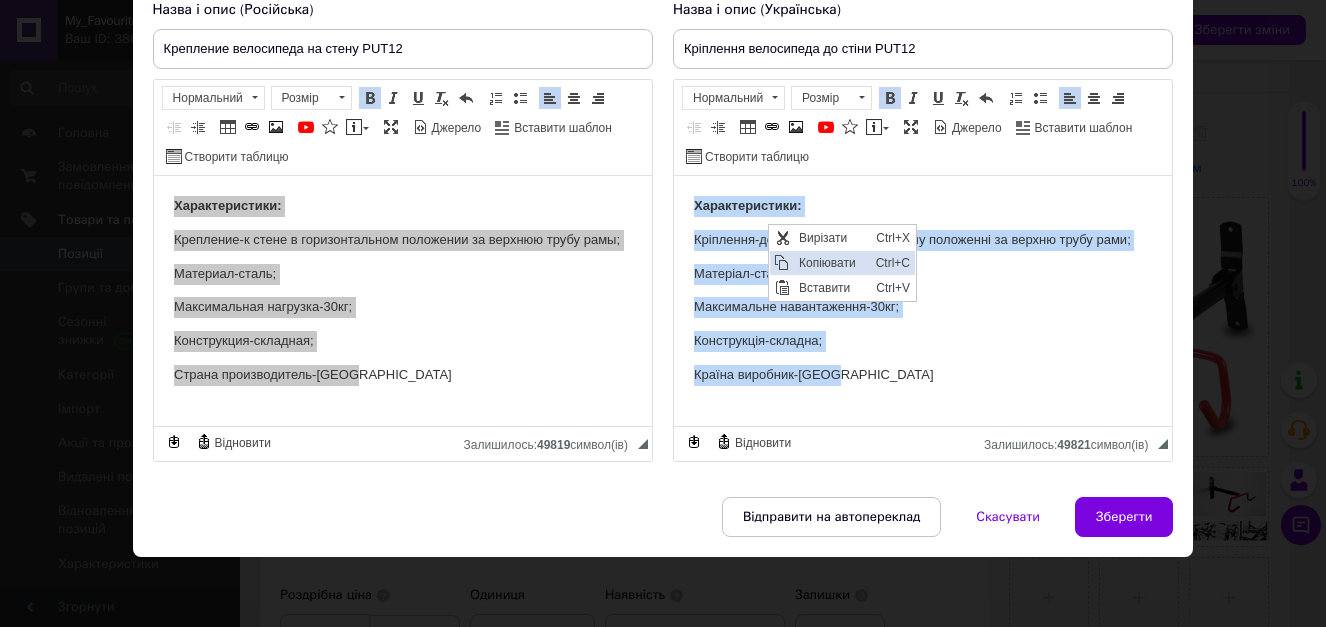 copy on "Характеристики: Кріплення-до стіни в горизонтальному положенні за верхню трубу рами; Матеріал-сталь; Максимальне навантаження-30кг; Конструкція-складна; Країна виробник-Китай" 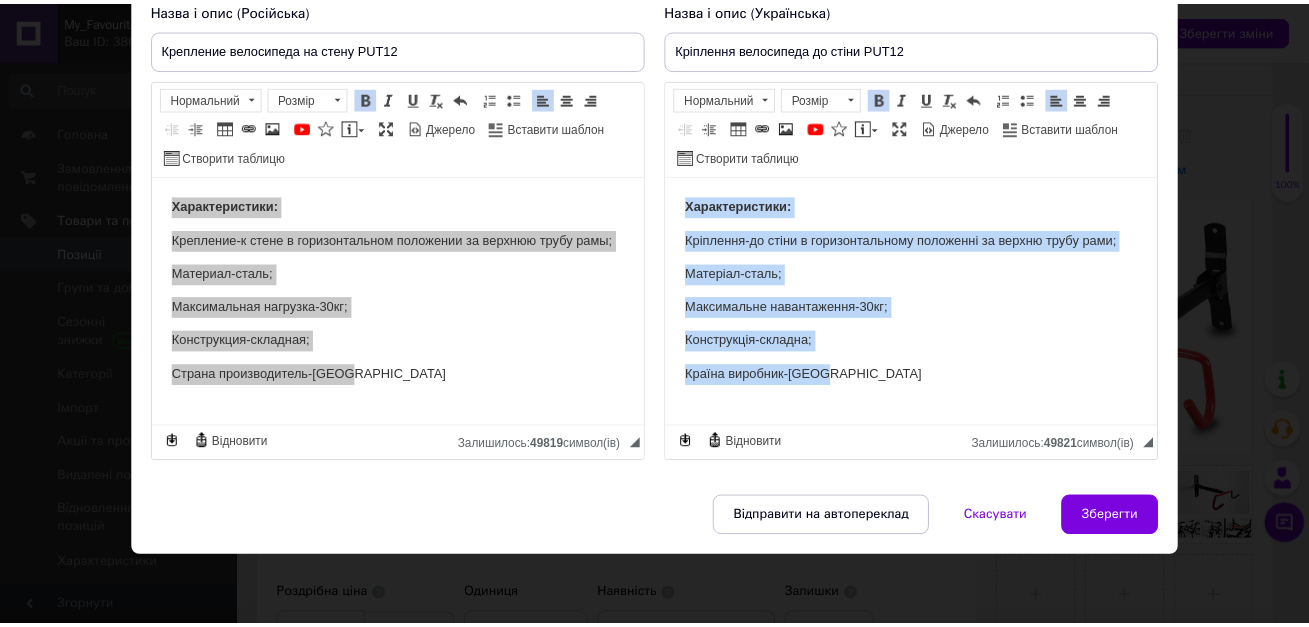 scroll, scrollTop: 0, scrollLeft: 0, axis: both 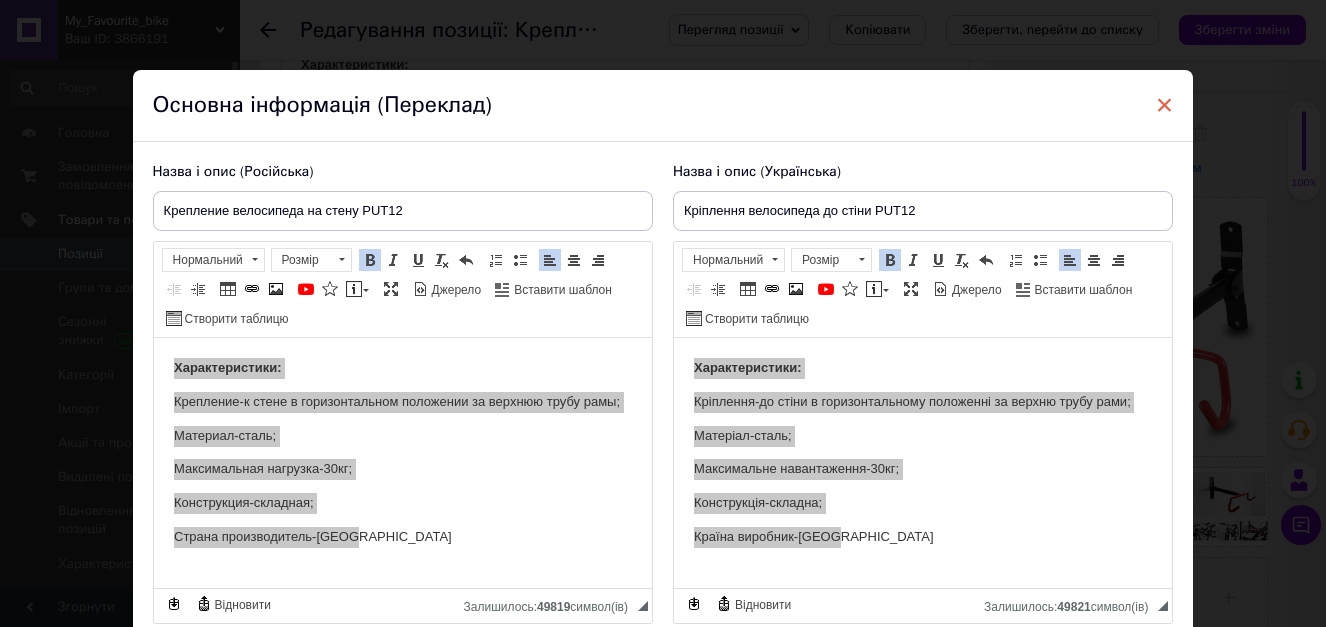 click on "×" at bounding box center (1165, 105) 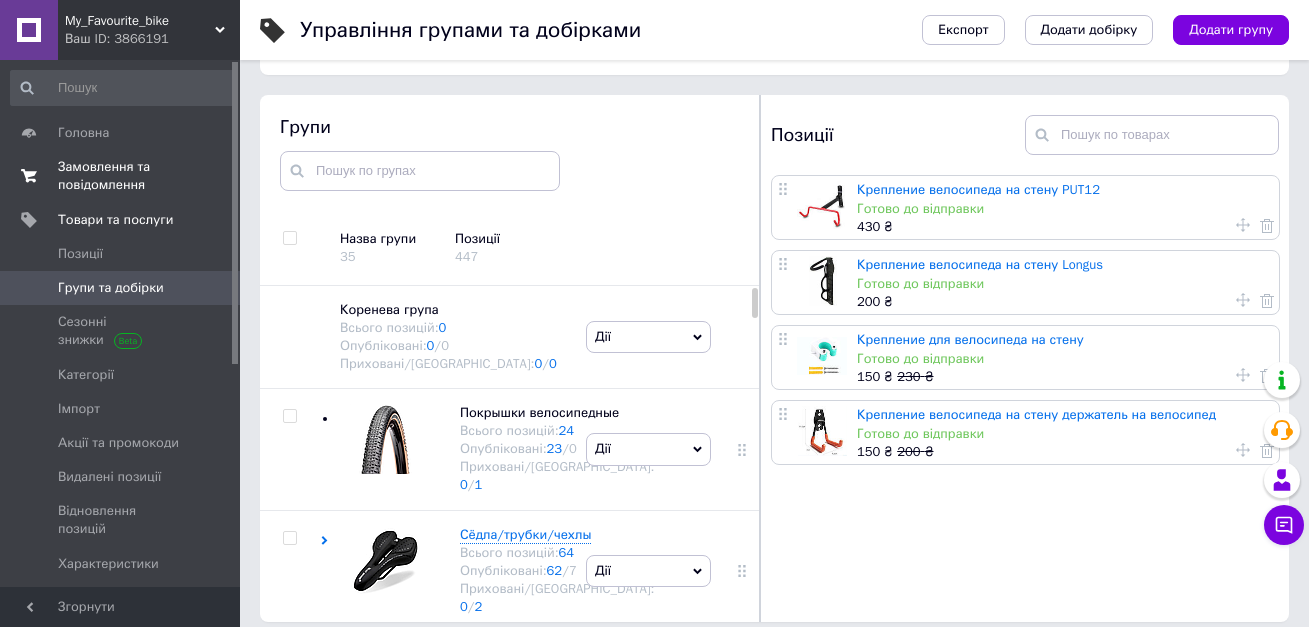 scroll, scrollTop: 113, scrollLeft: 0, axis: vertical 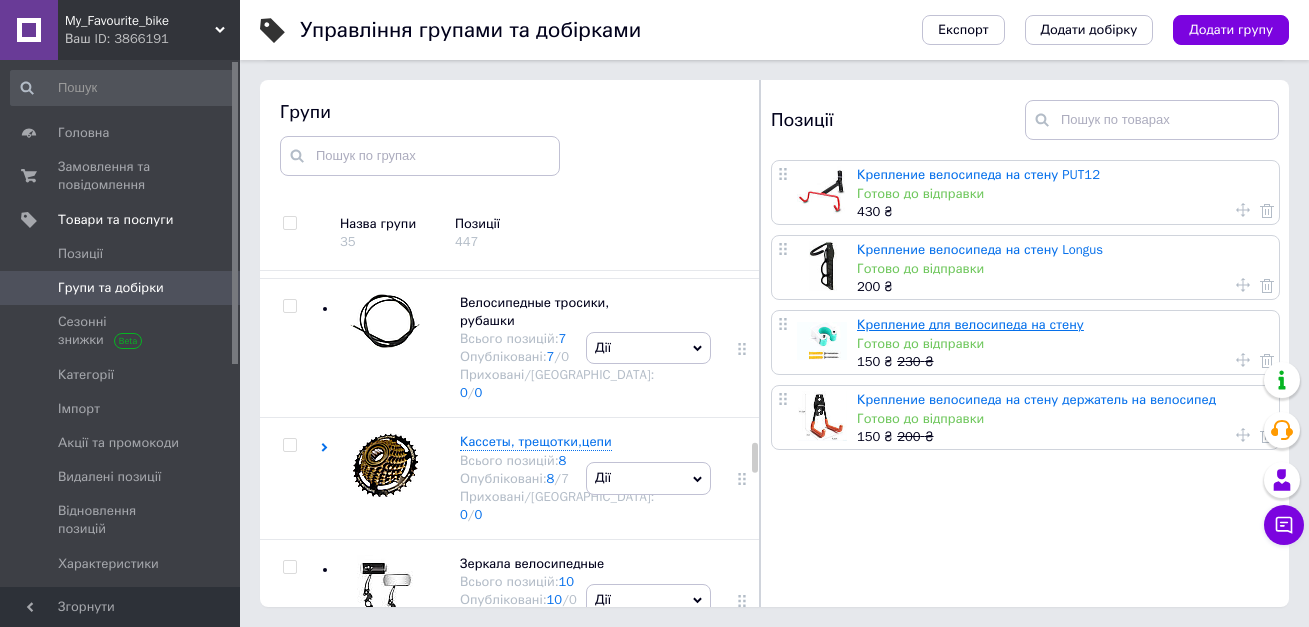 click on "Крепление для велосипеда на стену" at bounding box center [970, 324] 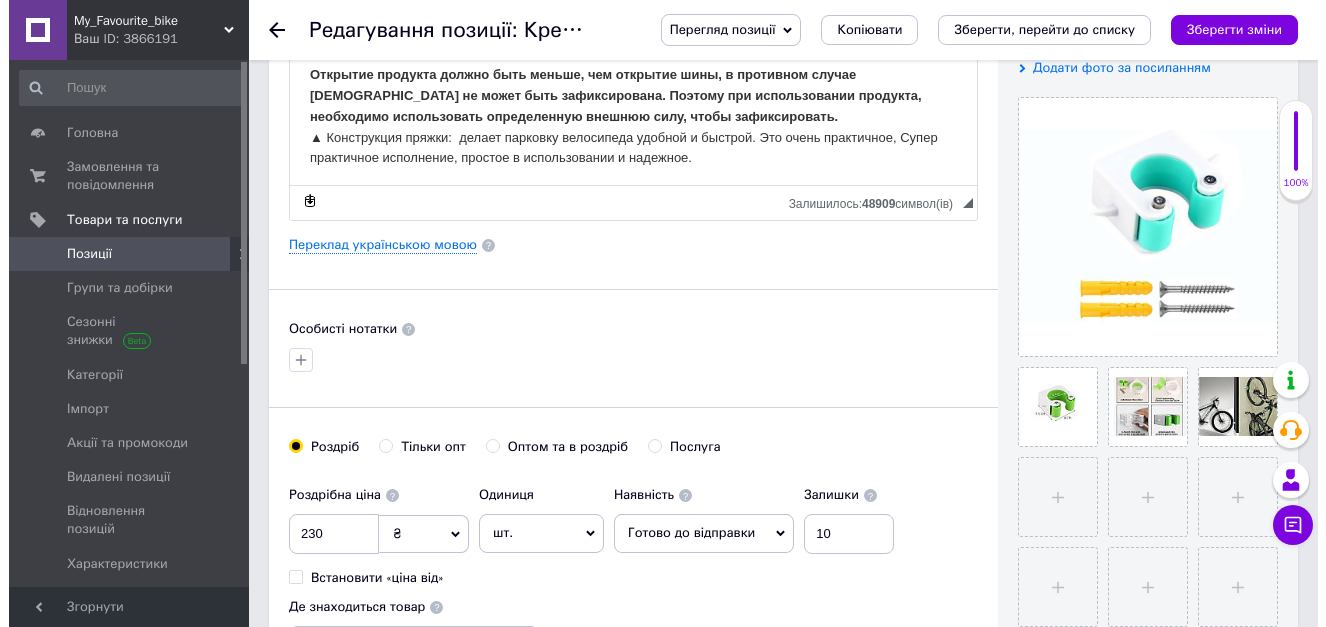 scroll, scrollTop: 0, scrollLeft: 0, axis: both 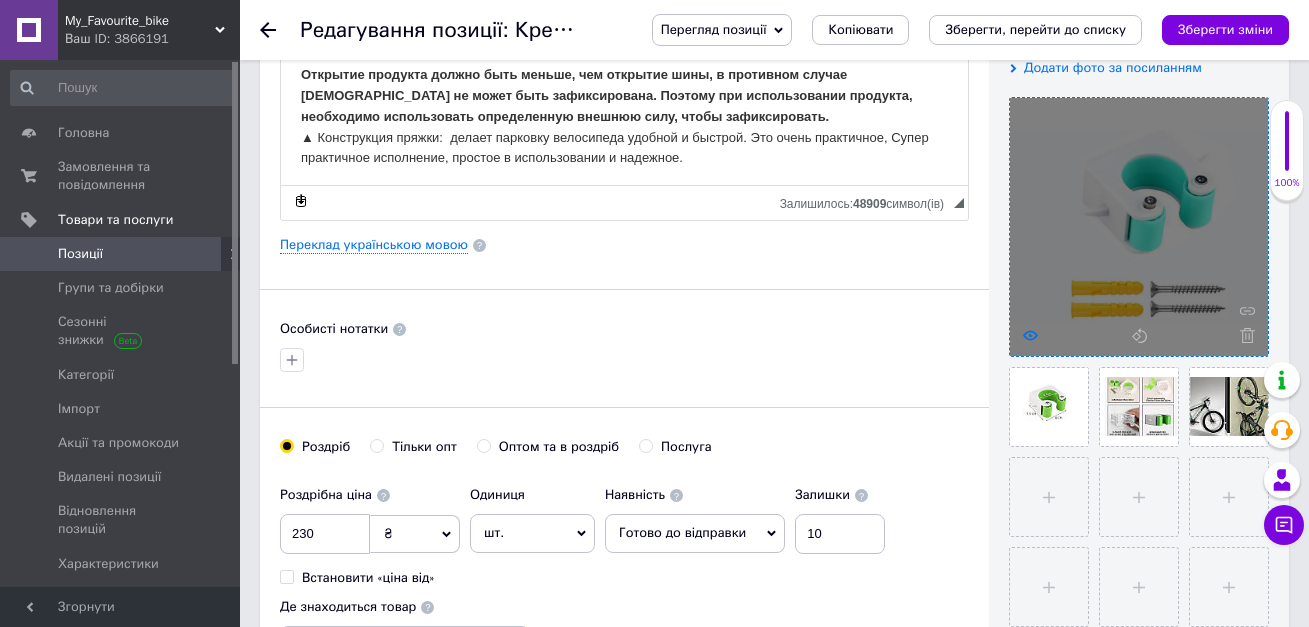 click 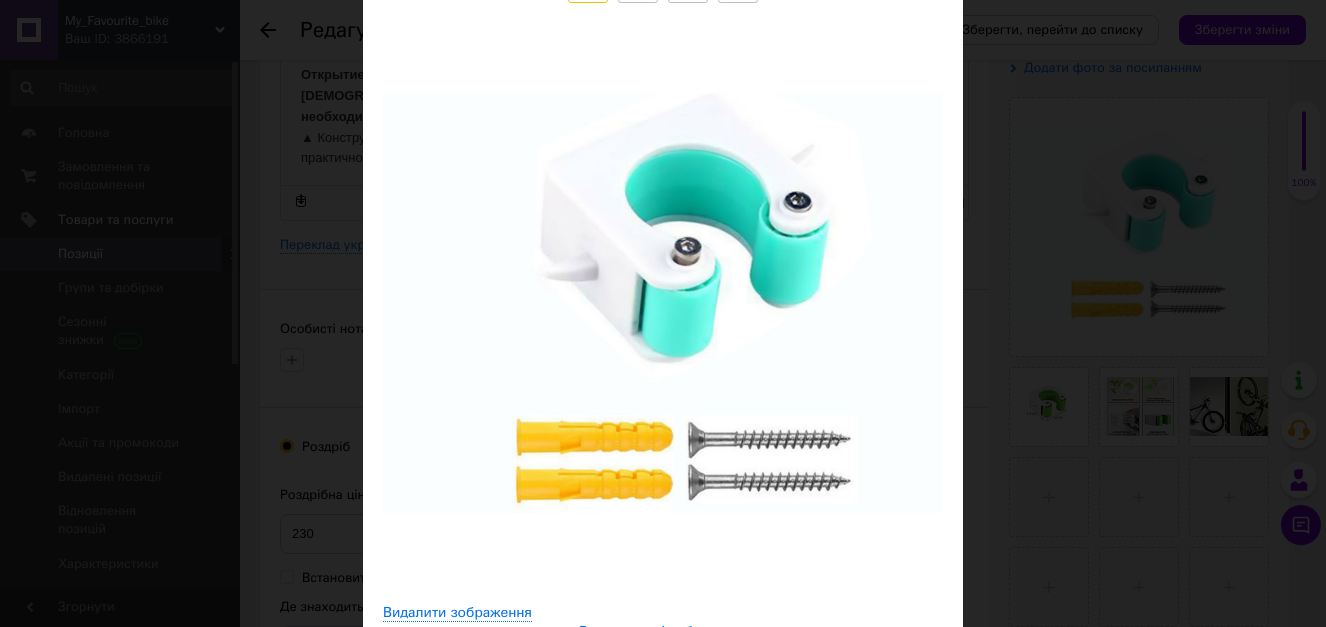 scroll, scrollTop: 200, scrollLeft: 0, axis: vertical 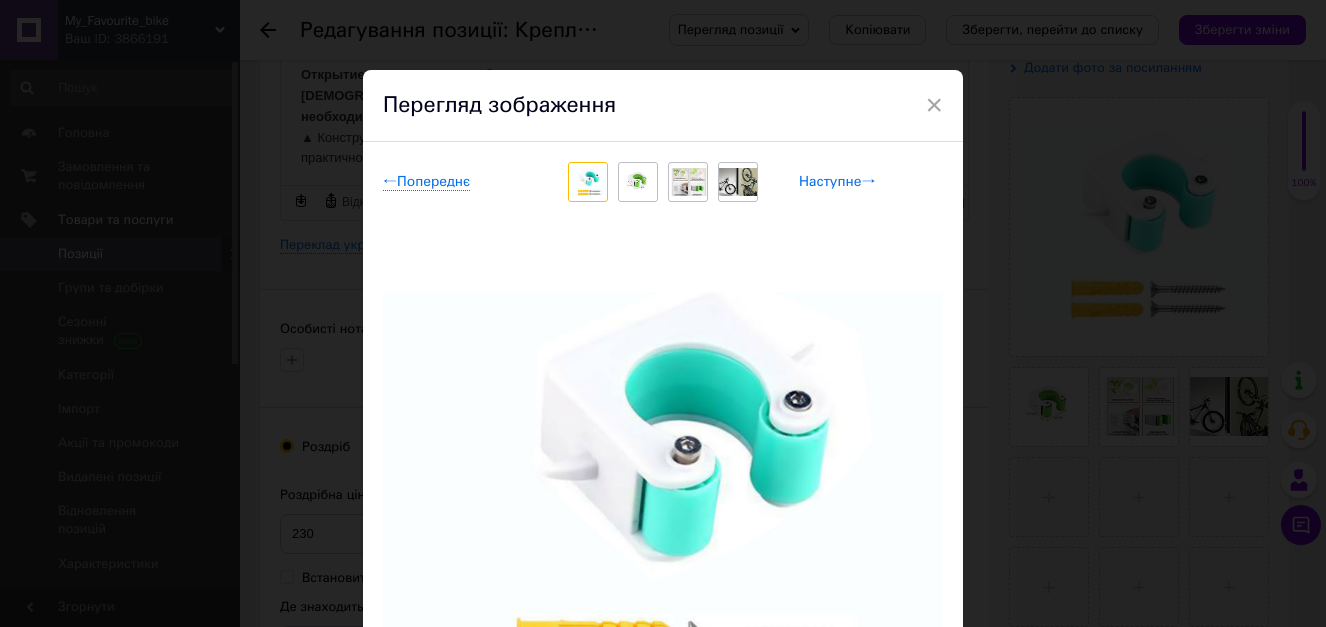 click on "Наступне →" at bounding box center (837, 182) 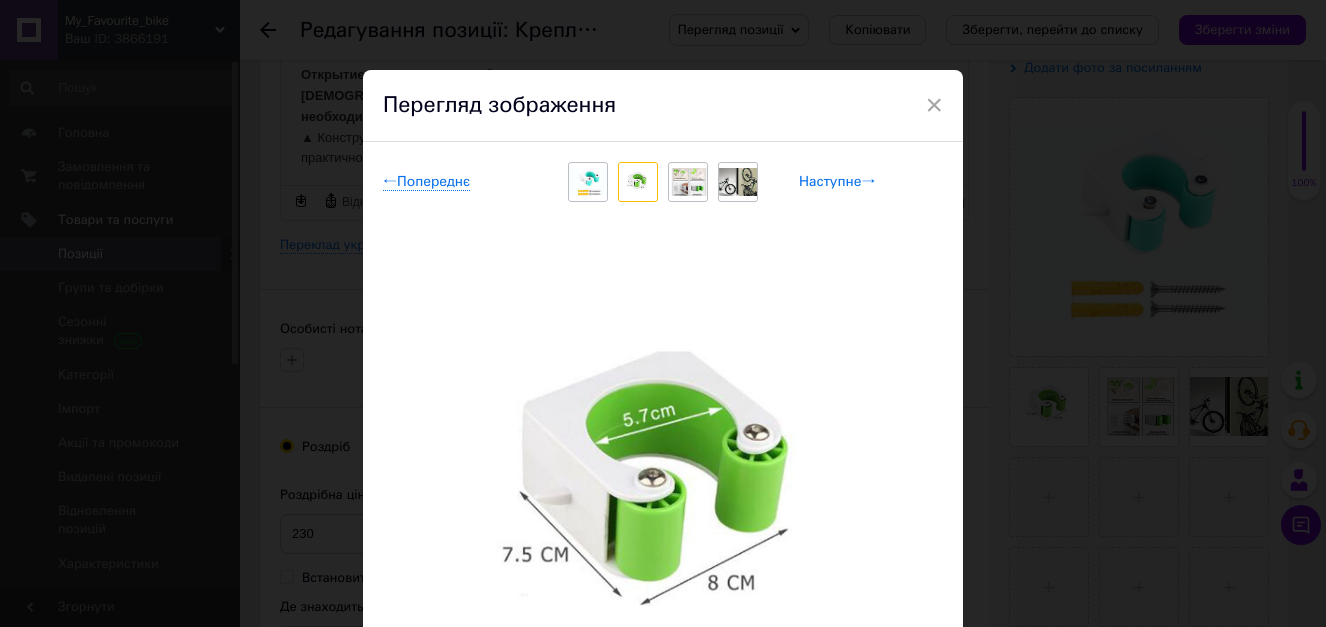 click on "Наступне →" at bounding box center (837, 182) 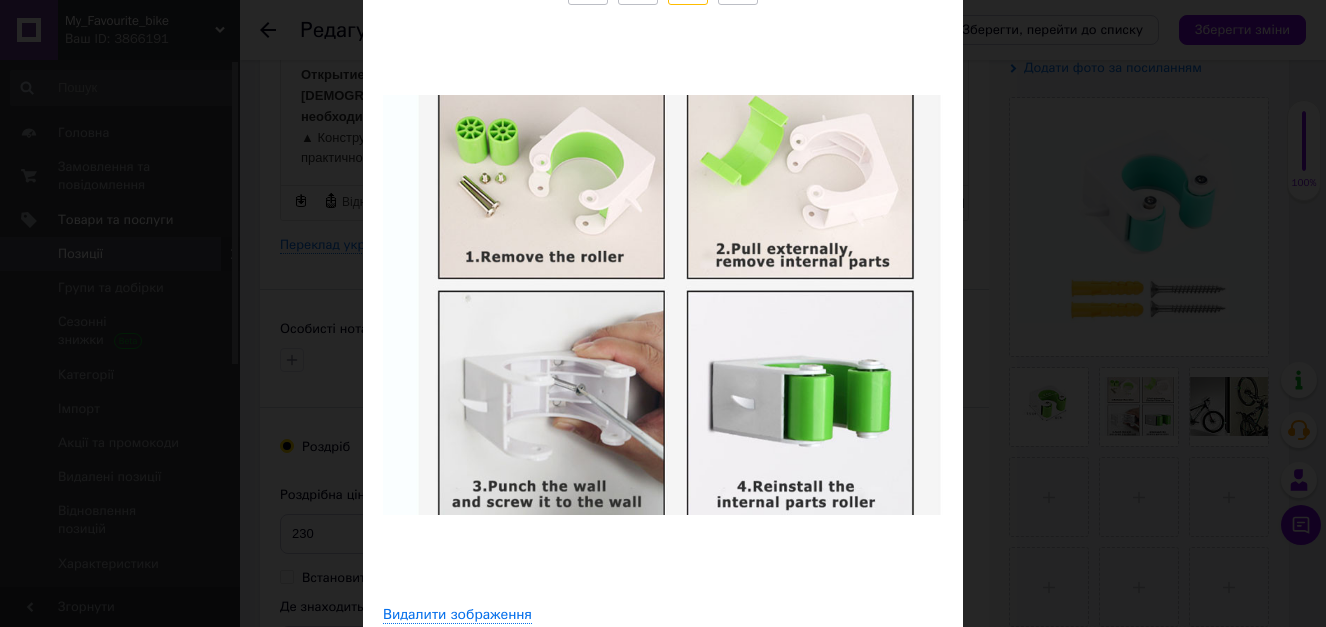 scroll, scrollTop: 200, scrollLeft: 0, axis: vertical 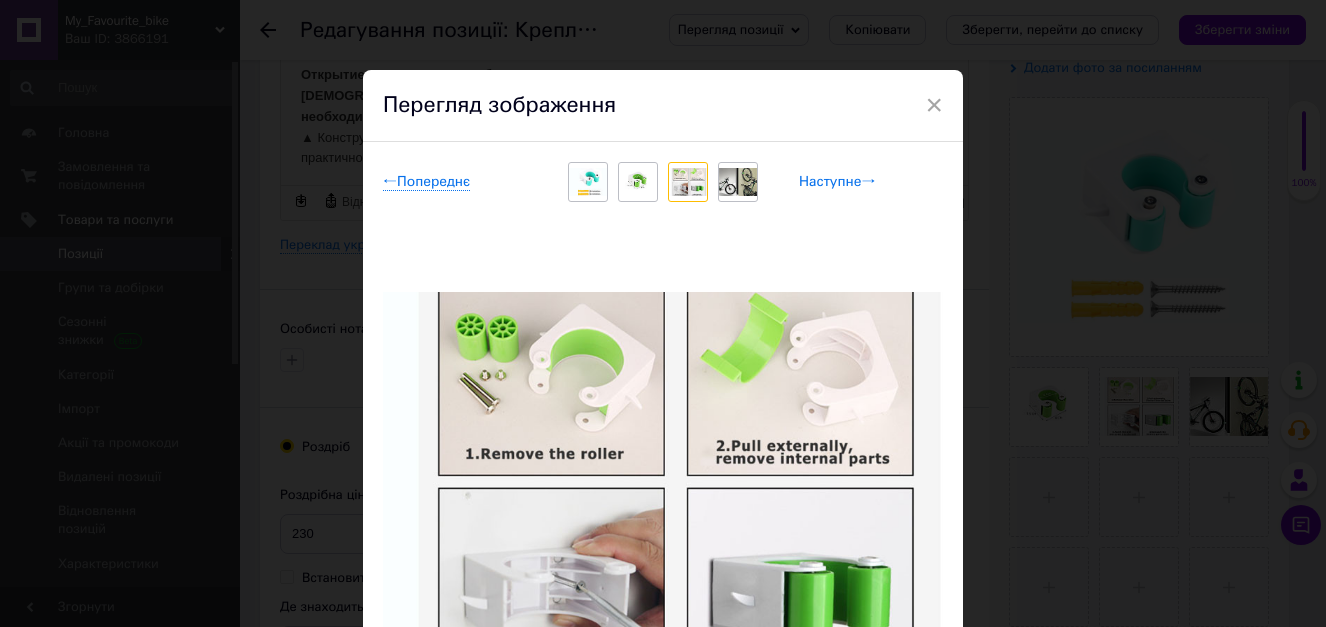 click on "Наступне →" at bounding box center (837, 182) 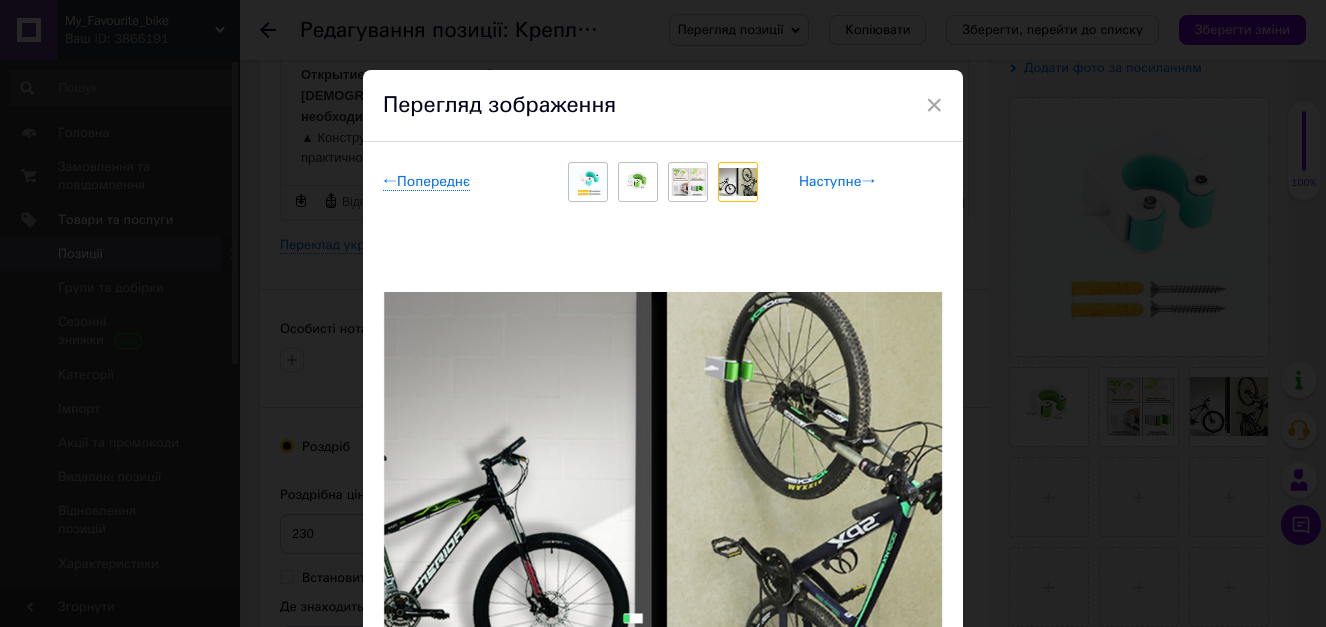 scroll, scrollTop: 200, scrollLeft: 0, axis: vertical 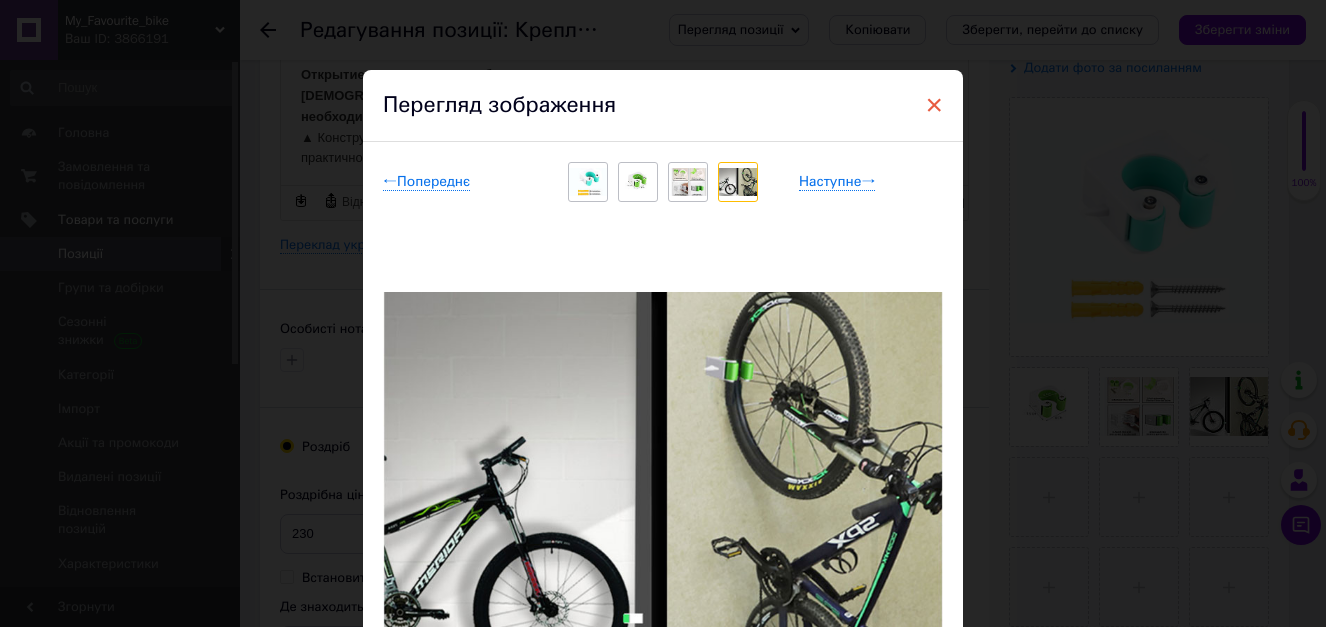 click on "×" at bounding box center [934, 105] 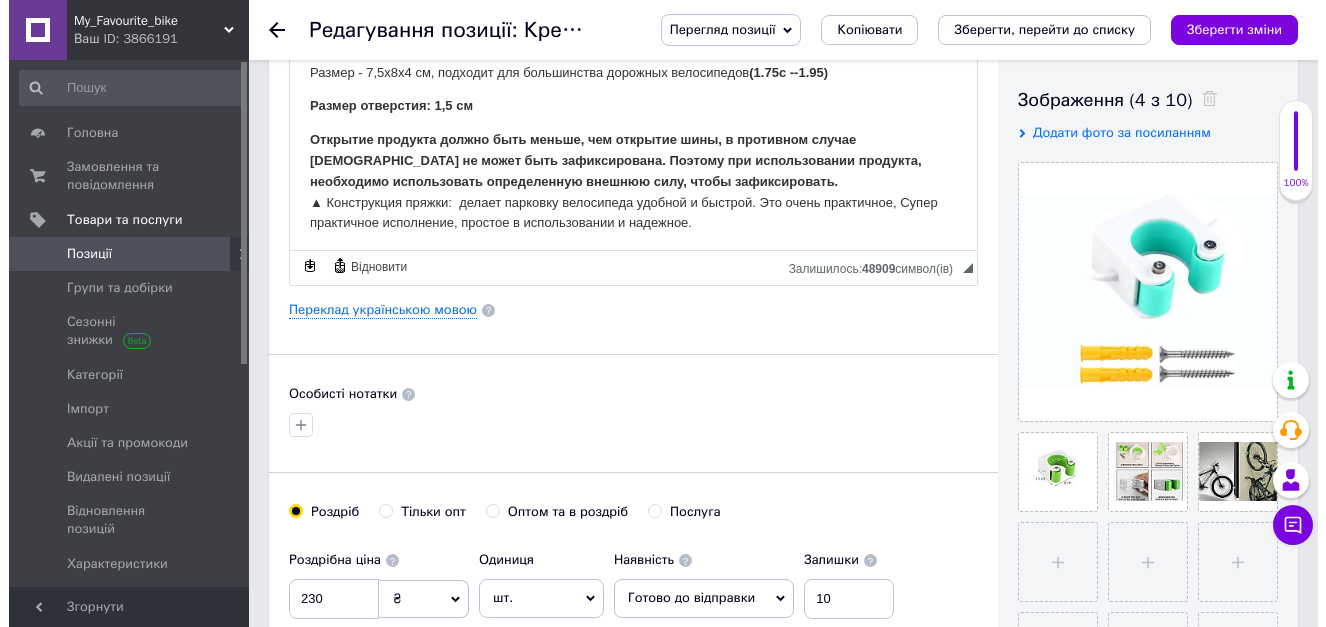 scroll, scrollTop: 300, scrollLeft: 0, axis: vertical 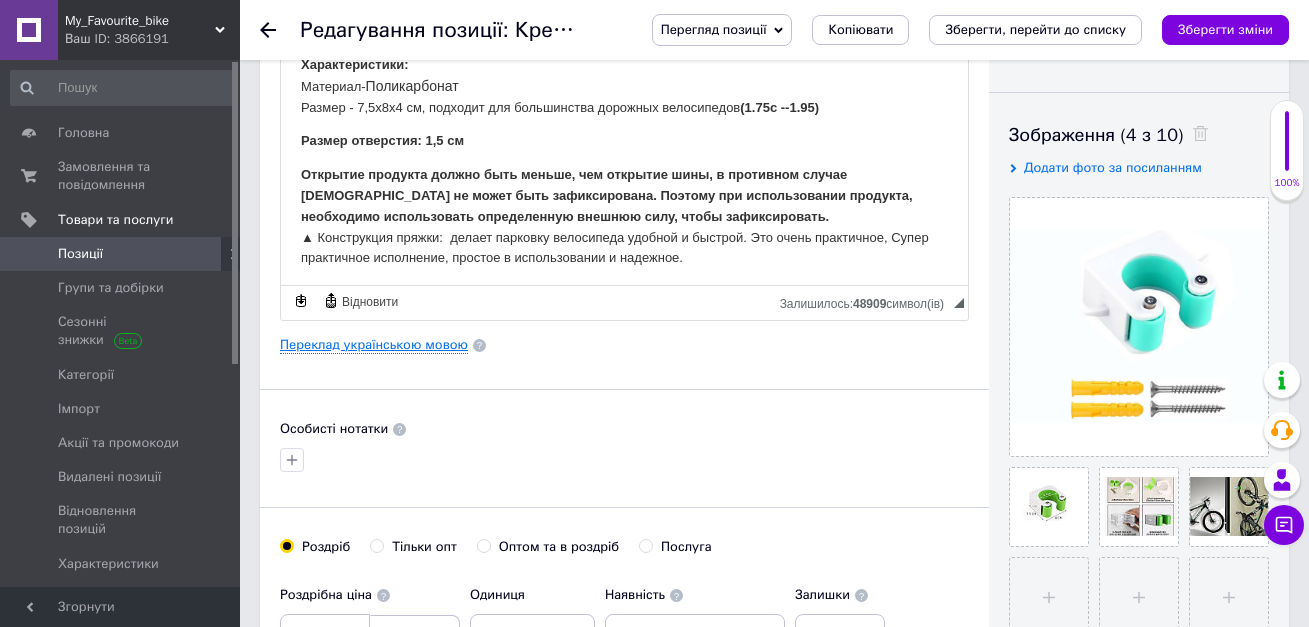 click on "Переклад українською мовою" at bounding box center [374, 345] 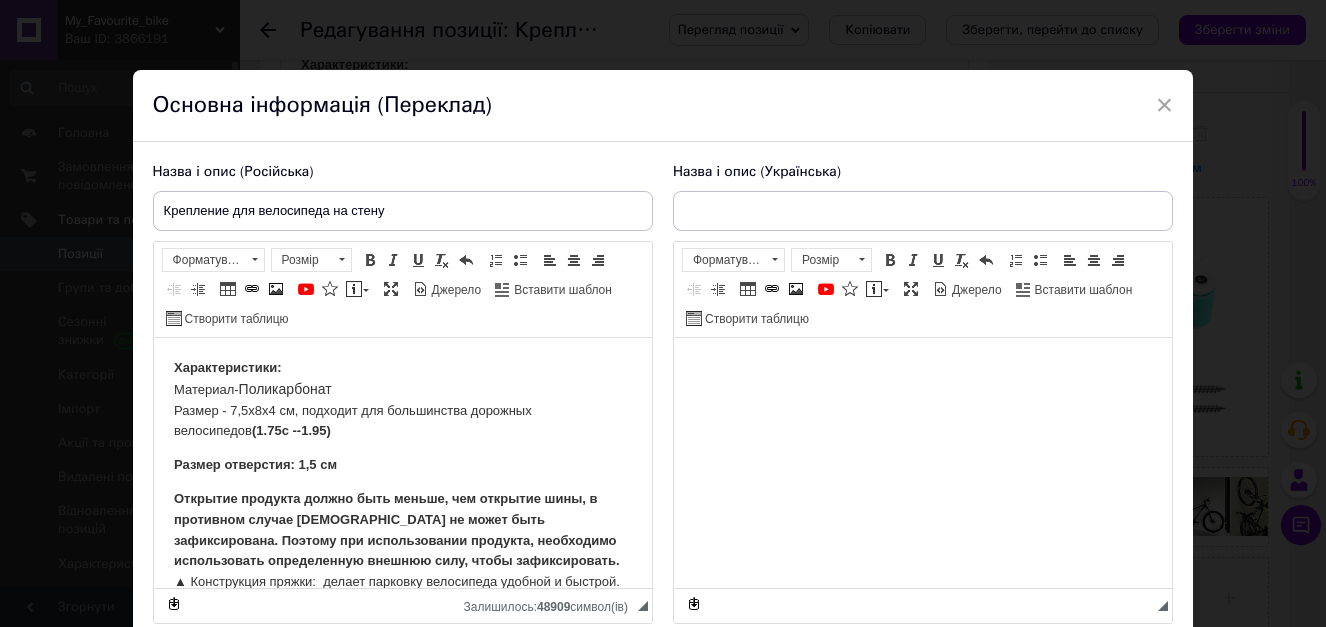 scroll, scrollTop: 0, scrollLeft: 0, axis: both 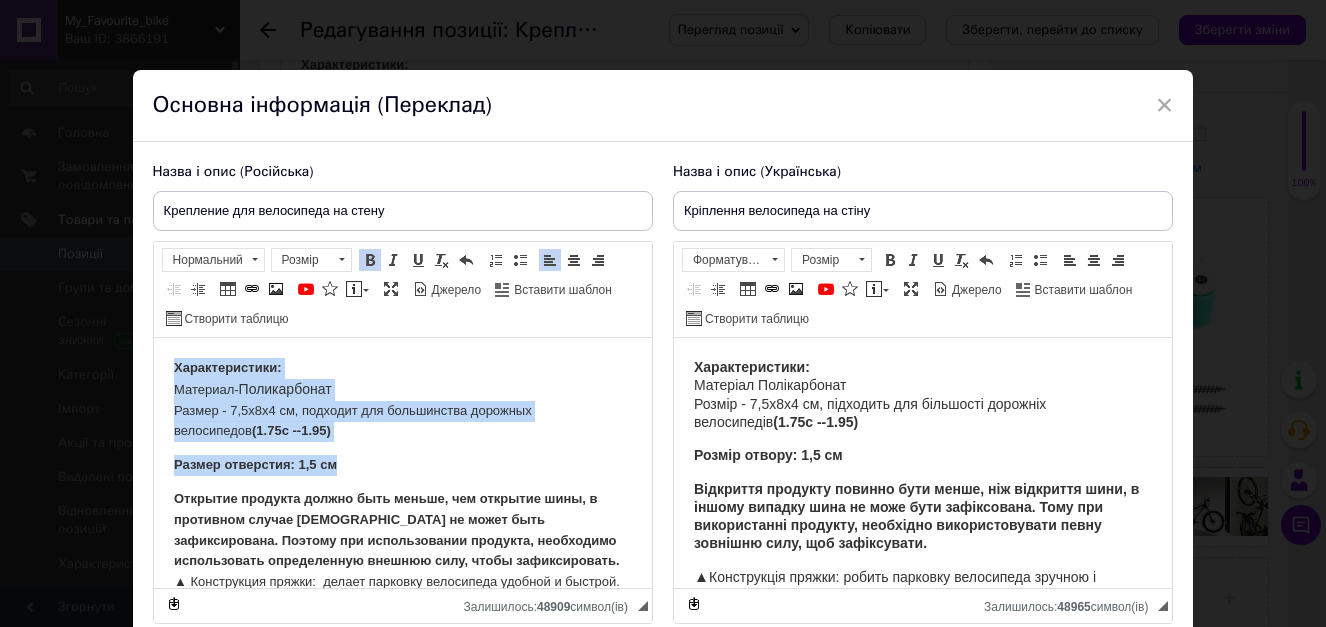 drag, startPoint x: 358, startPoint y: 463, endPoint x: 155, endPoint y: 340, distance: 237.35628 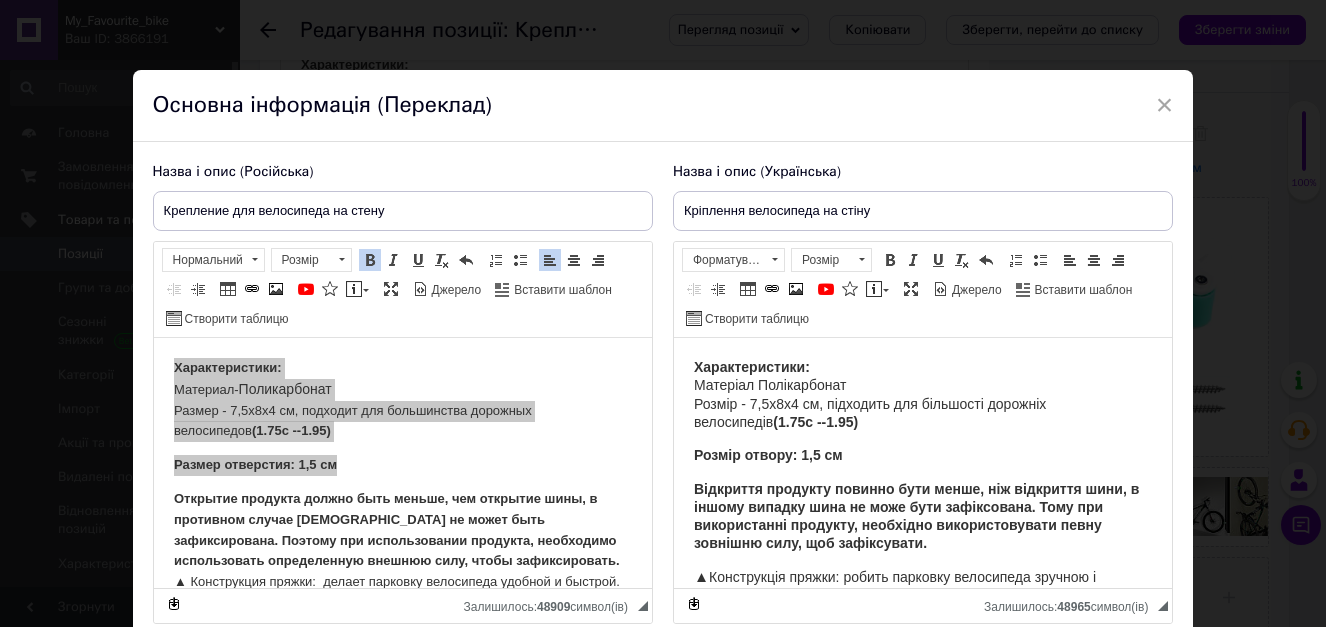 scroll, scrollTop: 0, scrollLeft: 0, axis: both 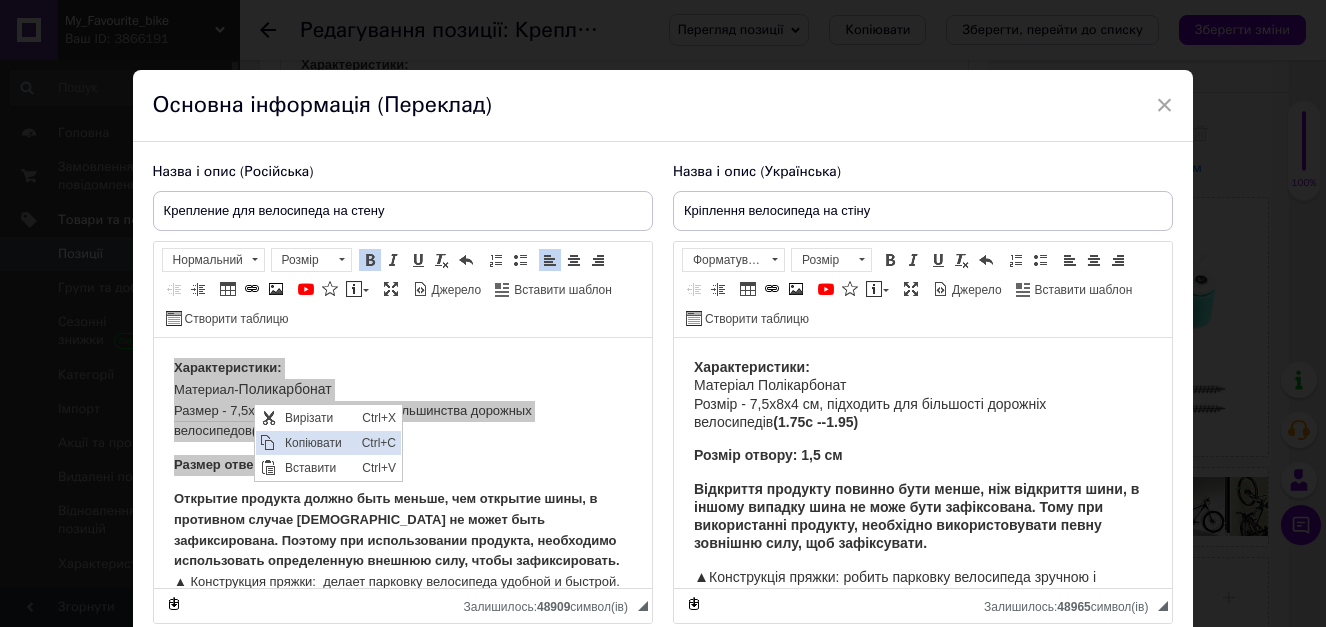 click on "Копіювати" at bounding box center [318, 443] 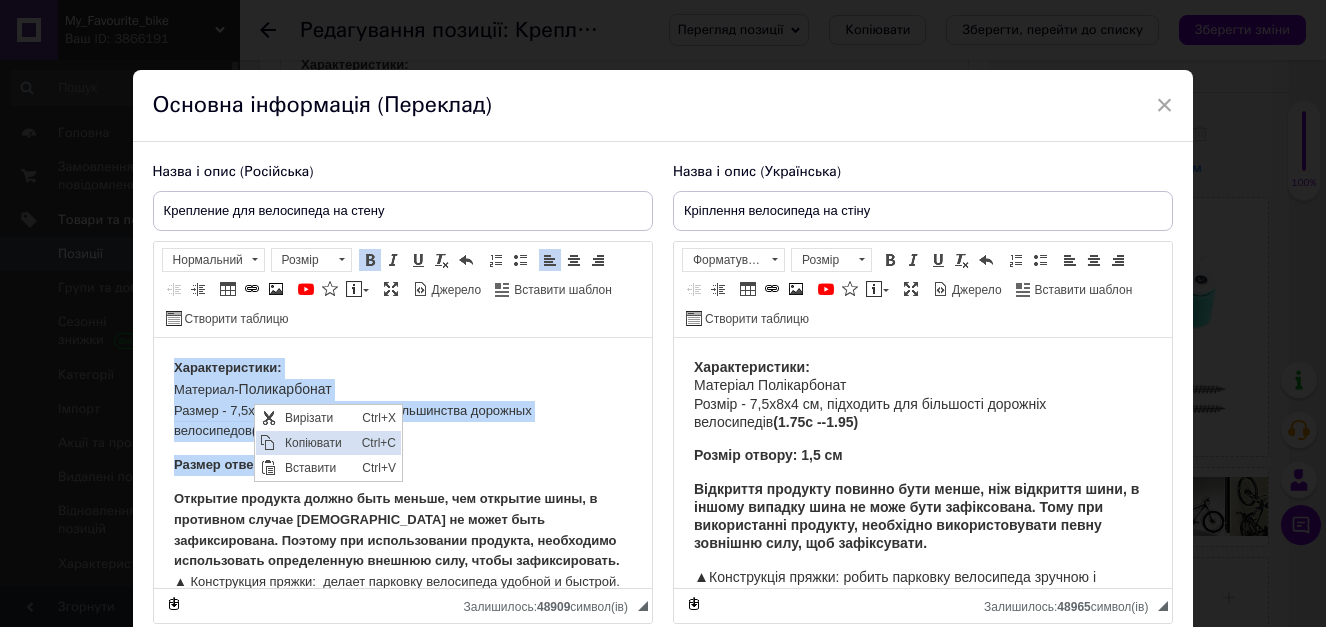 copy on "Характеристики: Материал-  Поликарбонат Размер - 7,5x8x4 см, подходит для большинства дорожных велосипедов ( 1.75c --1.95 ) Размер отверстия: 1,5 см" 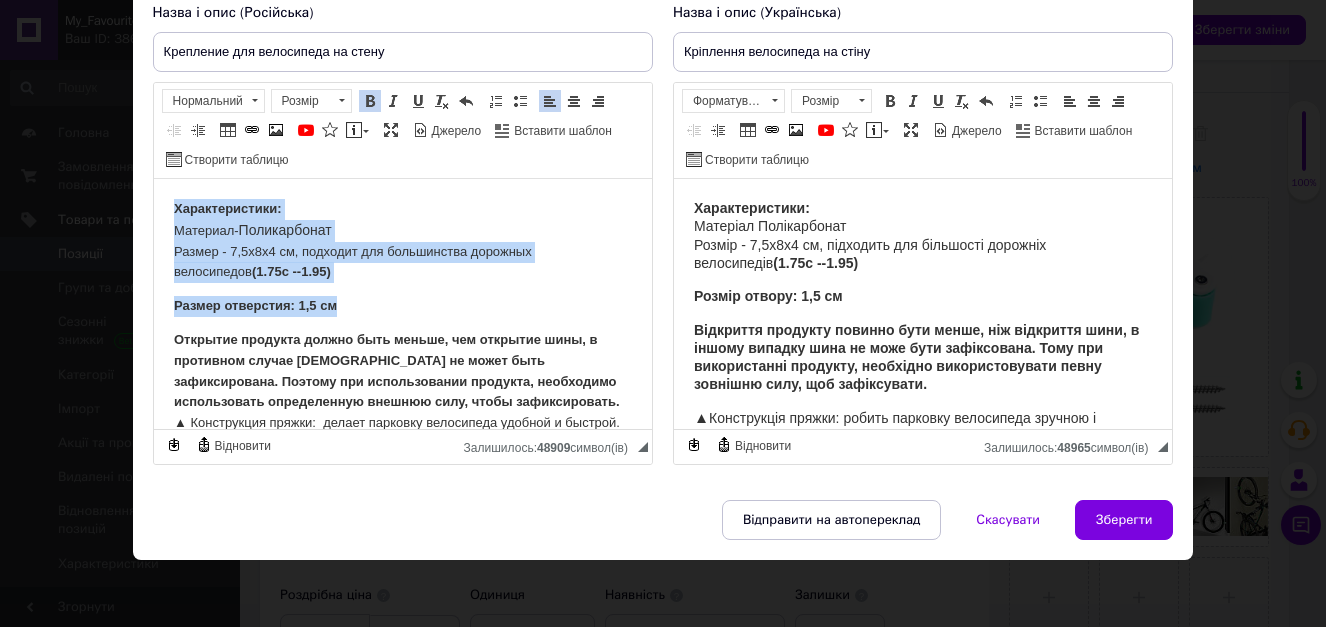 scroll, scrollTop: 162, scrollLeft: 0, axis: vertical 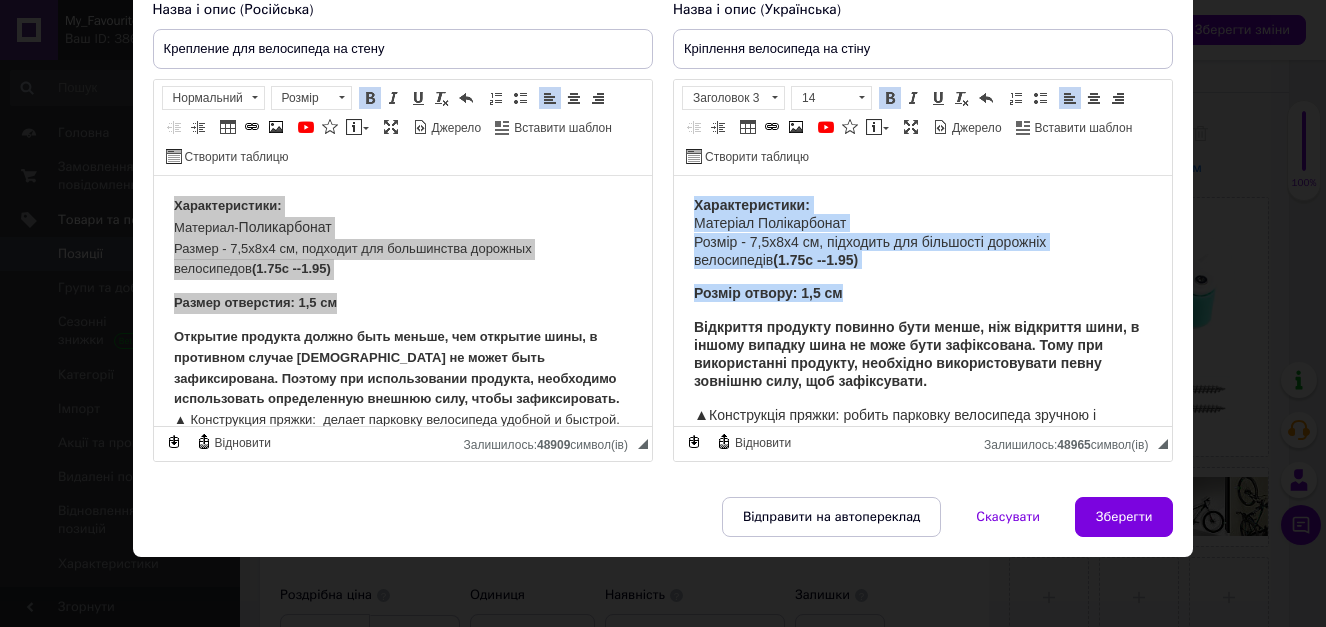 drag, startPoint x: 870, startPoint y: 288, endPoint x: 1340, endPoint y: 350, distance: 474.07172 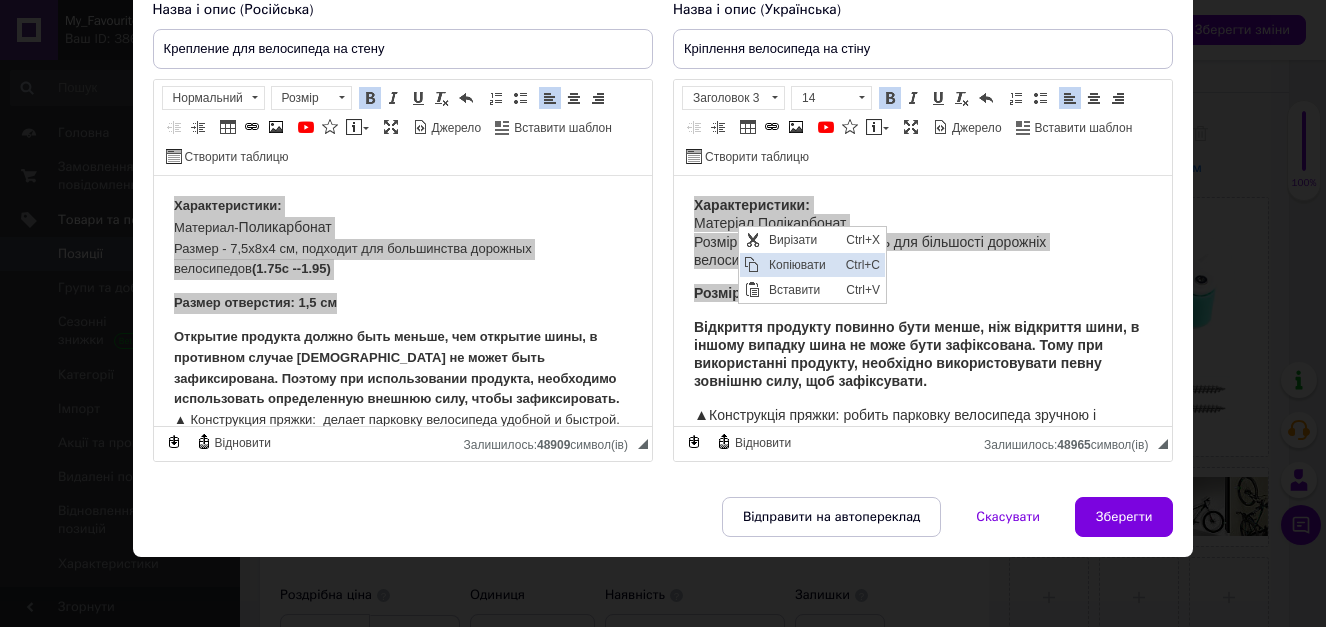 click on "Копіювати" at bounding box center [802, 265] 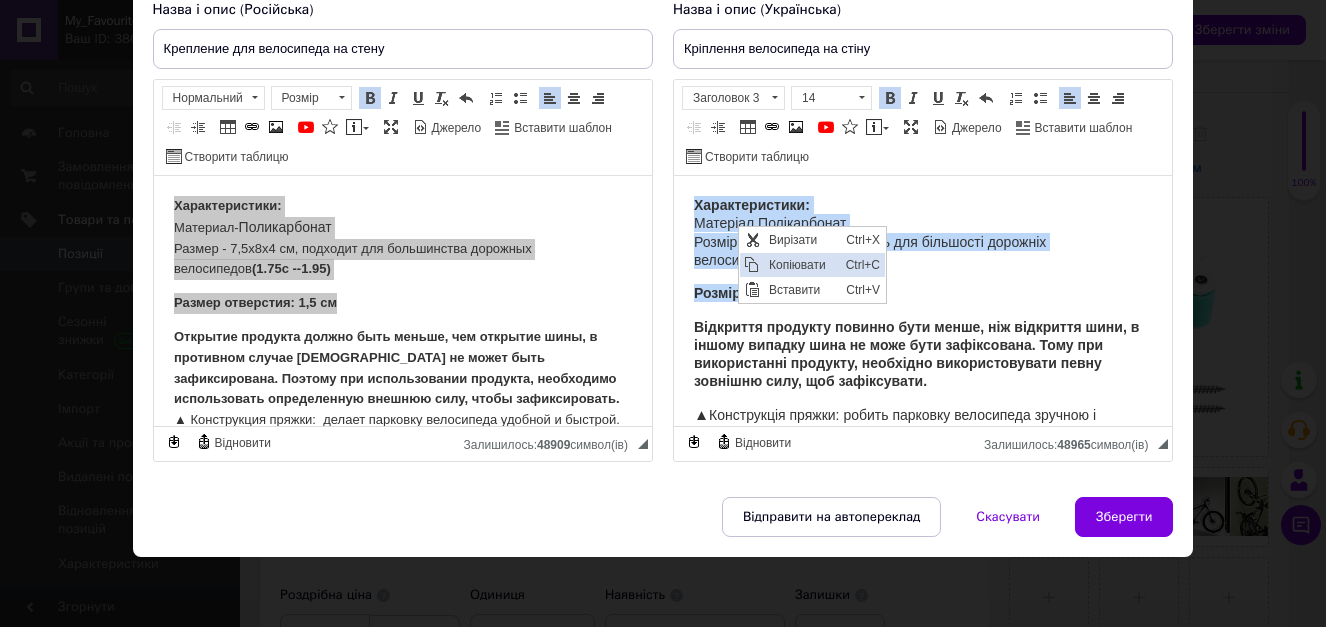 copy on "Характеристики: Матеріал Полікарбонат Розмір - 7,5x8x4 см, підходить для більшості дорожніх велосипедів  (1.75c --1.95) Розмір отвору: 1,5 см" 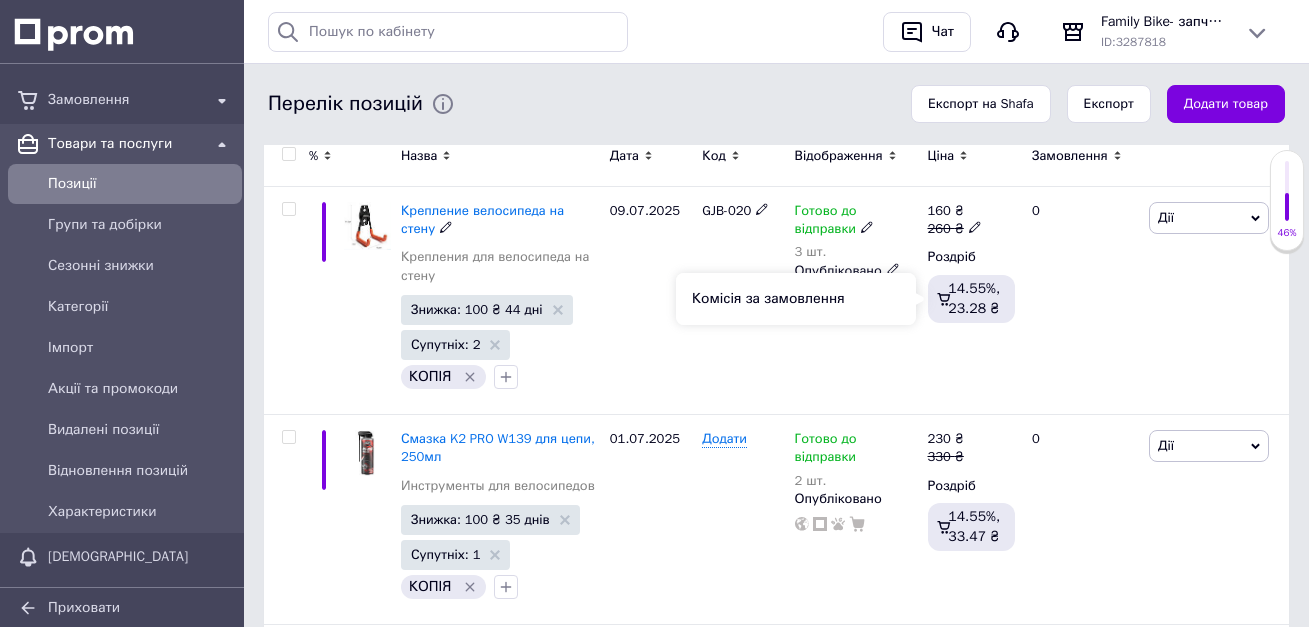 scroll, scrollTop: 300, scrollLeft: 0, axis: vertical 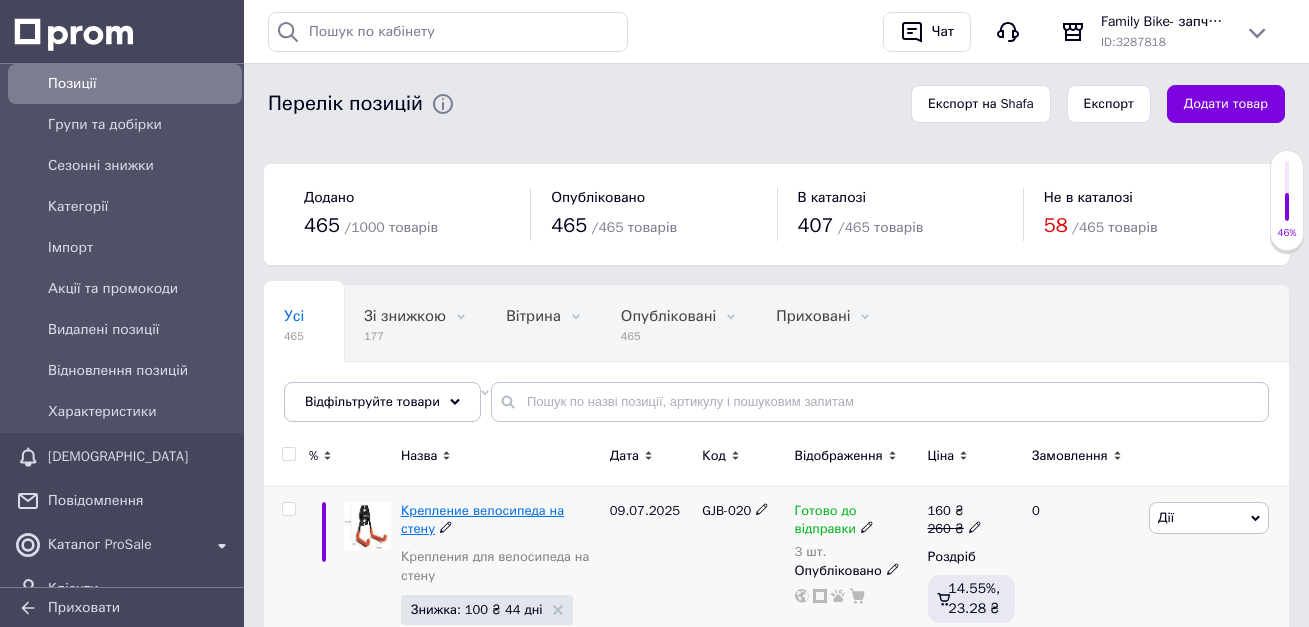 click on "Крепление велосипеда на стену" at bounding box center [482, 519] 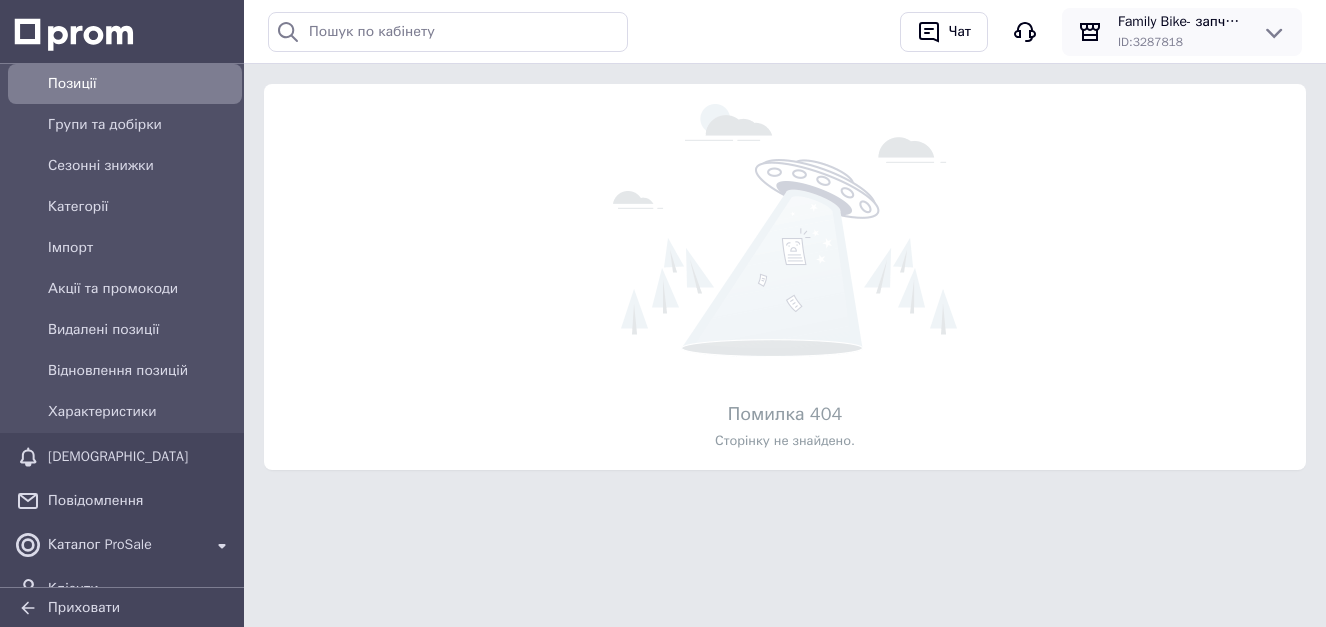 click at bounding box center [1274, 32] 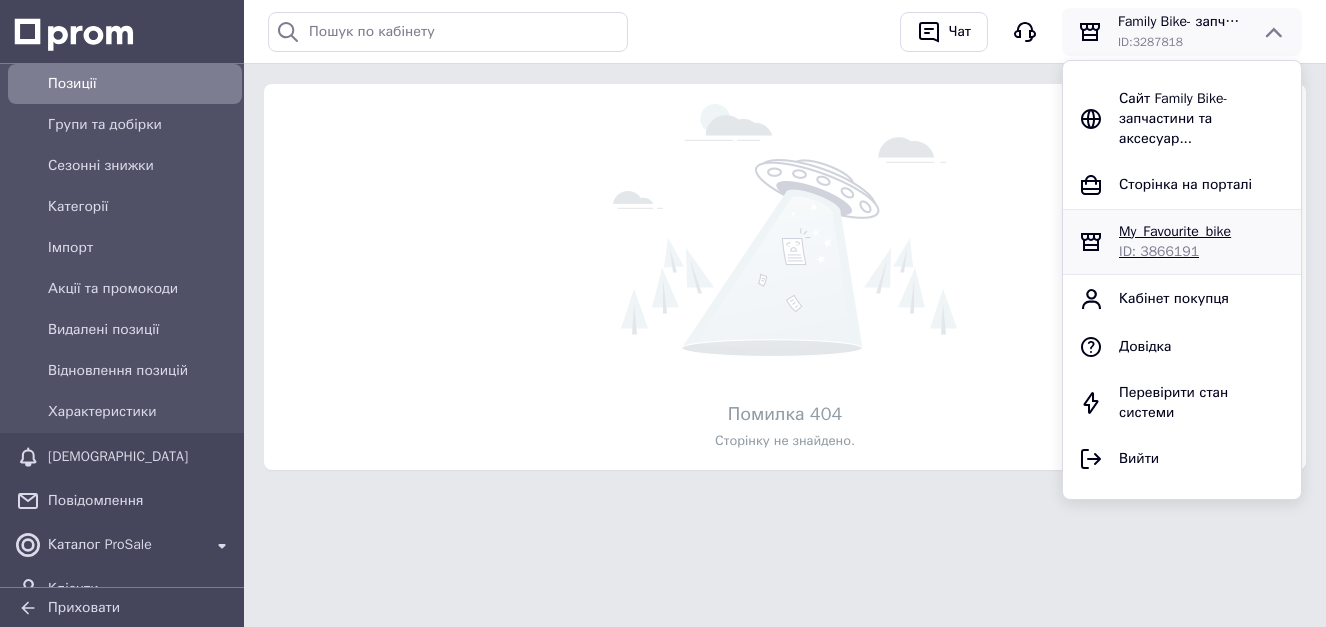 click on "ID: 3866191" at bounding box center (1159, 251) 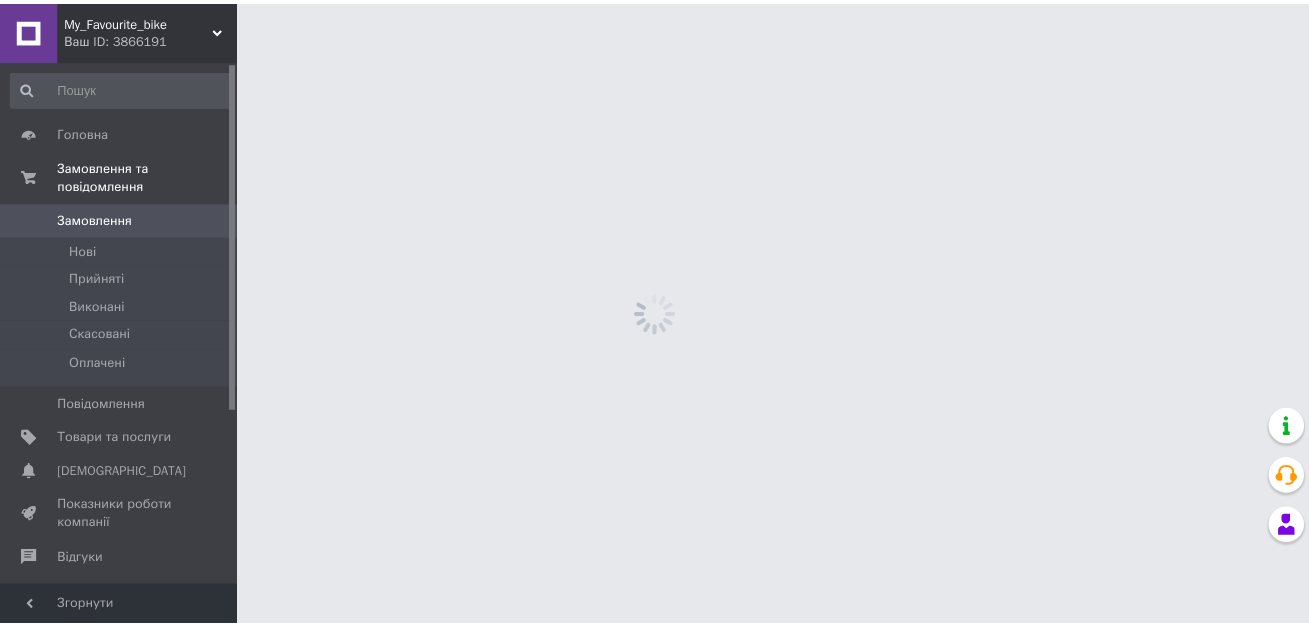 scroll, scrollTop: 0, scrollLeft: 0, axis: both 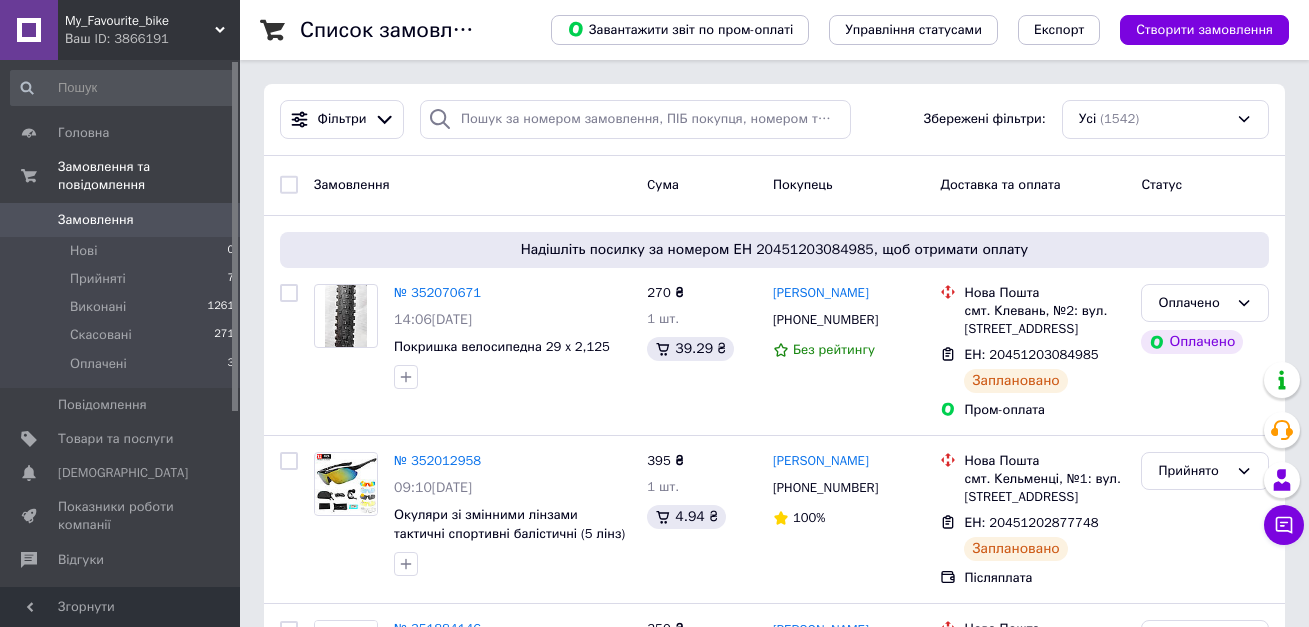 click on "Ваш ID: 3866191" at bounding box center (152, 39) 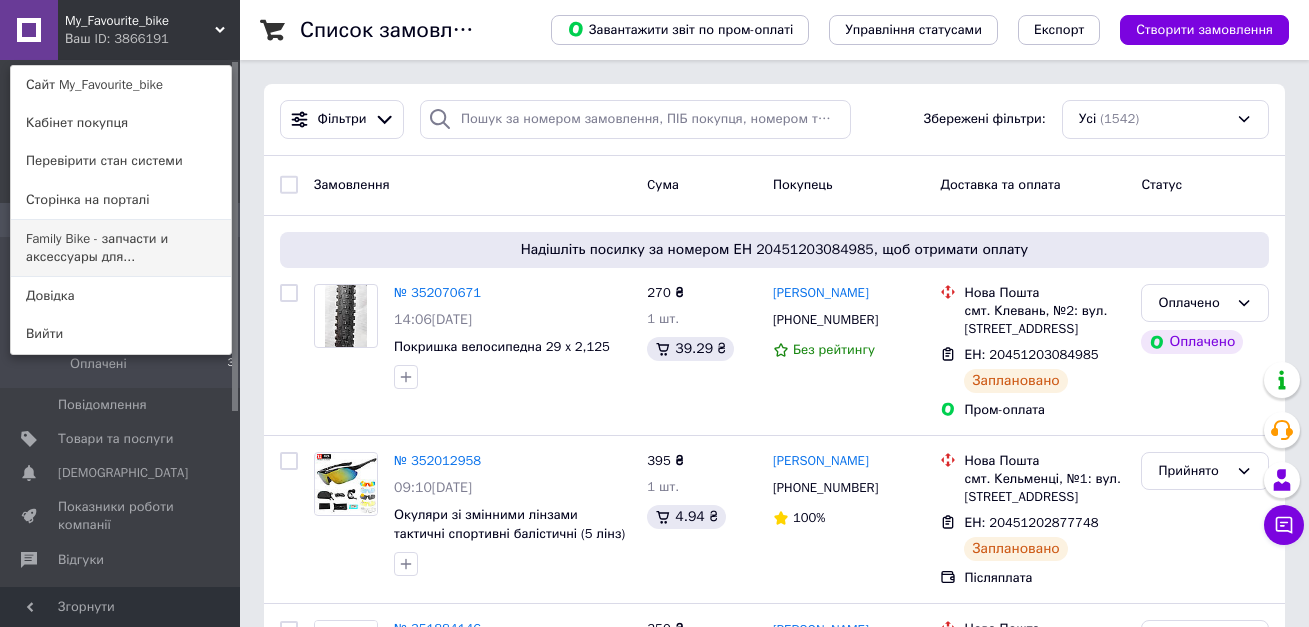 click on "Family Bike -  запчасти и аксессуары для..." at bounding box center (121, 248) 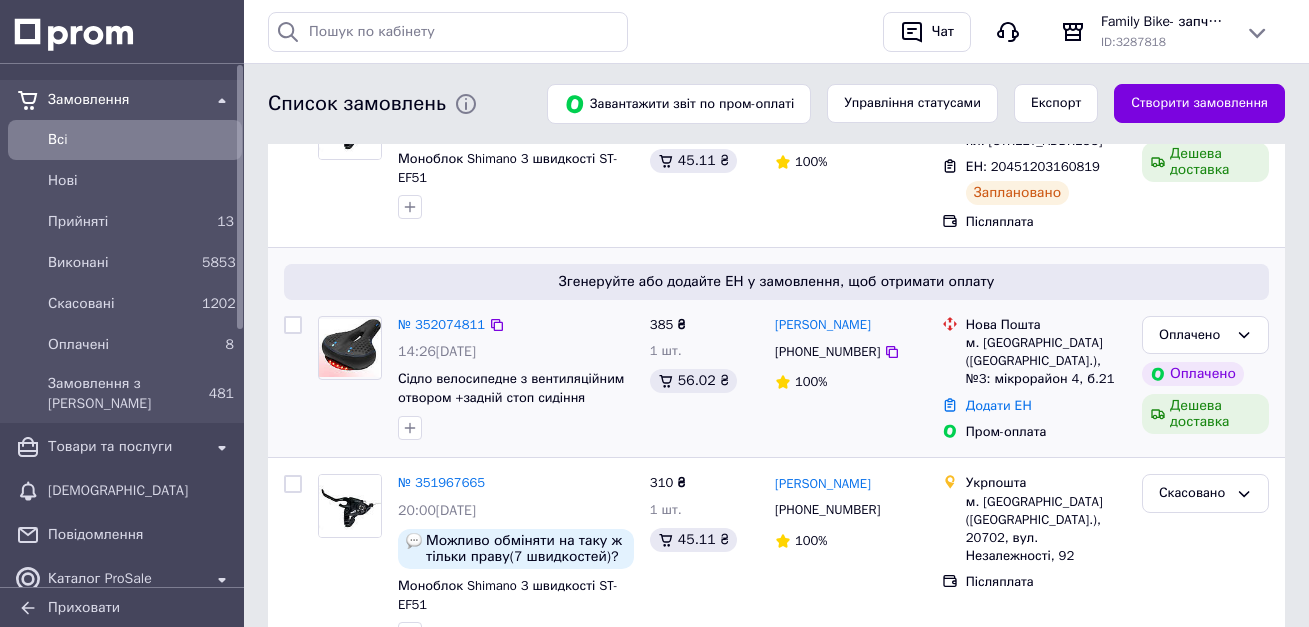 scroll, scrollTop: 200, scrollLeft: 0, axis: vertical 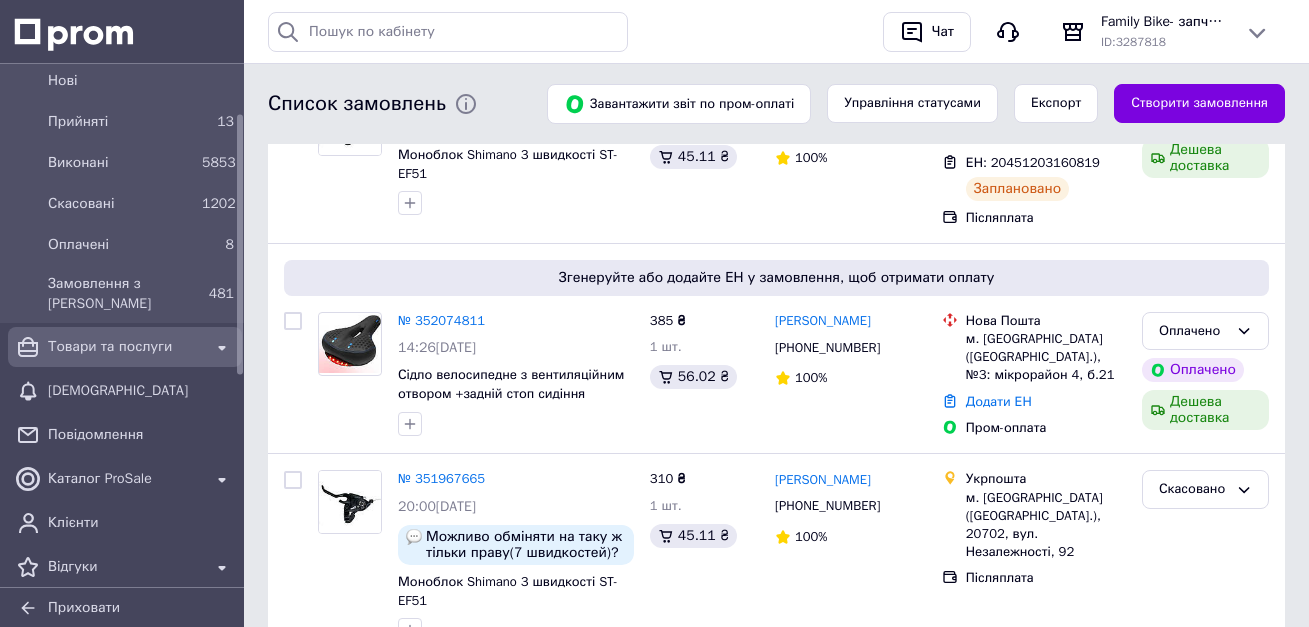 click on "Товари та послуги" at bounding box center (125, 347) 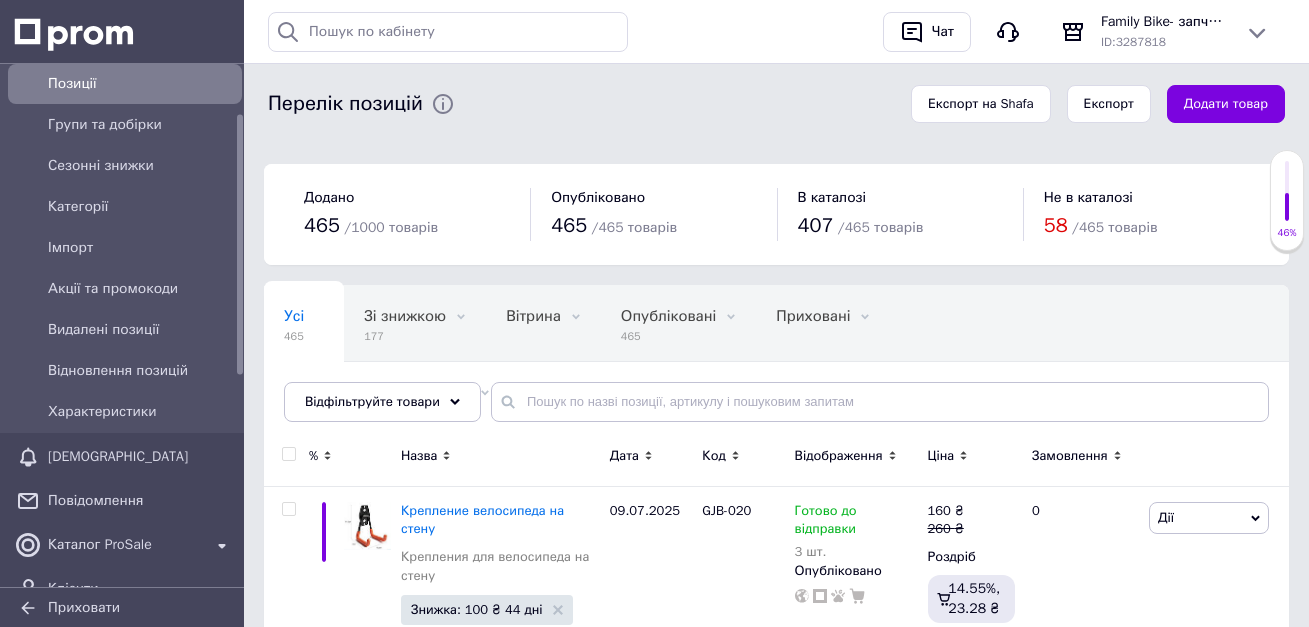 scroll, scrollTop: 66, scrollLeft: 0, axis: vertical 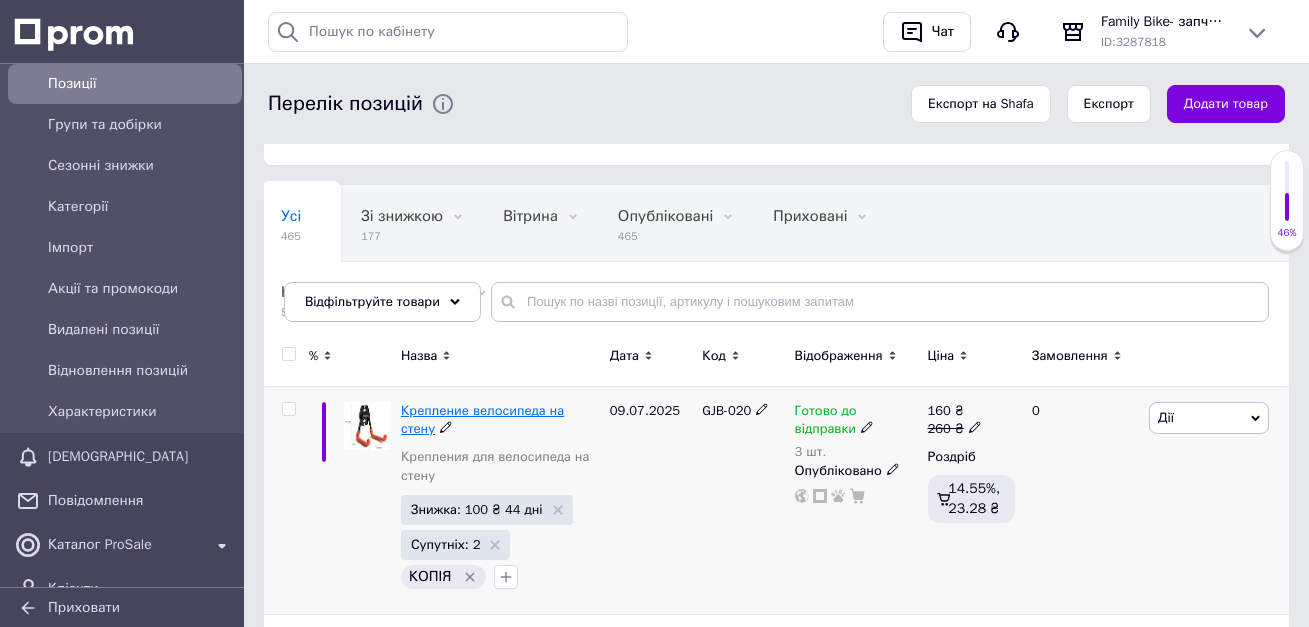 click on "Крепление велосипеда на стену" at bounding box center (482, 419) 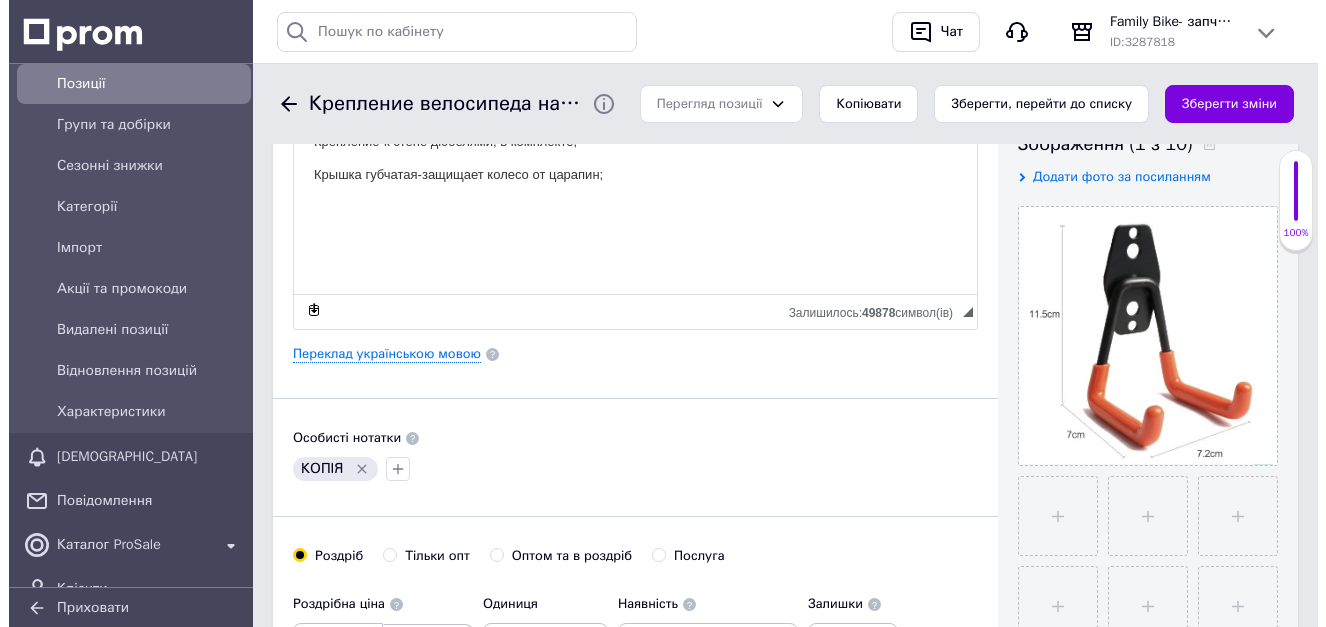 scroll, scrollTop: 400, scrollLeft: 0, axis: vertical 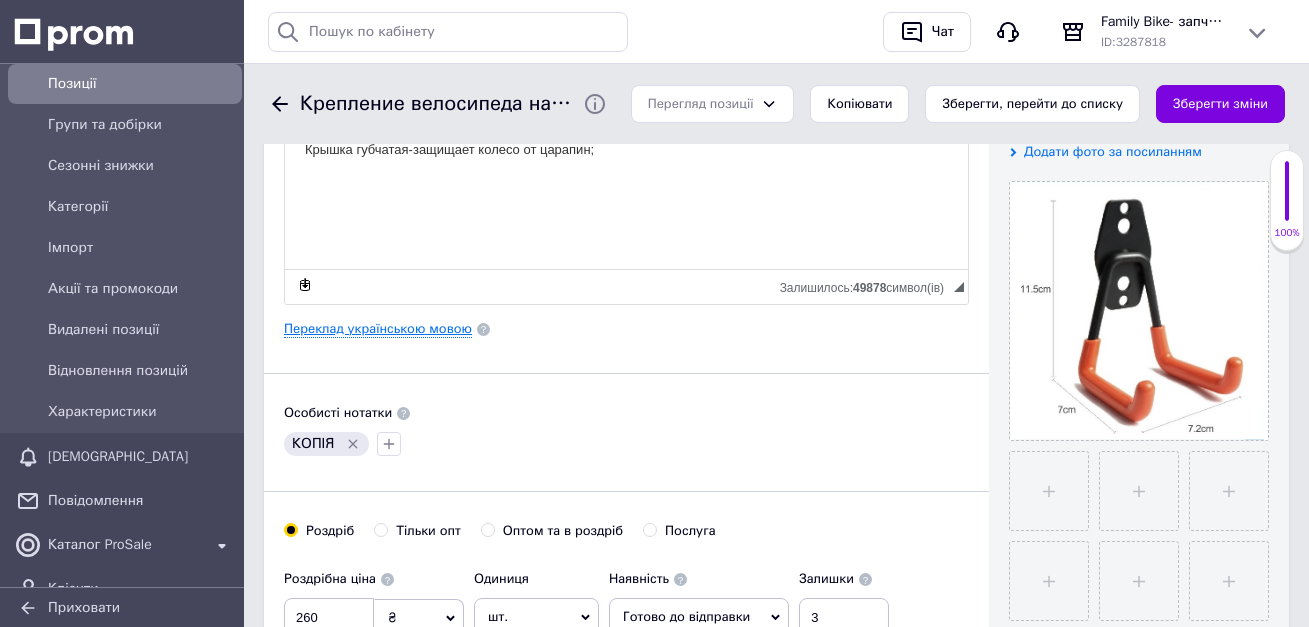 click on "Переклад українською мовою" at bounding box center (378, 329) 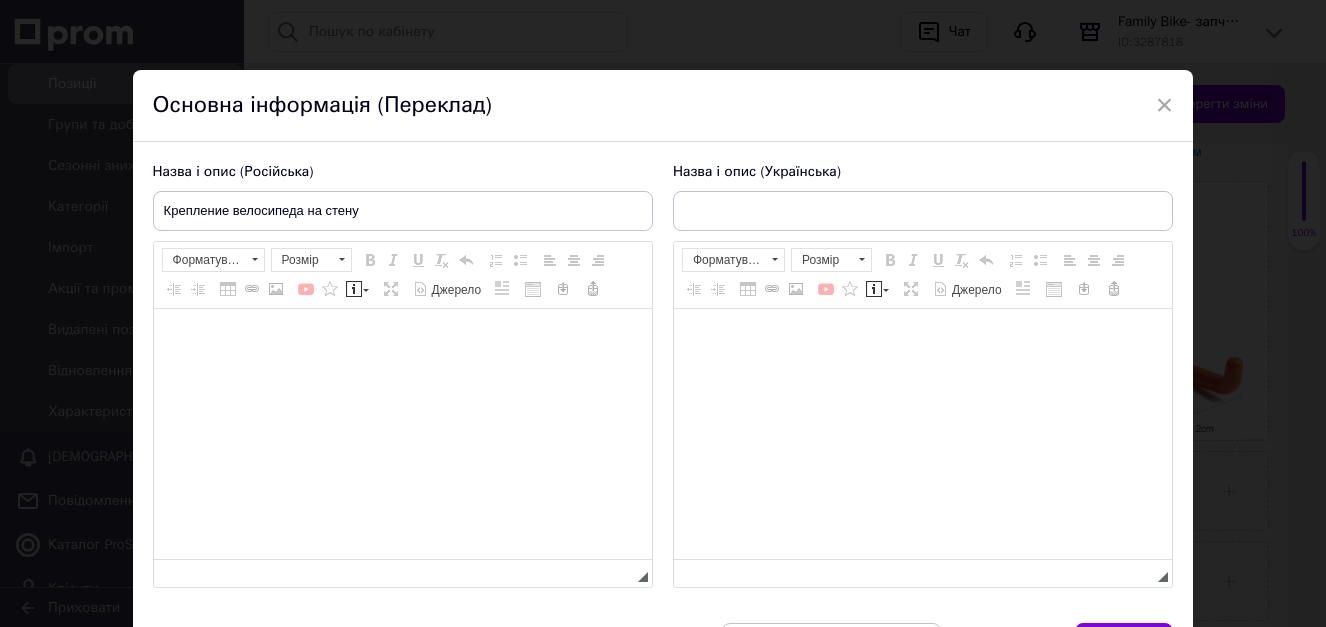 type on "Кріплення велосипеда на стіну" 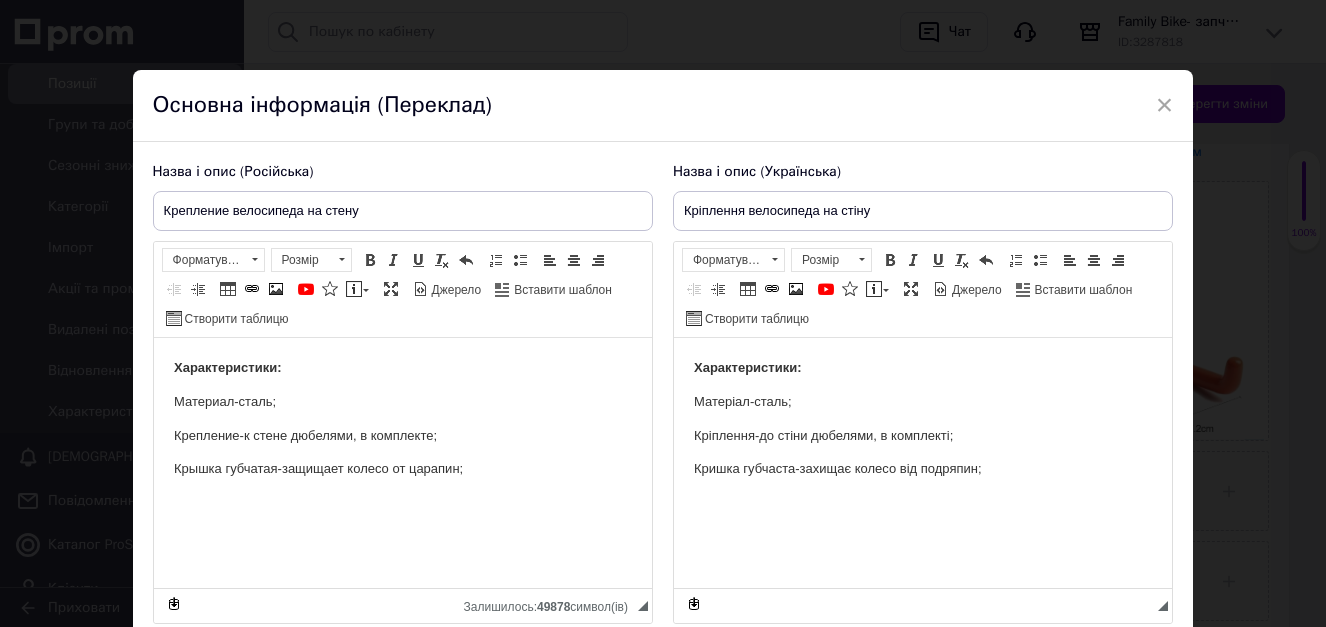 scroll, scrollTop: 0, scrollLeft: 0, axis: both 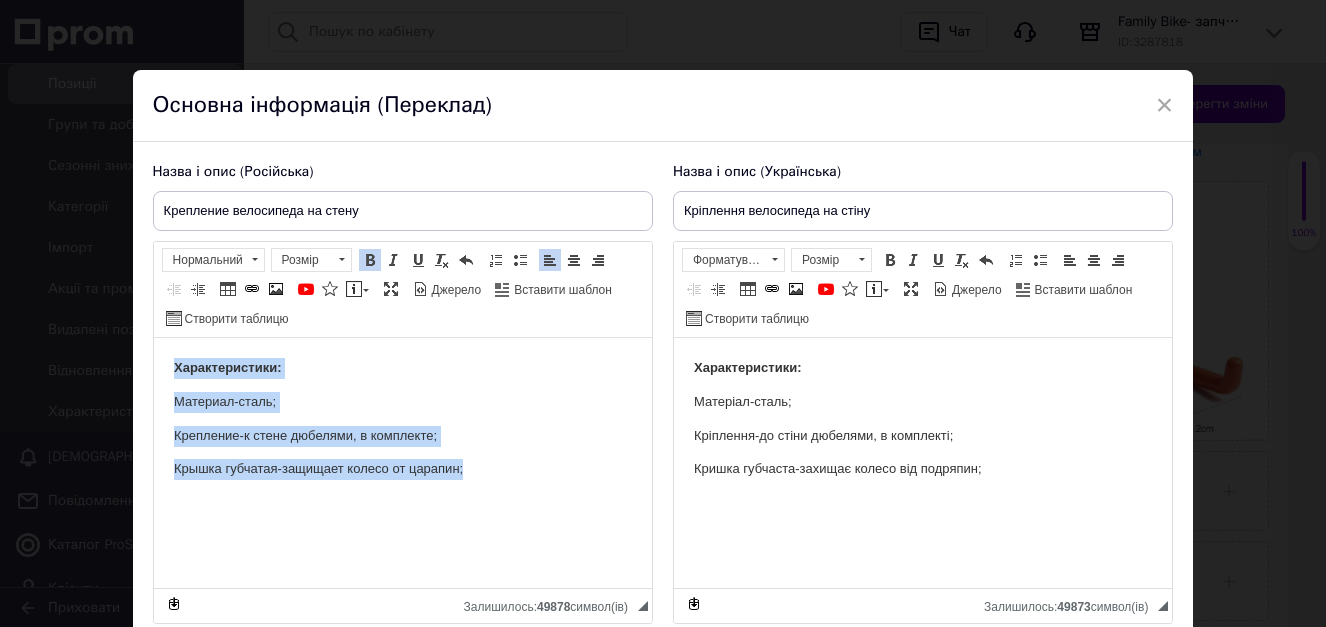 drag, startPoint x: 483, startPoint y: 462, endPoint x: 153, endPoint y: 344, distance: 350.46255 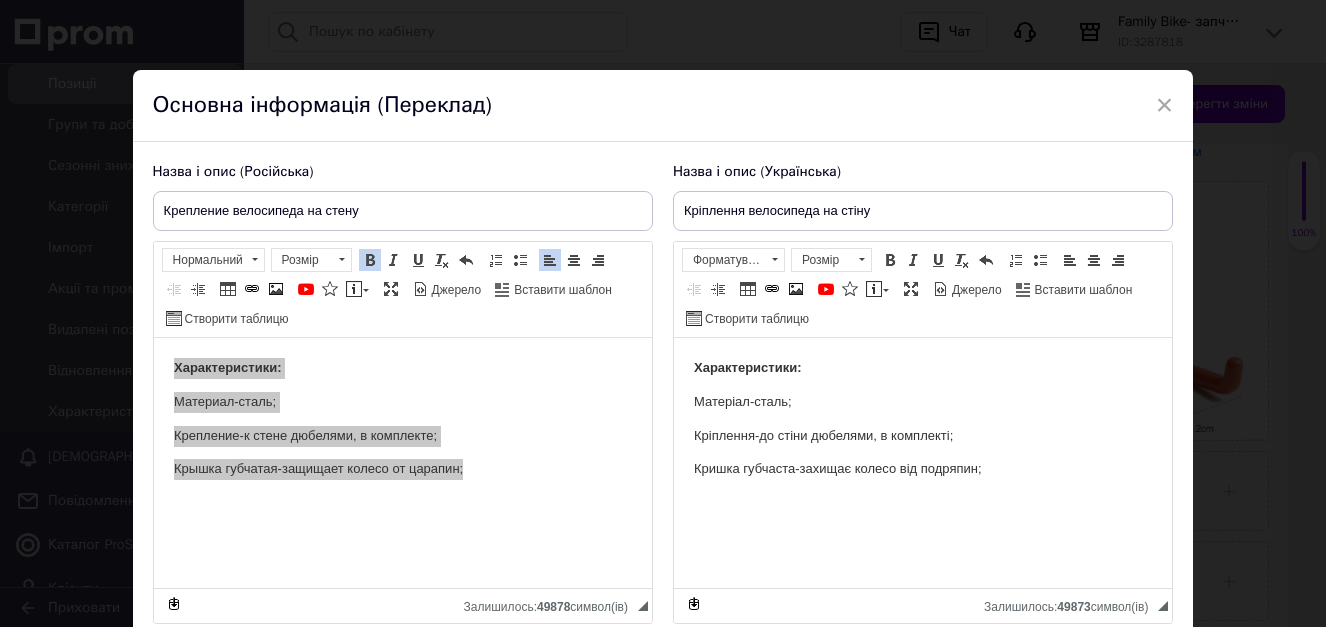scroll, scrollTop: 0, scrollLeft: 0, axis: both 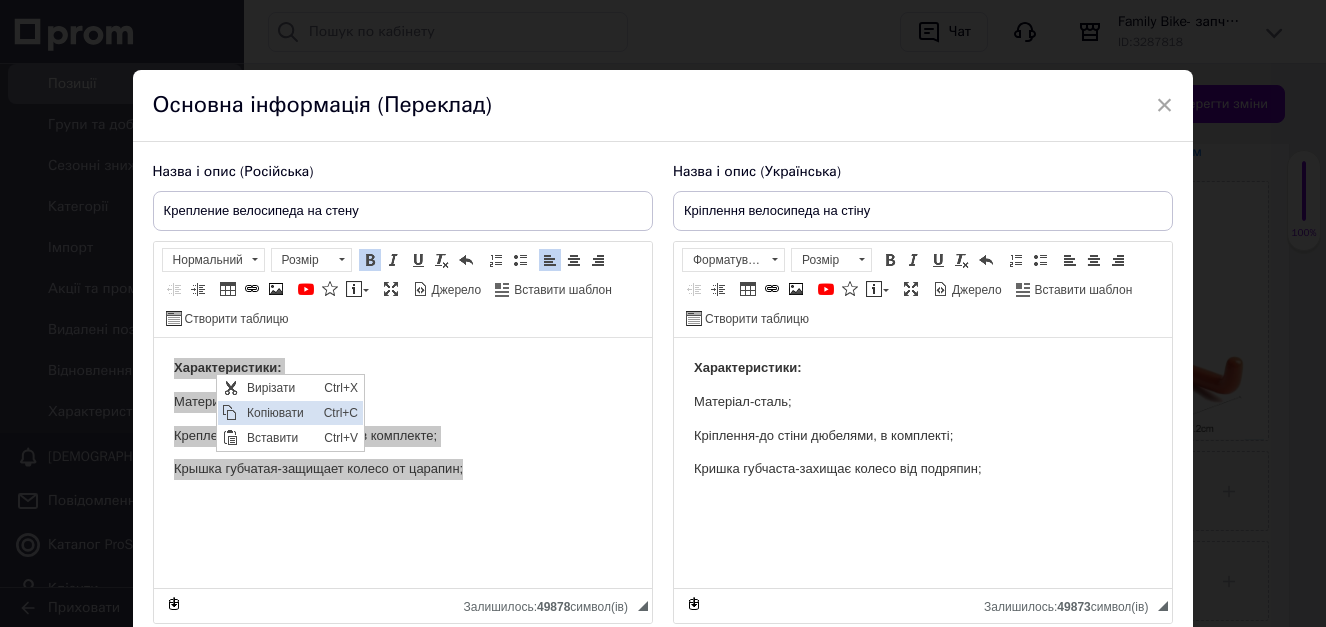 click at bounding box center (230, 413) 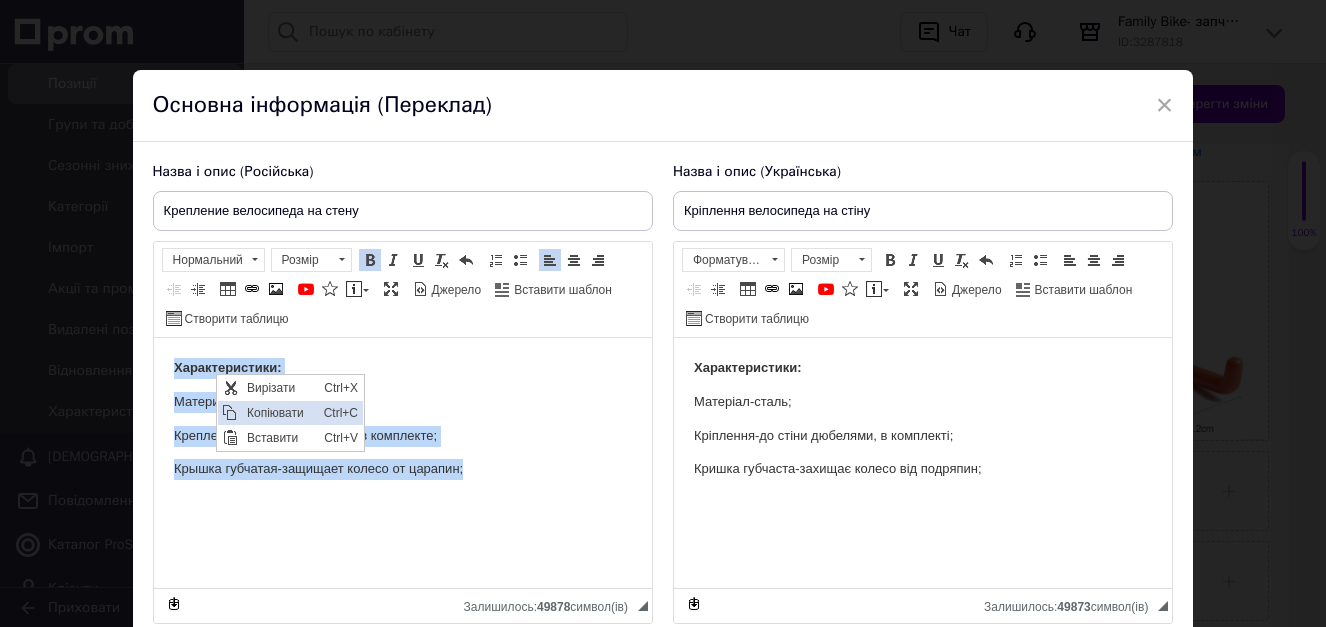 copy on "Характеристики: Материал-сталь; Крепление-к стене дюбелями, в комплекте; Крышка губчатая-защищает колесо от царапин;" 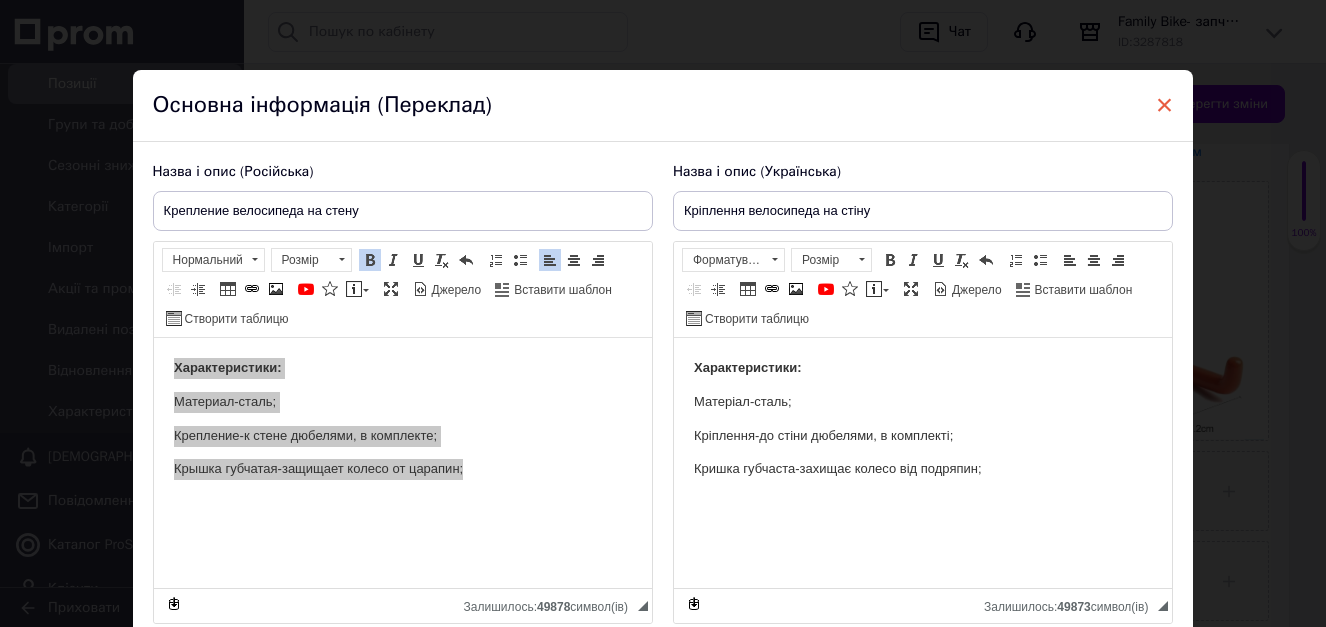 click on "×" at bounding box center (1165, 105) 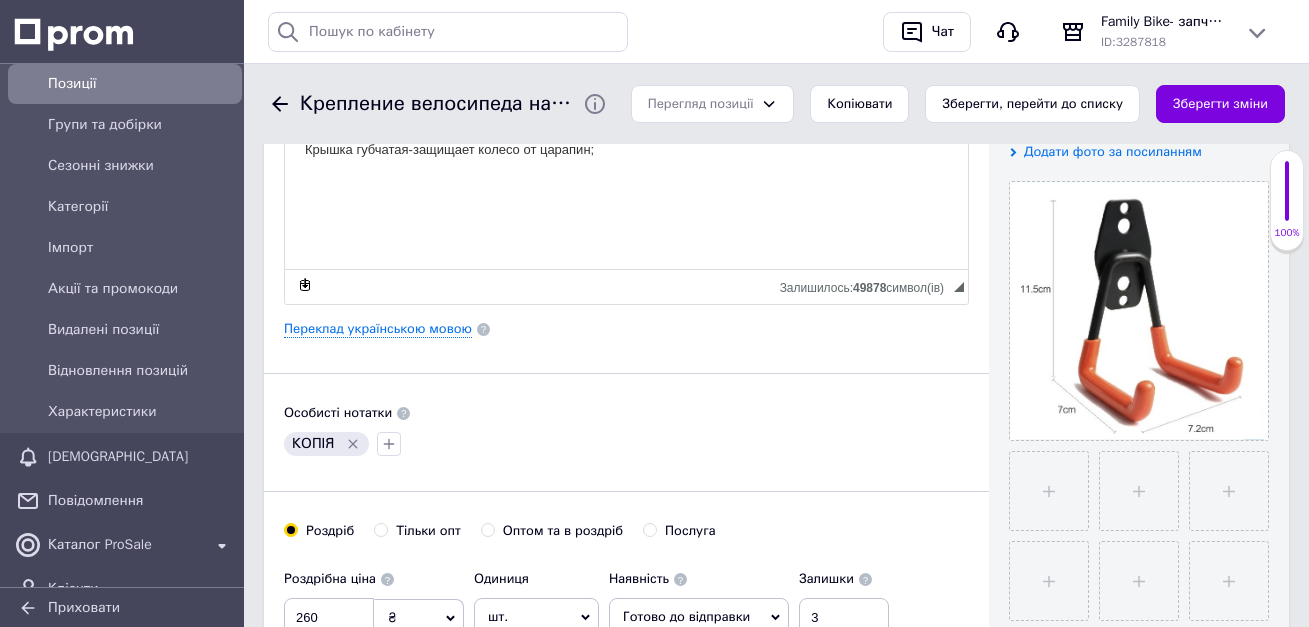 click on "Основна інформація Назва позиції (Російська) ✱ Крепление велосипеда на стену Код/Артикул GJB-020 Опис (Російська) ✱ Характеристики:
Материал-сталь;
Крепление-к стене дюбелями, в комплекте;
Крышка губчатая-защищает колесо от царапин;
Розширений текстовий редактор, B56605C9-463D-474F-AE8D-FEC19D402ECD Панель інструментів редактора Форматування Форматування Розмір Розмір   Жирний  Сполучення клавіш Ctrl+B   Курсив  Сполучення клавіш Ctrl+I   Підкреслений  Сполучення клавіш Ctrl+U   Видалити форматування   Повернути  Сполучення клавіш Ctrl+Z       По лівому краю   По центру" at bounding box center (626, 322) 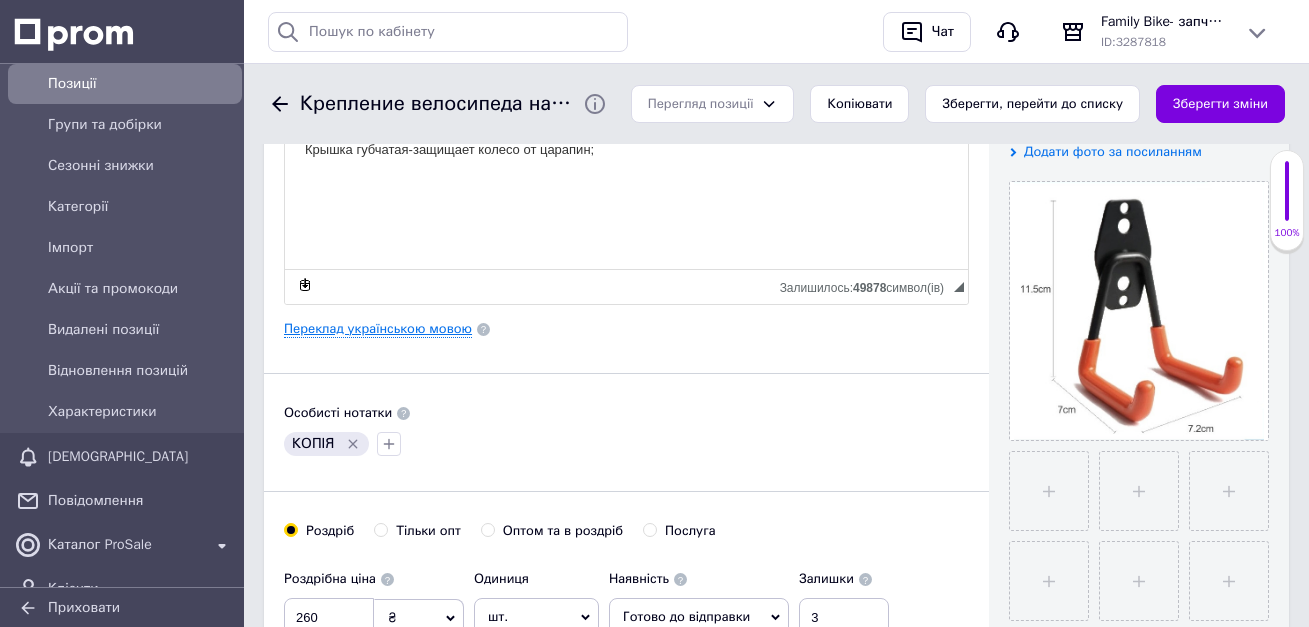 click on "Переклад українською мовою" at bounding box center [378, 329] 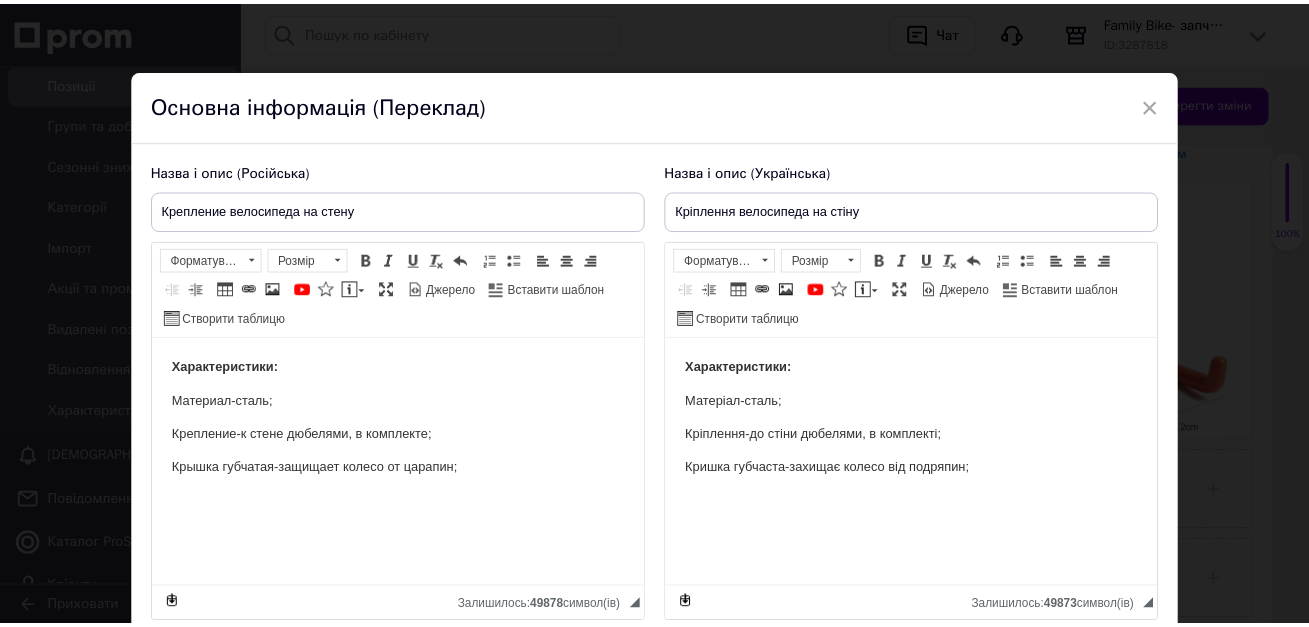 scroll, scrollTop: 0, scrollLeft: 0, axis: both 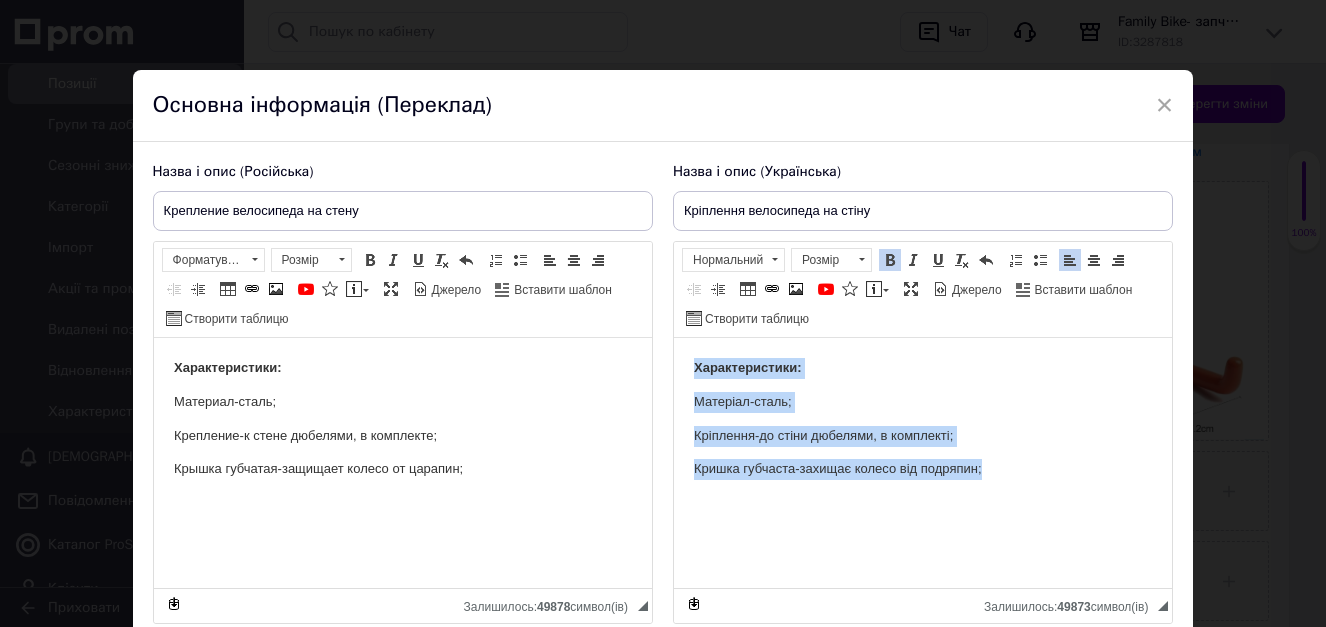 drag, startPoint x: 1030, startPoint y: 476, endPoint x: 651, endPoint y: 348, distance: 400.03125 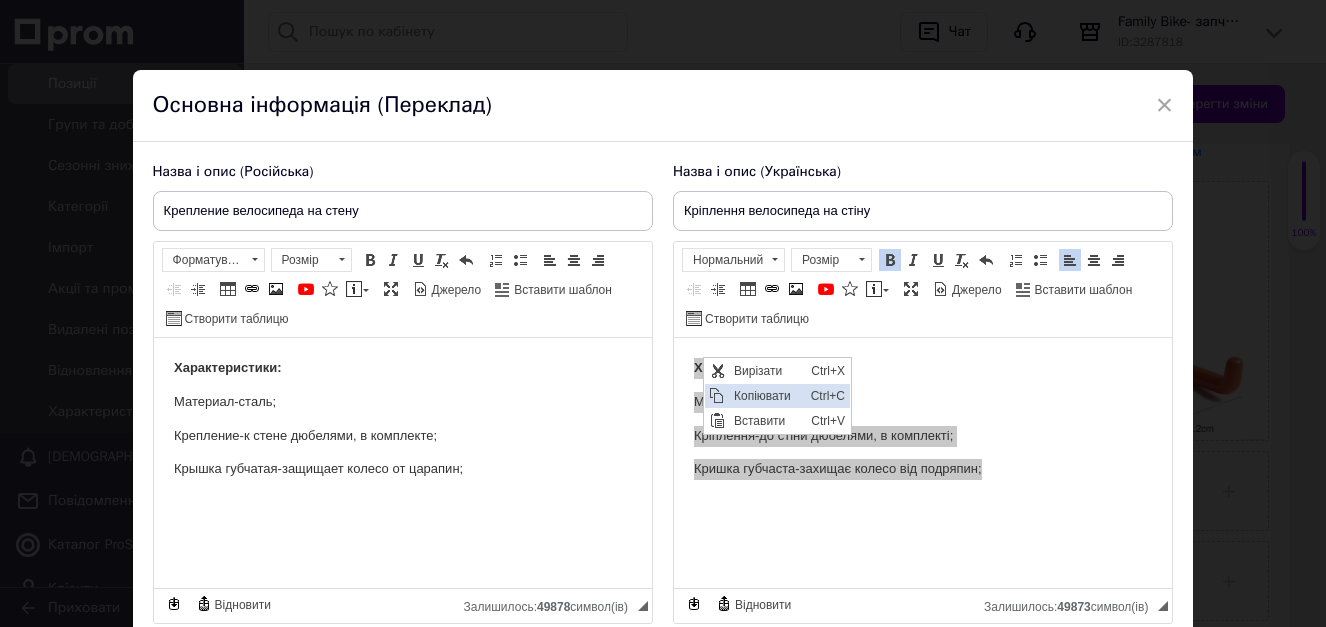 click on "Копіювати" at bounding box center [767, 396] 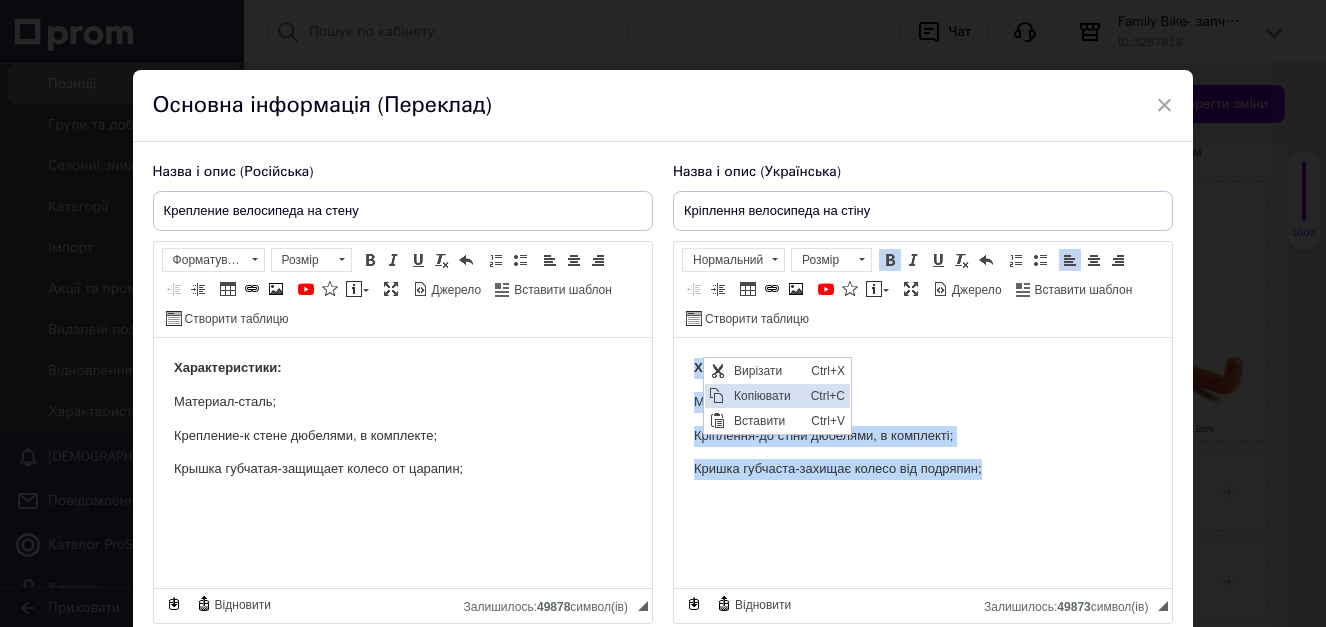 copy on "Характеристики: Матеріал-сталь; Кріплення-до стіни дюбелями, в комплекті; Кришка губчаста-захищає колесо від подряпин;" 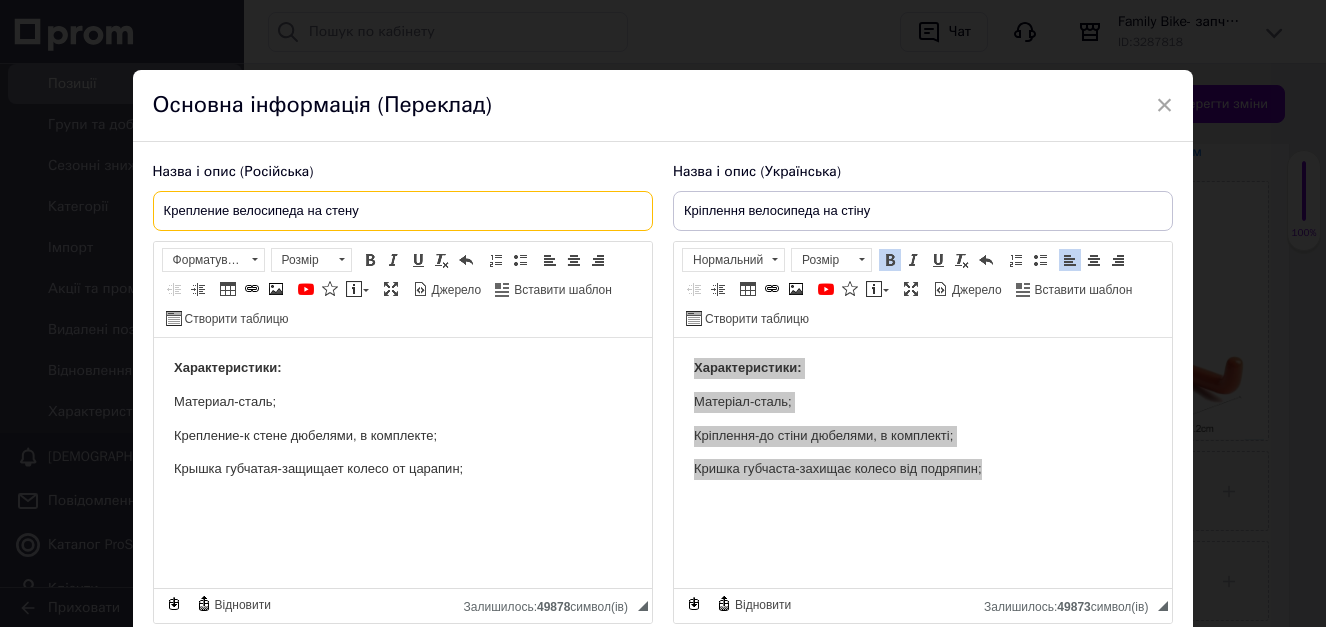 drag, startPoint x: 376, startPoint y: 205, endPoint x: 248, endPoint y: 195, distance: 128.39003 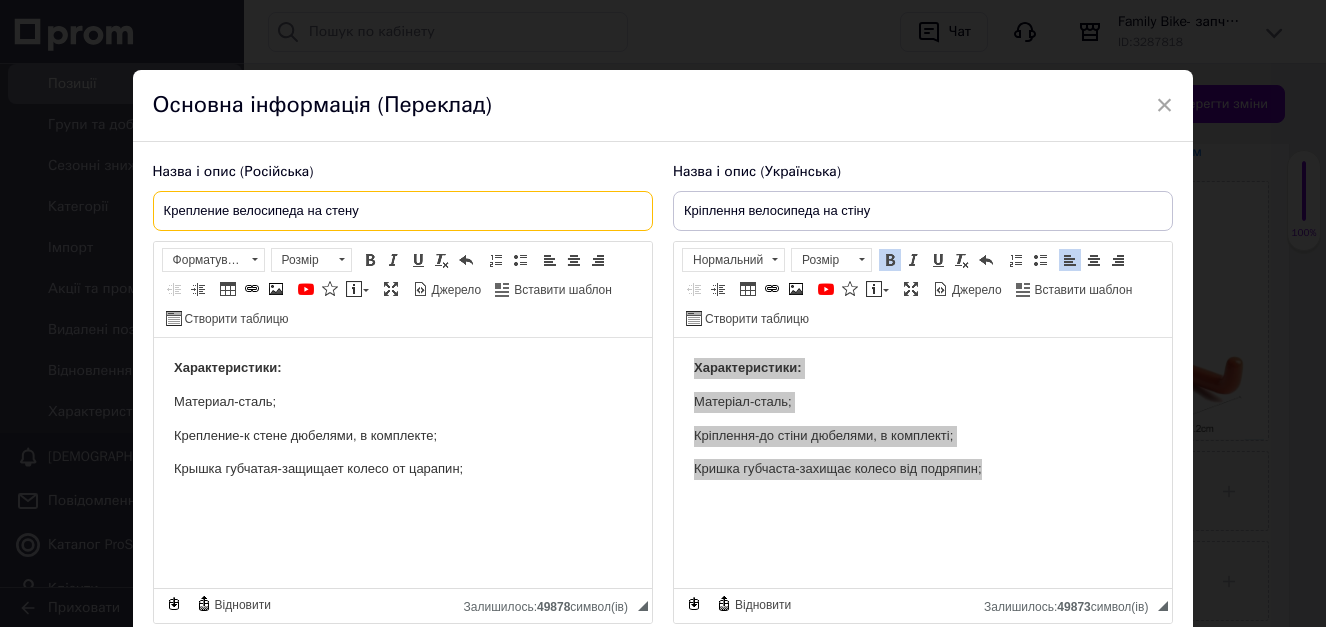 drag, startPoint x: 248, startPoint y: 195, endPoint x: 191, endPoint y: 212, distance: 59.48109 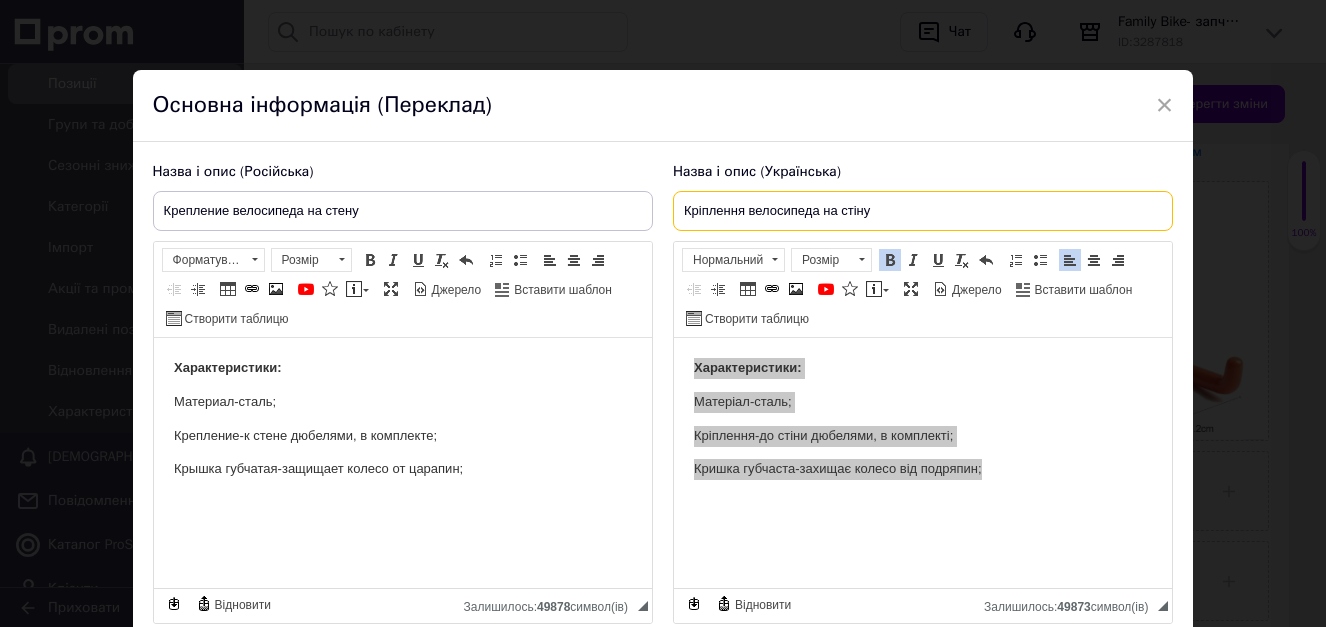 drag, startPoint x: 864, startPoint y: 214, endPoint x: 635, endPoint y: 219, distance: 229.05458 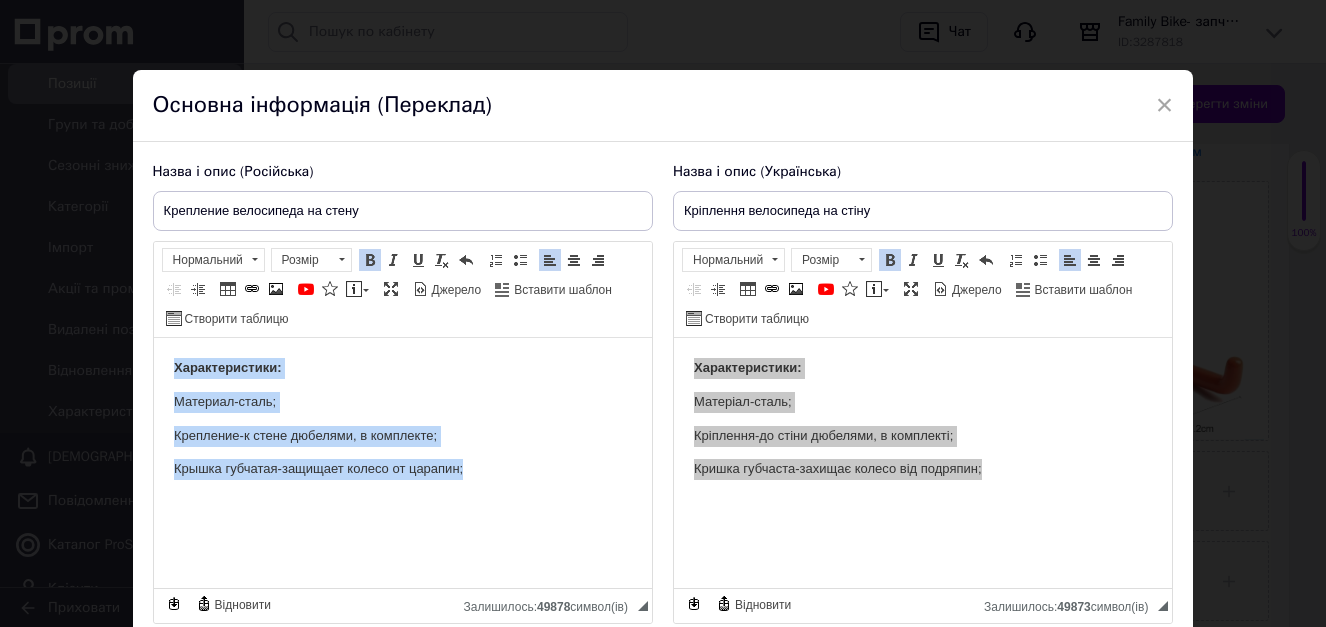 drag, startPoint x: 525, startPoint y: 478, endPoint x: 34, endPoint y: 349, distance: 507.66327 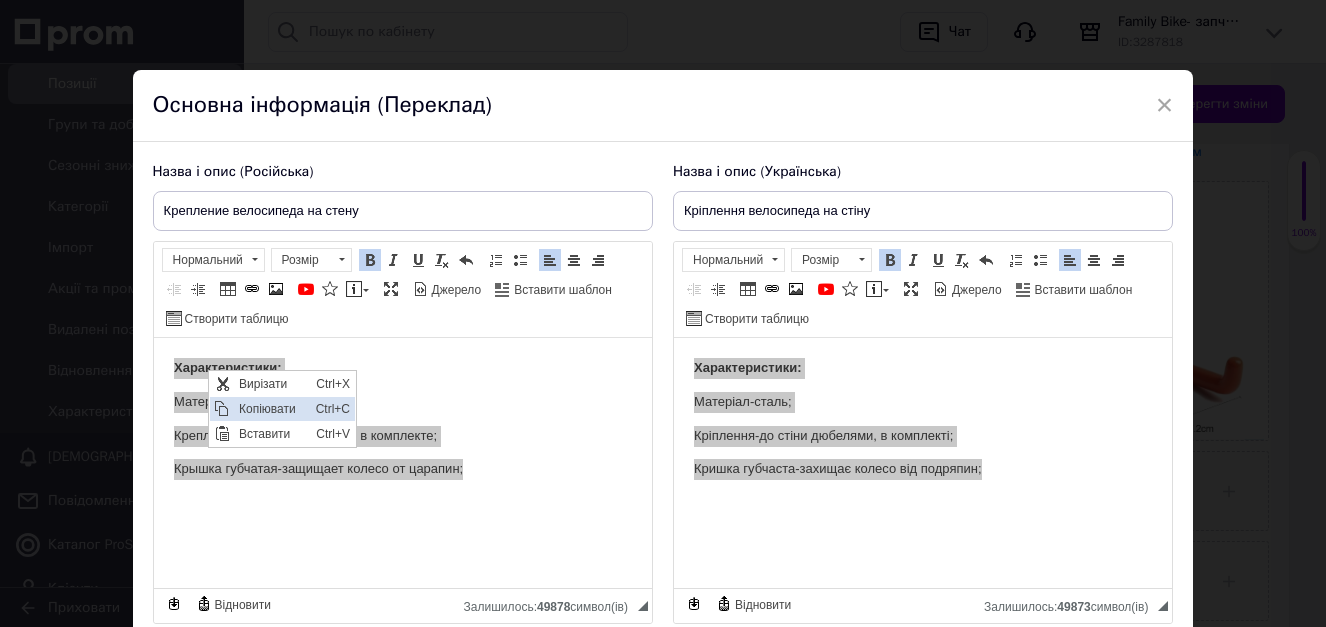 click on "Копіювати" at bounding box center [272, 409] 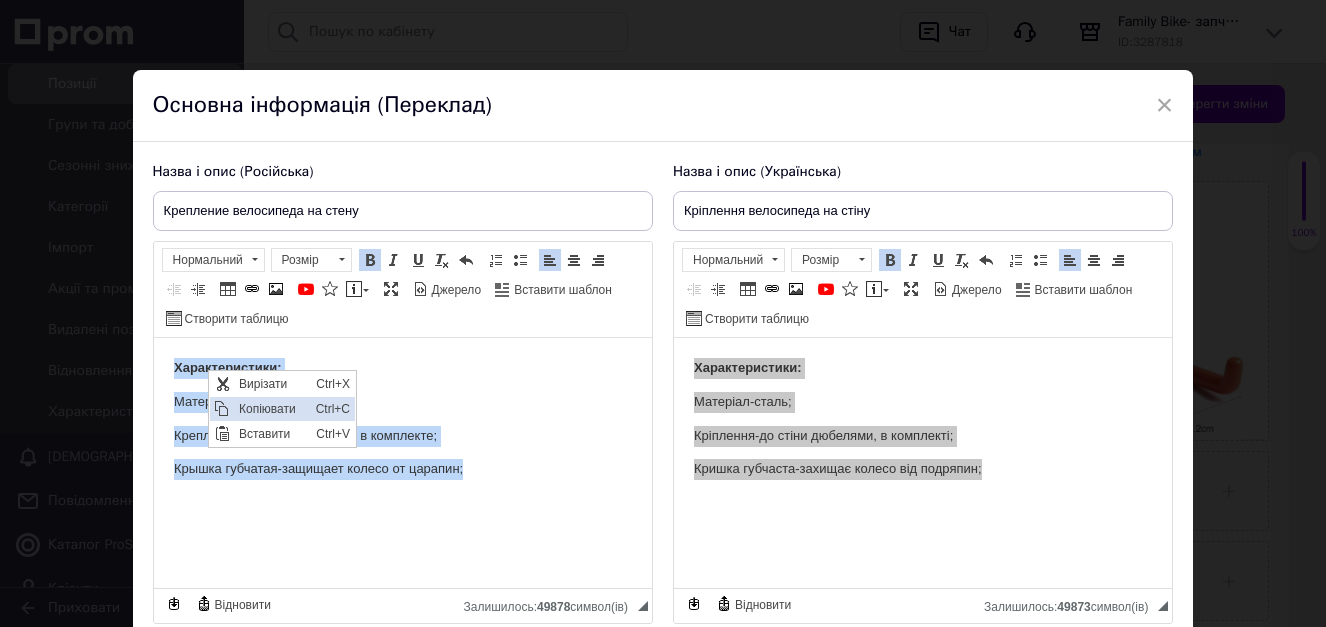copy on "Характеристики: Материал-сталь; Крепление-к стене дюбелями, в комплекте; Крышка губчатая-защищает колесо от царапин;" 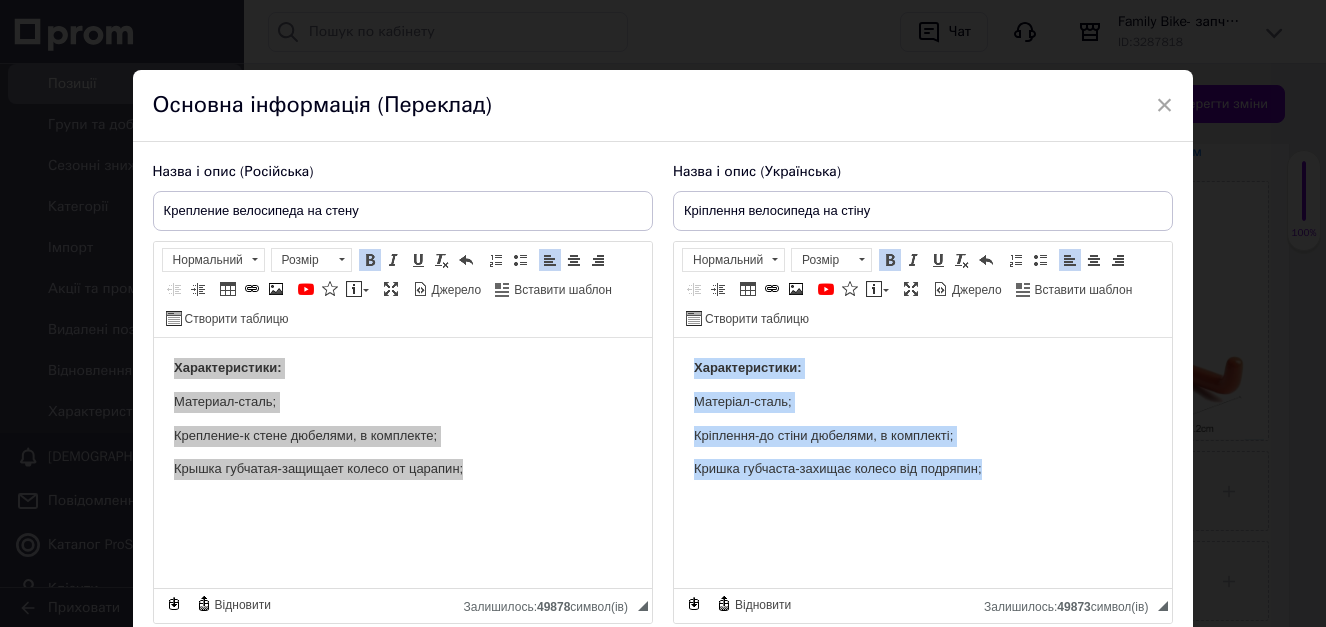 click on "Характеристики: Матеріал-сталь; Кріплення-до стіни дюбелями, в комплекті; Кришка губчаста-захищає колесо від подряпин;" at bounding box center (922, 453) 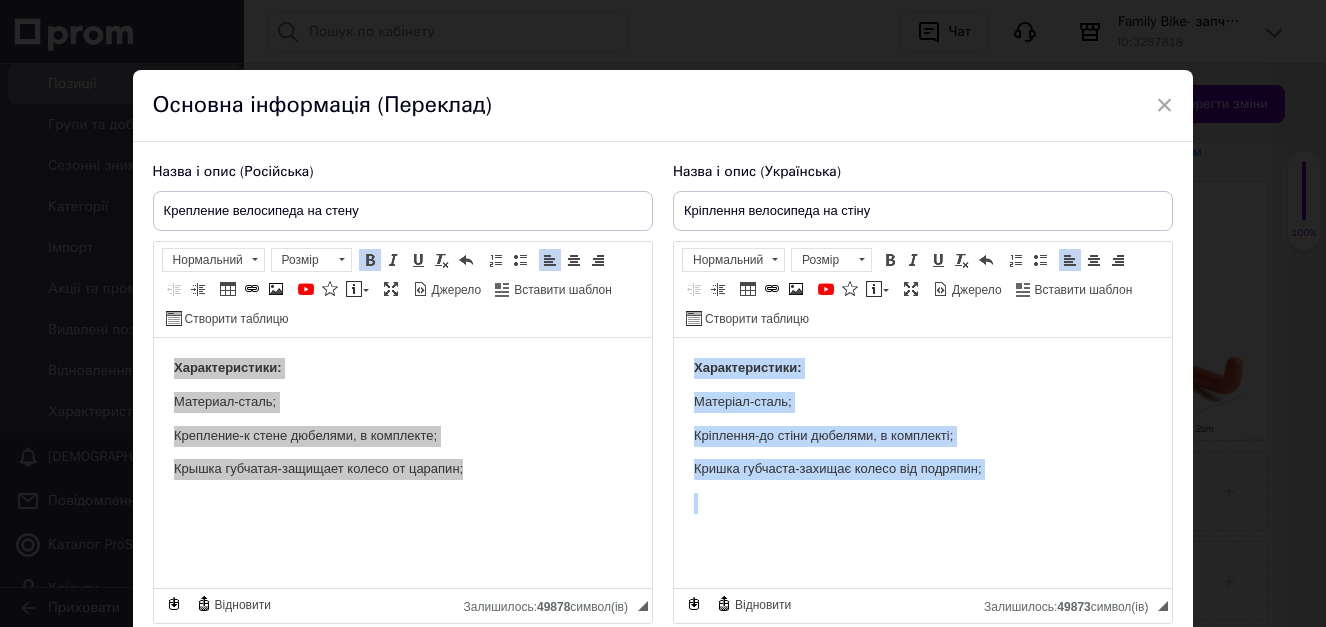 drag, startPoint x: 1023, startPoint y: 487, endPoint x: 655, endPoint y: 336, distance: 397.77505 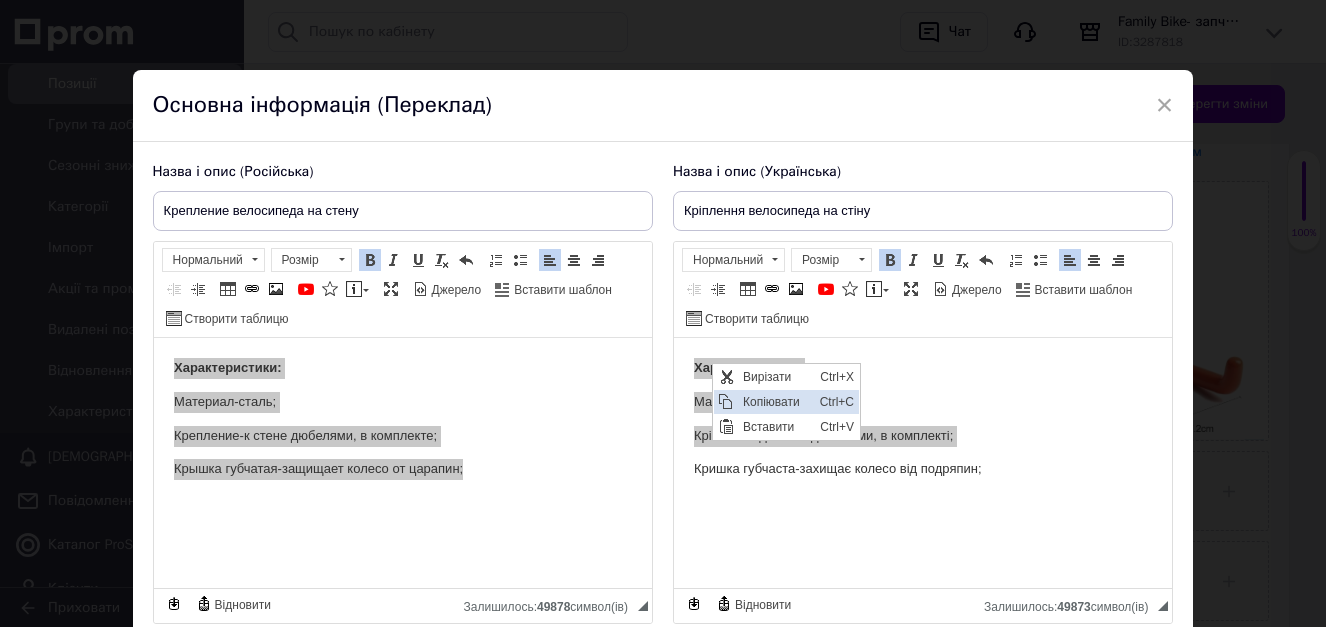 click on "Копіювати" at bounding box center (776, 402) 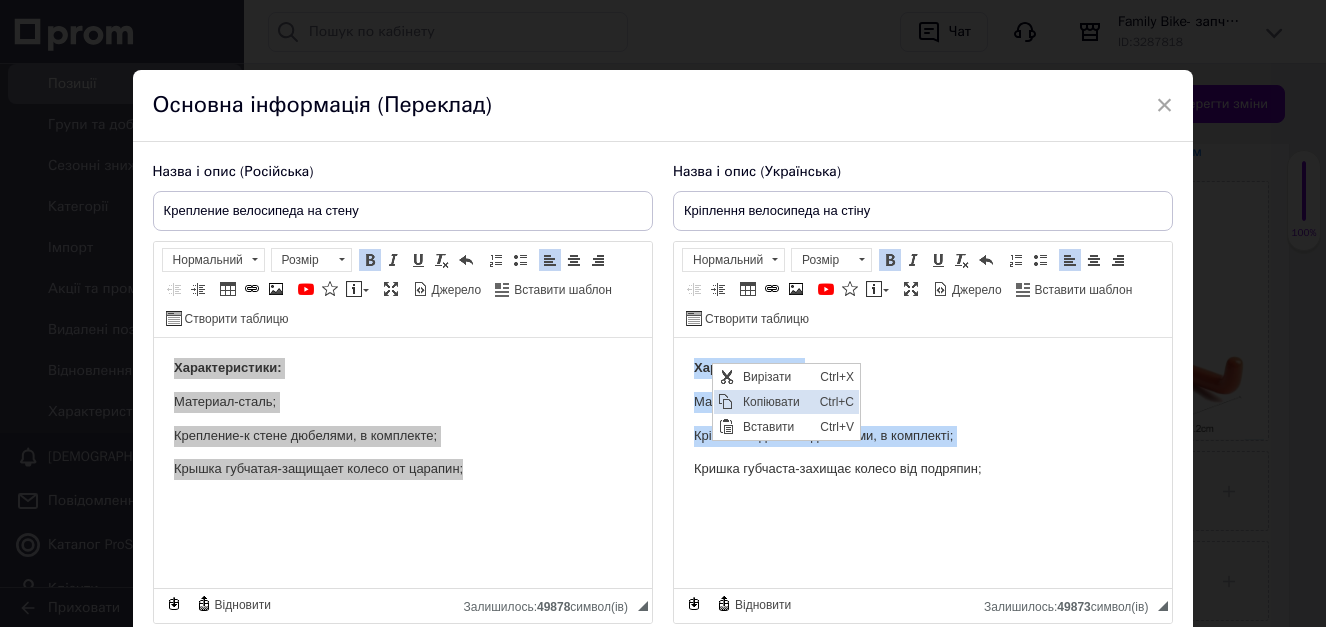 copy on "Характеристики: Матеріал-сталь; Кріплення-до стіни дюбелями, в комплекті;" 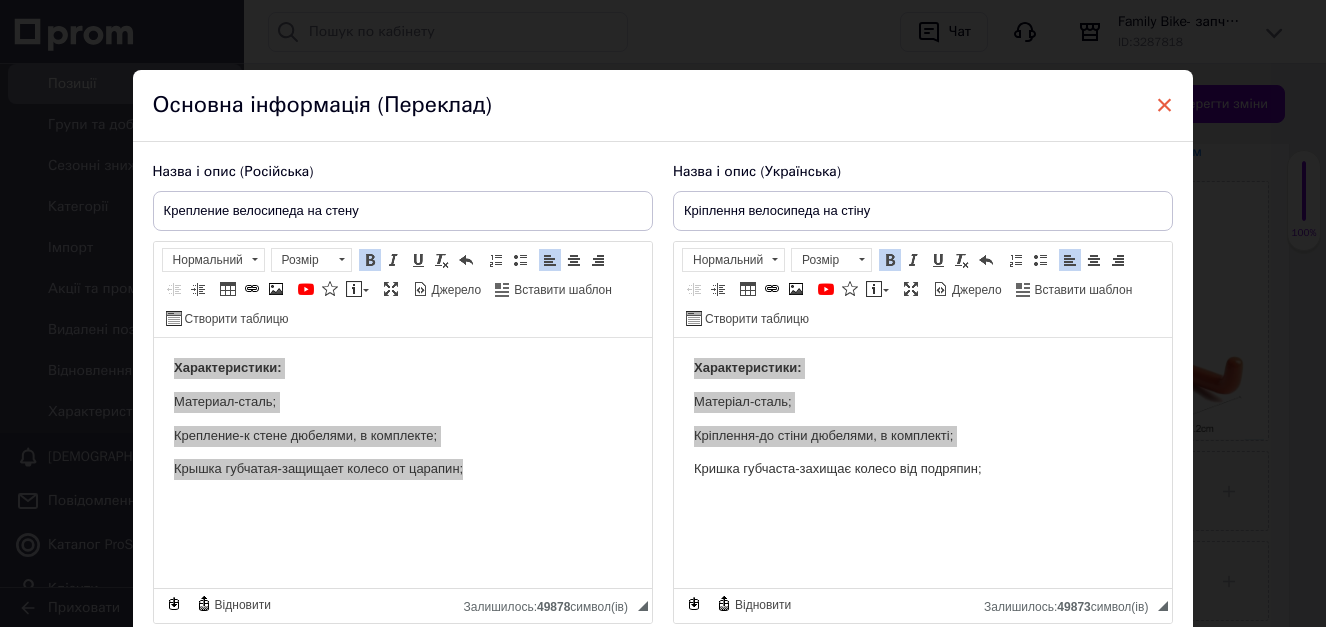 click on "×" at bounding box center (1165, 105) 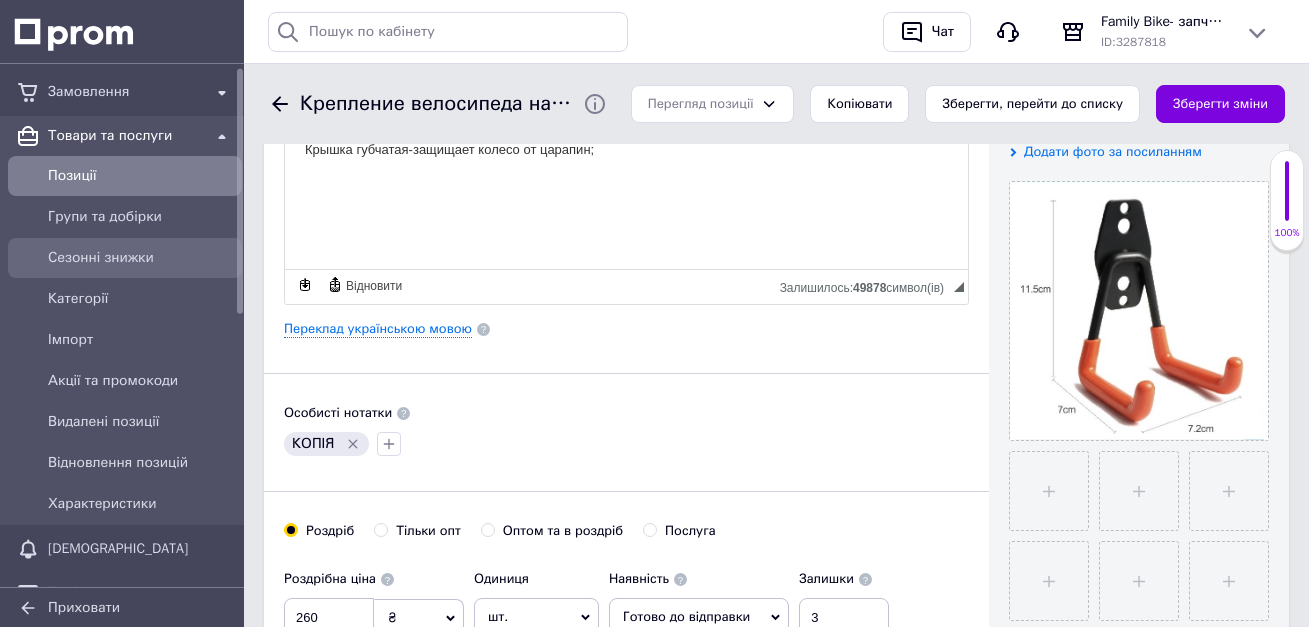 scroll, scrollTop: 0, scrollLeft: 0, axis: both 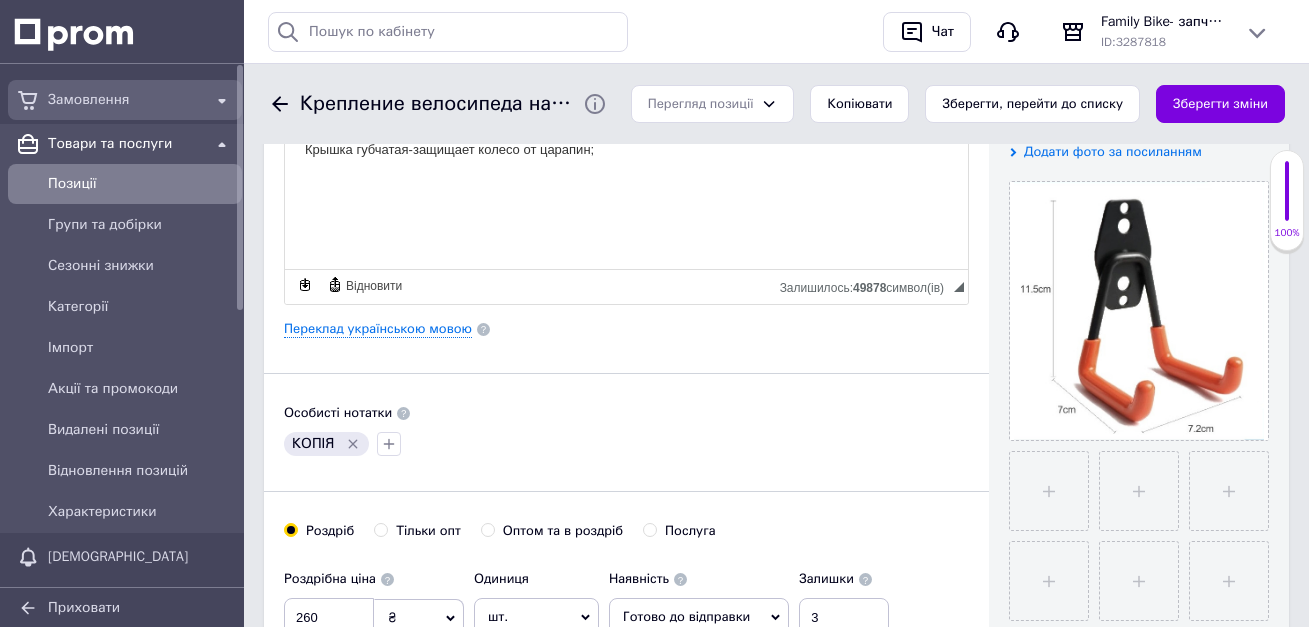 click on "Замовлення" at bounding box center (125, 100) 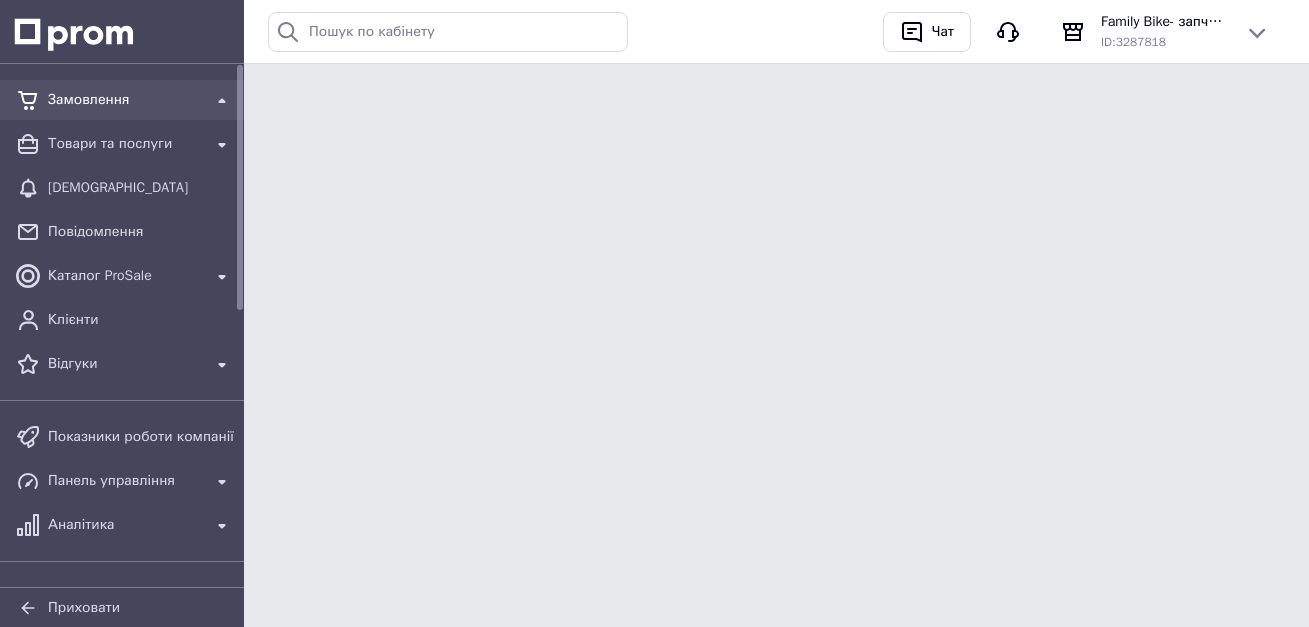 scroll, scrollTop: 0, scrollLeft: 0, axis: both 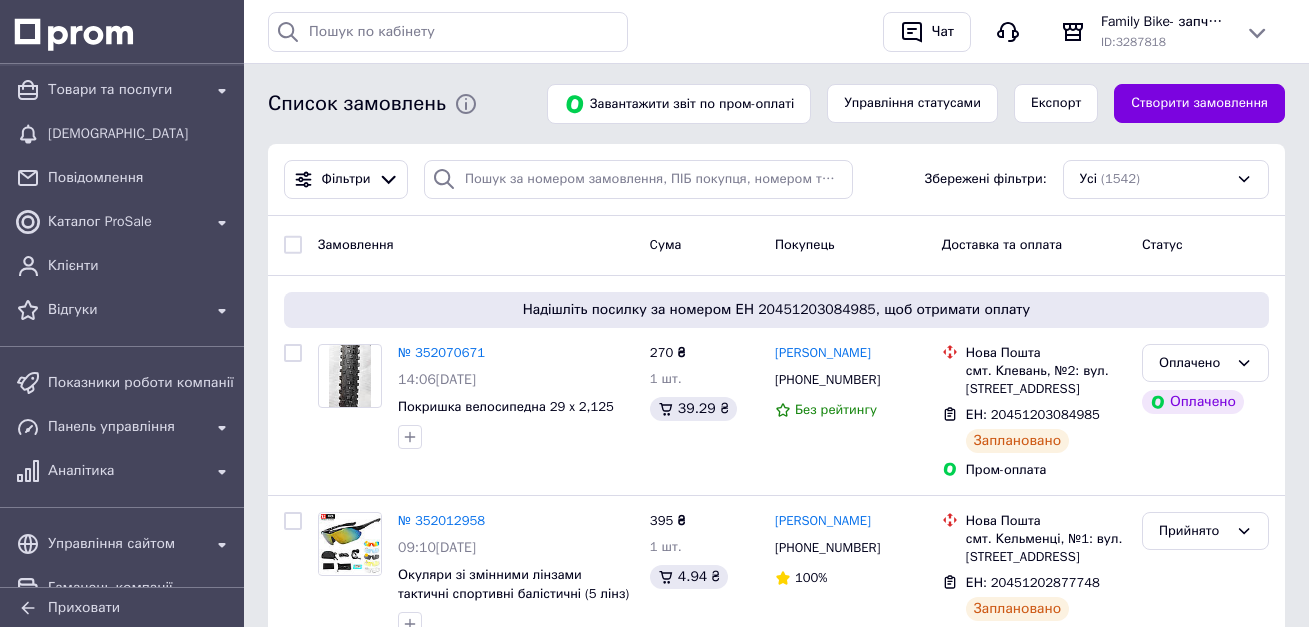 click on "Історія пошуку Очистити всю моно Чат Family Bike- запчастини та аксесуари для велосипедів ID:  3287818 Сайт Family Bike- запчастини та аксесуар... Сторінка на порталі My_Favourite_bike ID: 3866191 Кабінет покупця Довідка Перевірити стан системи Вийти" at bounding box center [776, 31] 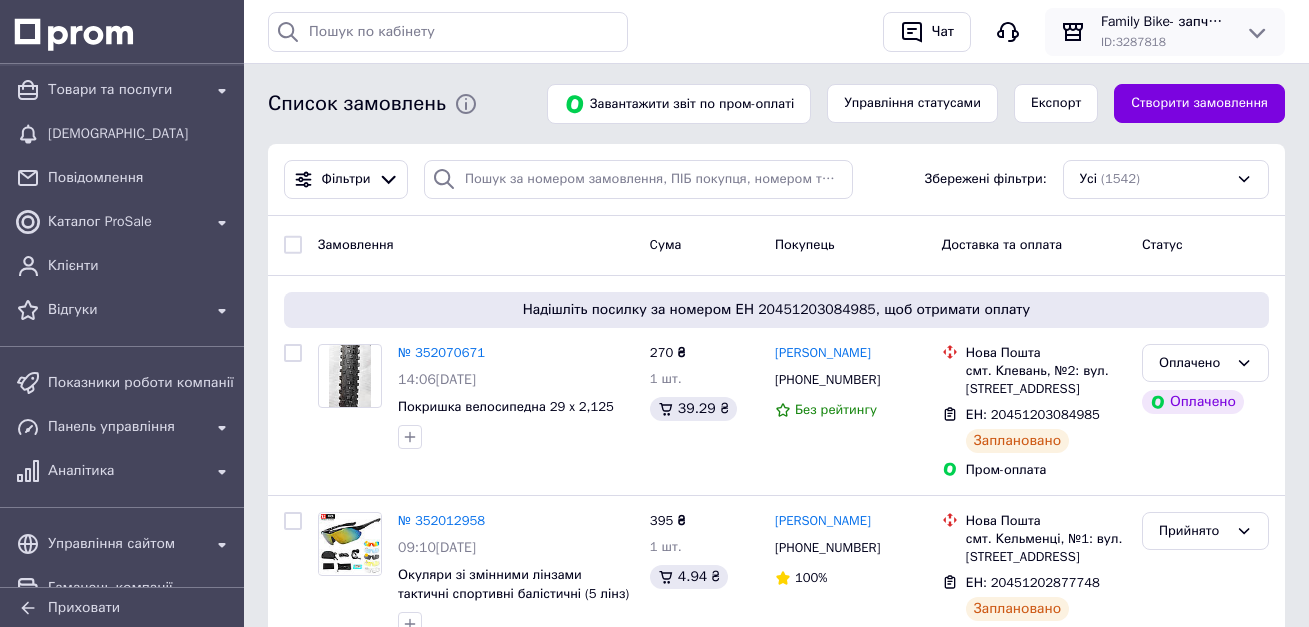 click on "Family Bike- запчастини та аксесуари для велосипедів ID:  3287818" at bounding box center [1165, 32] 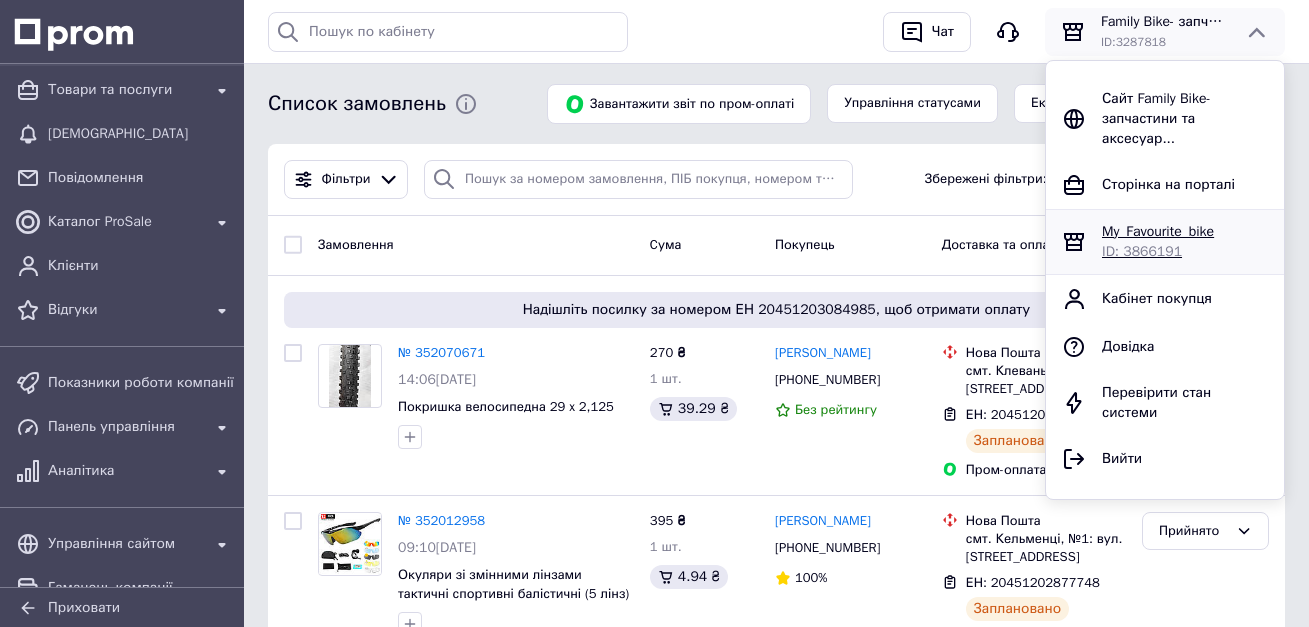 click on "My_Favourite_bike" at bounding box center [1158, 231] 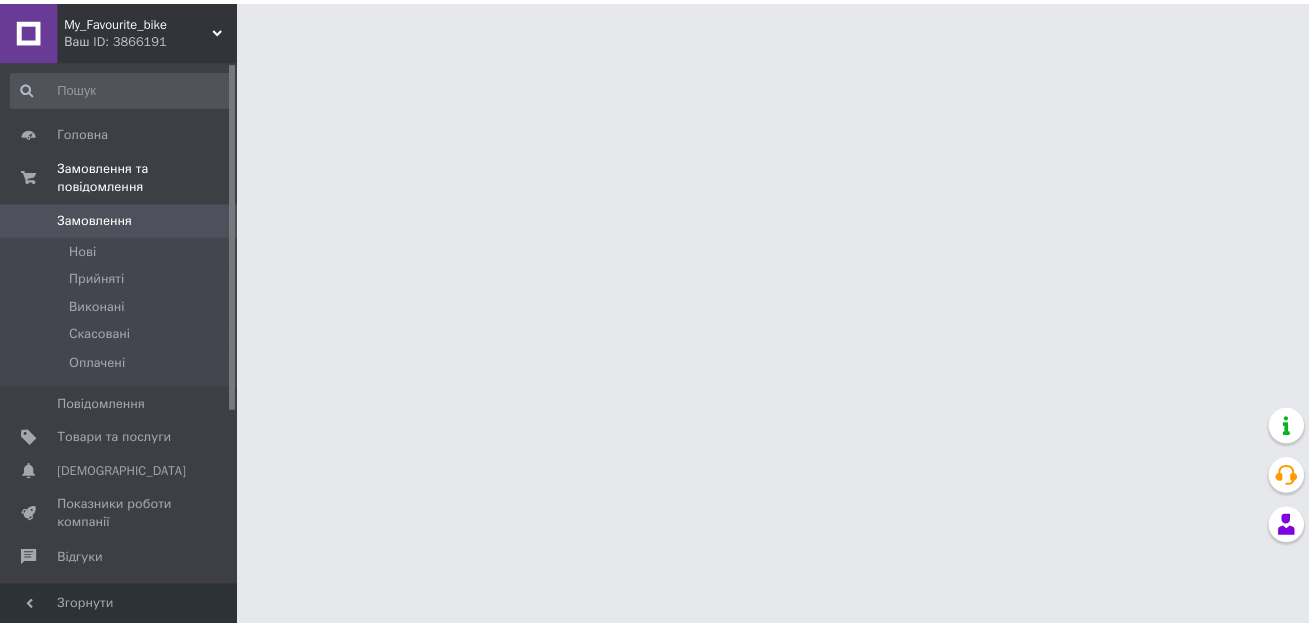 scroll, scrollTop: 0, scrollLeft: 0, axis: both 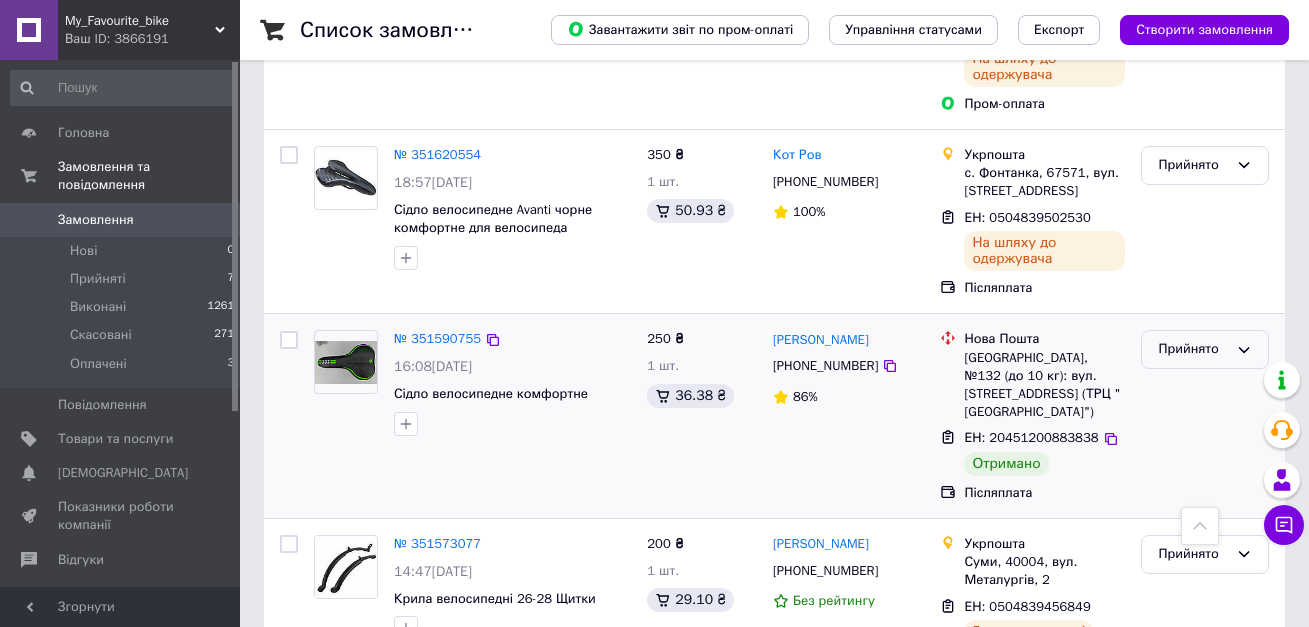 click on "Прийнято" at bounding box center [1193, 349] 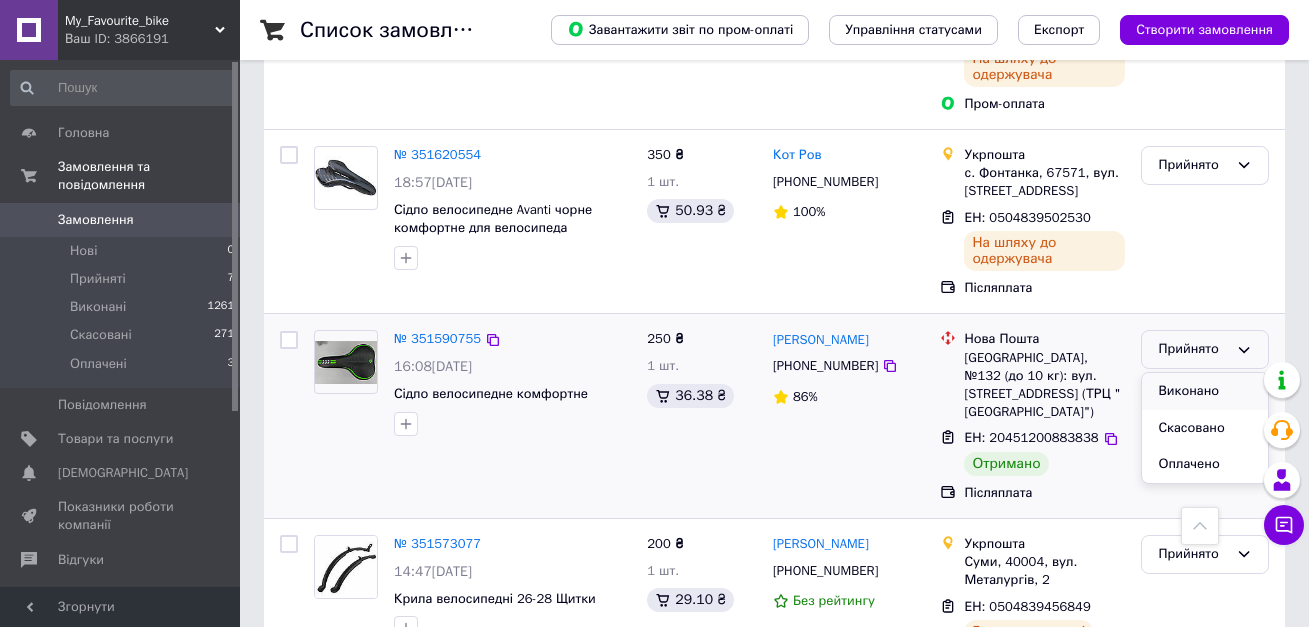 click on "Виконано" at bounding box center [1205, 391] 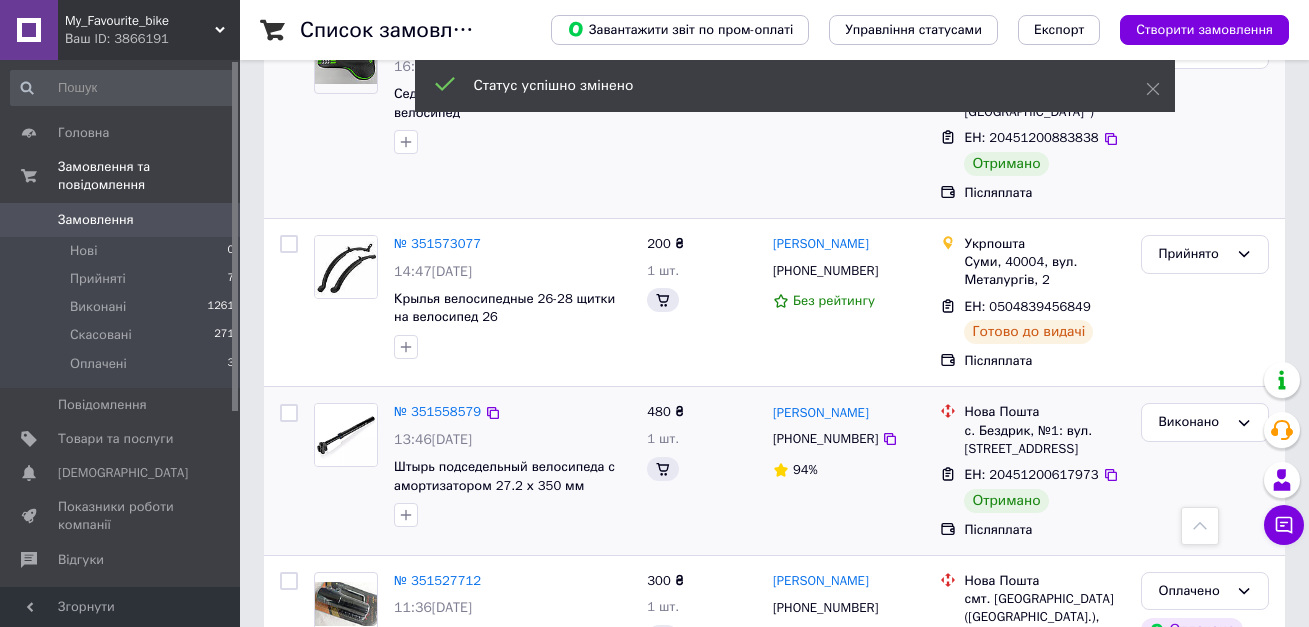 scroll, scrollTop: 0, scrollLeft: 0, axis: both 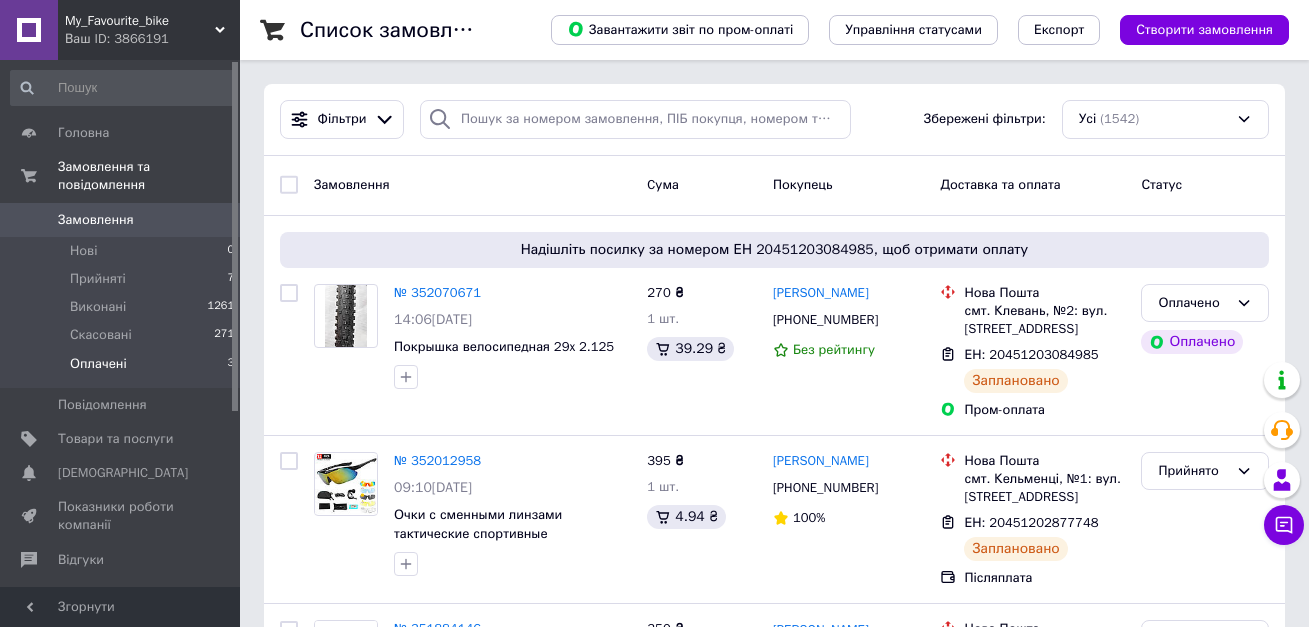 click on "Оплачені" at bounding box center (98, 364) 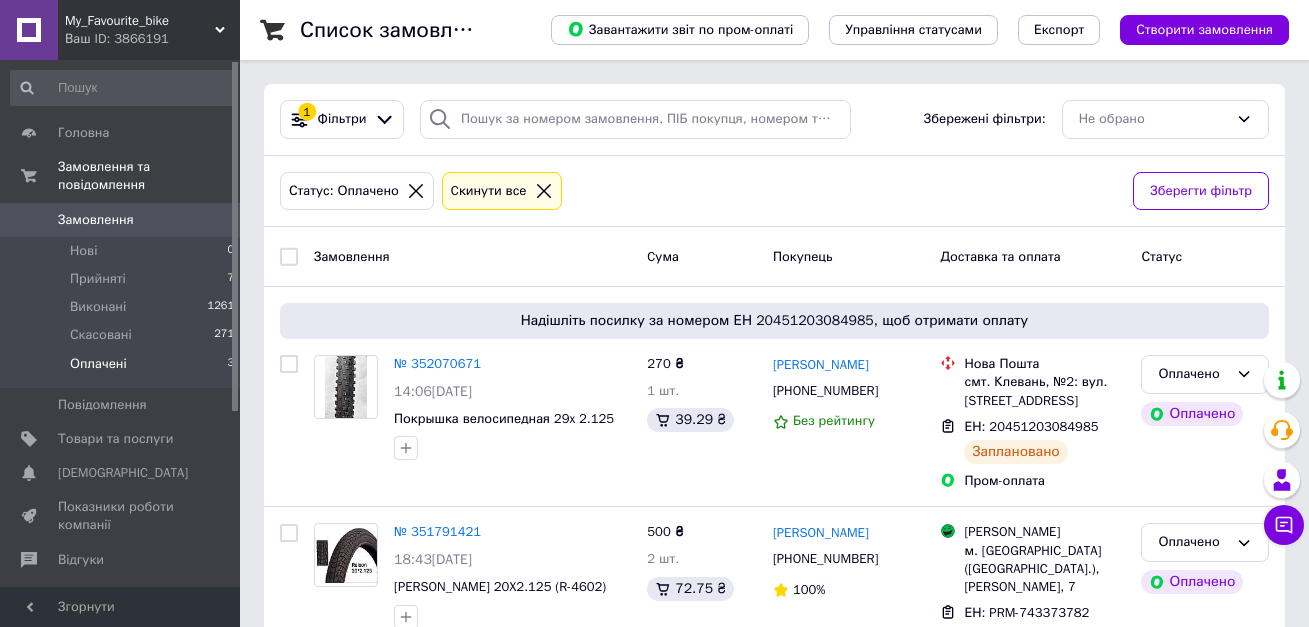 click on "Ваш ID: 3866191" at bounding box center [152, 39] 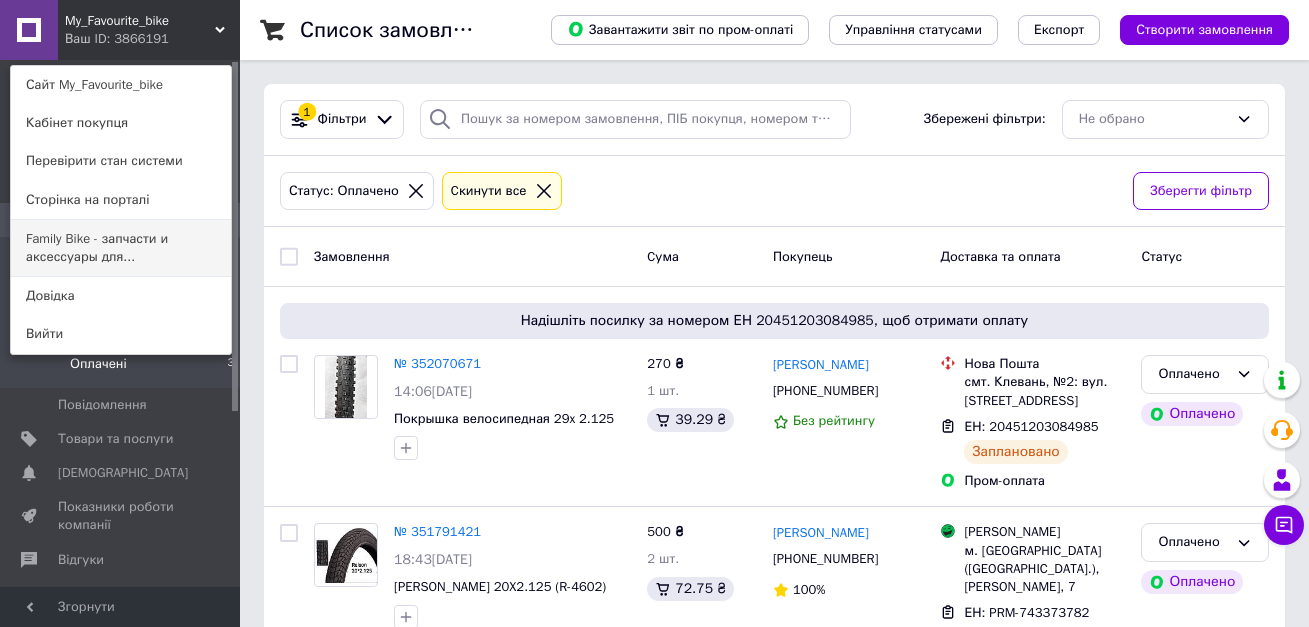 click on "Family Bike -  запчасти и аксессуары для..." at bounding box center [121, 248] 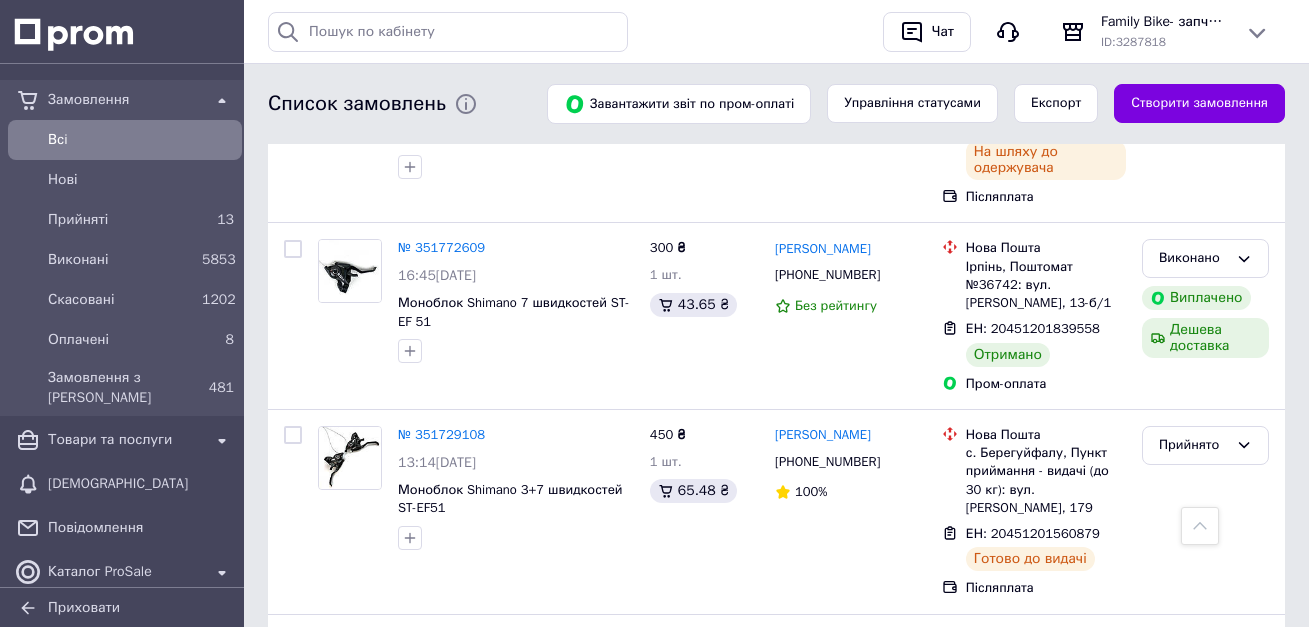 scroll, scrollTop: 2800, scrollLeft: 0, axis: vertical 